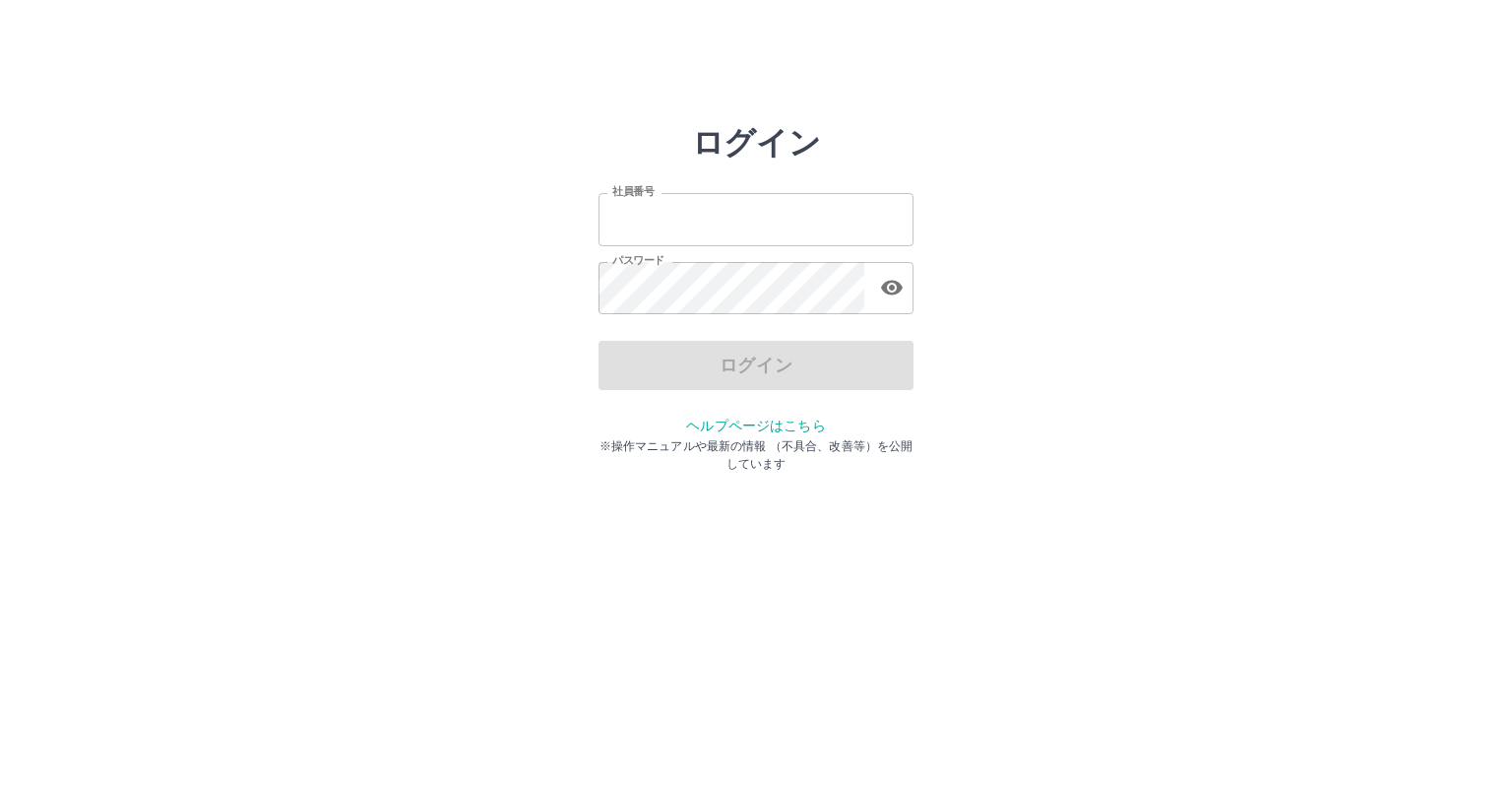 scroll, scrollTop: 0, scrollLeft: 0, axis: both 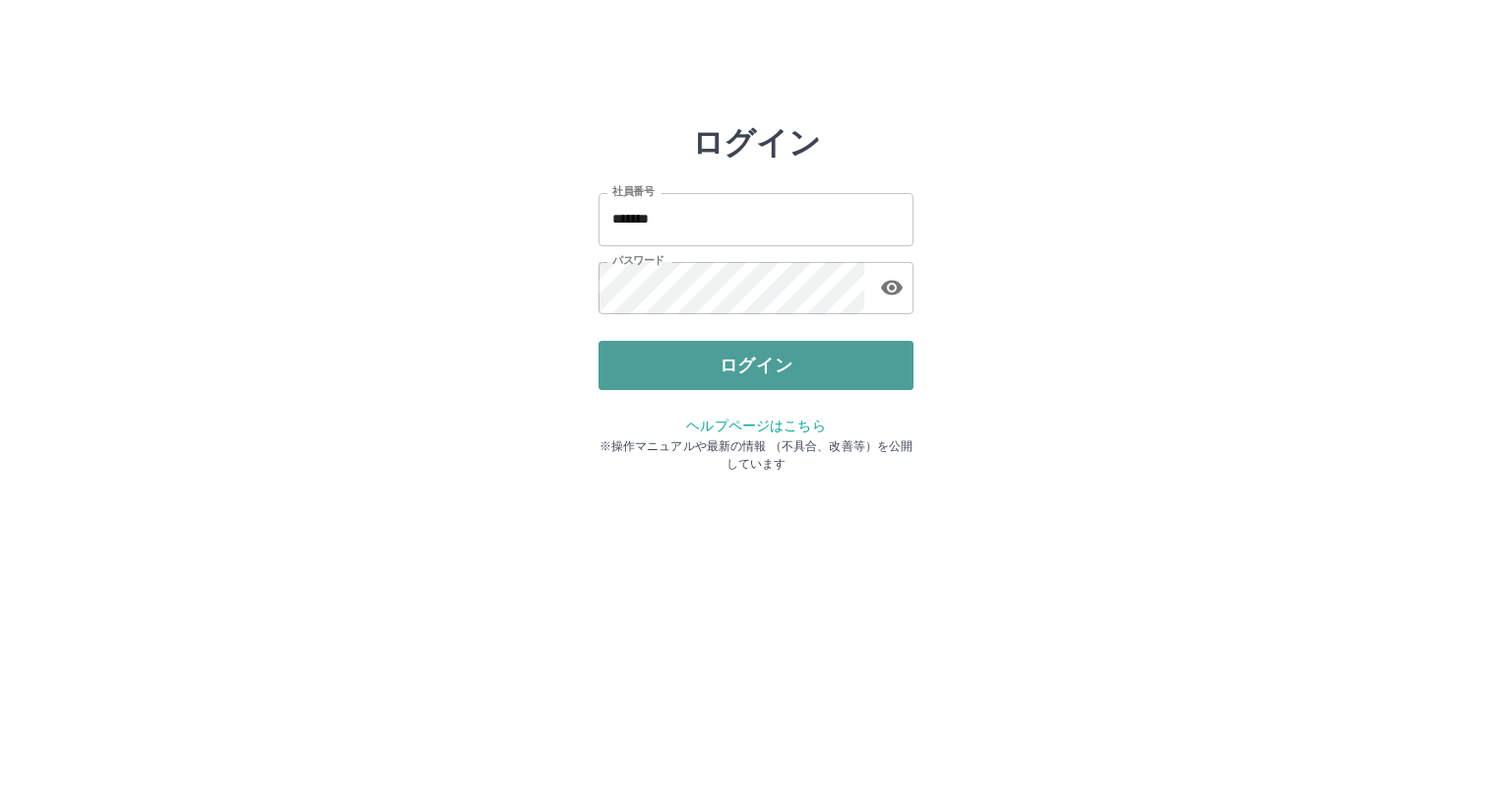 click on "ログイン" at bounding box center (756, 365) 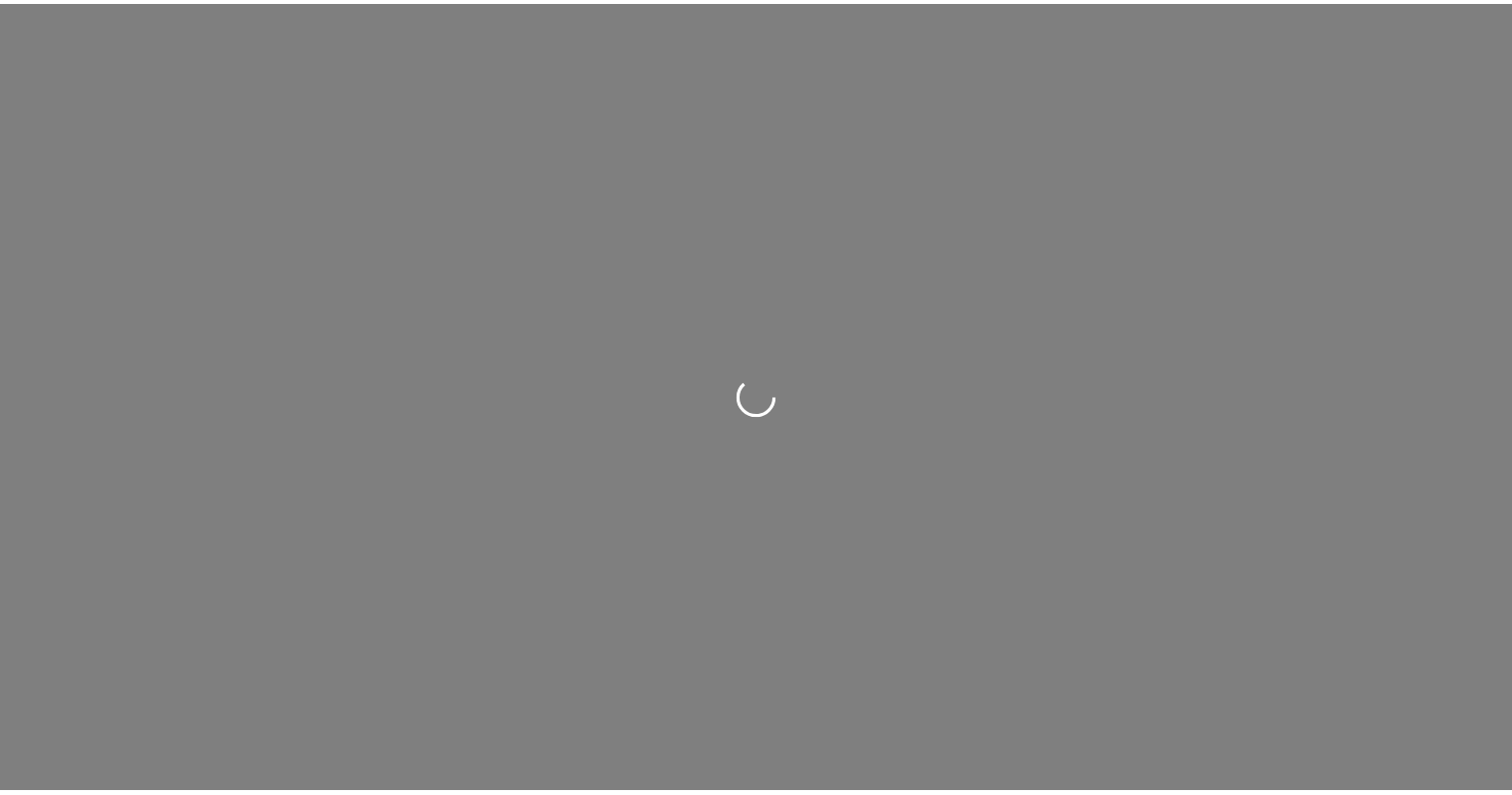 scroll, scrollTop: 0, scrollLeft: 0, axis: both 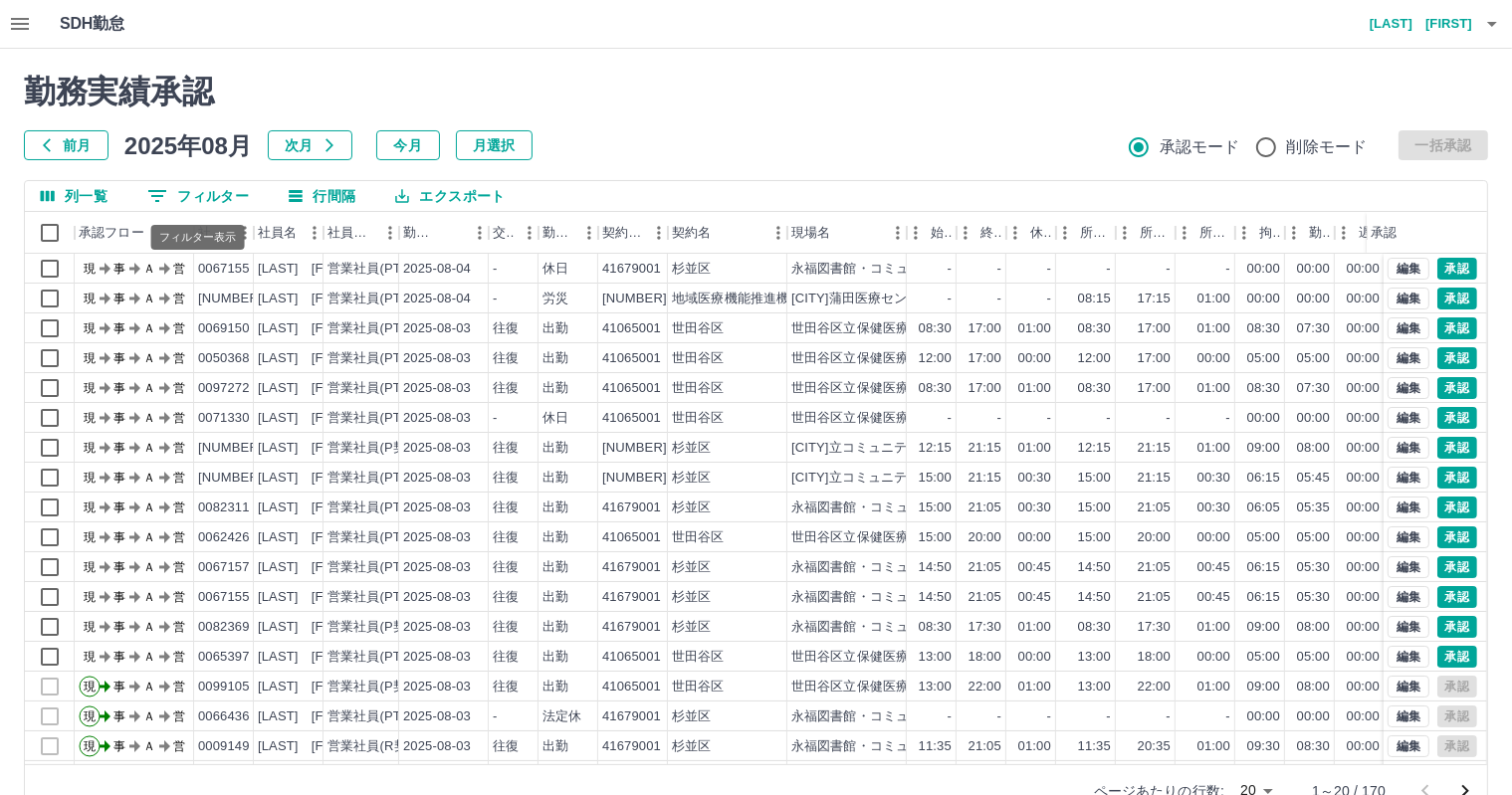 click on "0 フィルター" at bounding box center [198, 196] 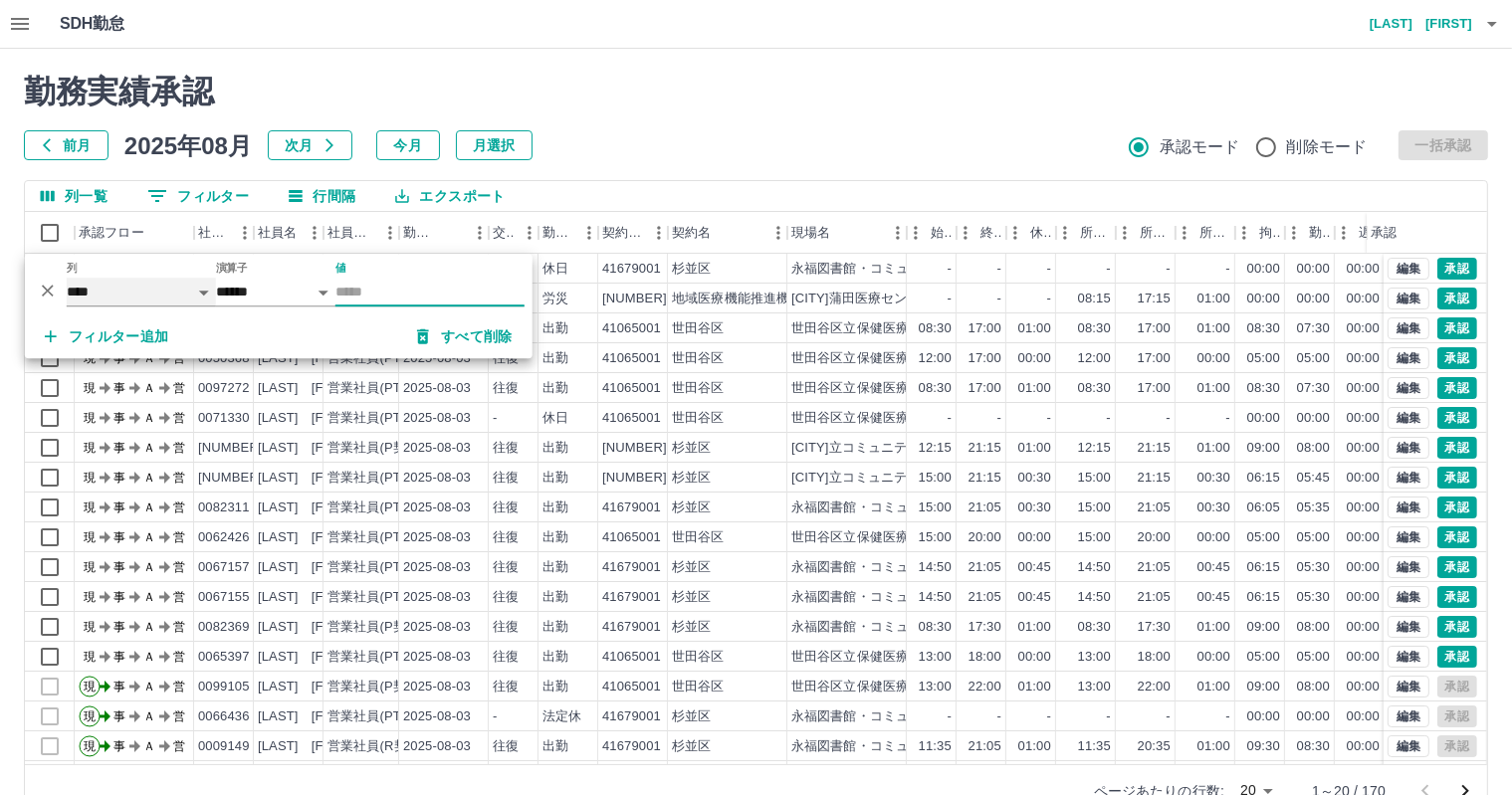 click on "**** *** **** *** *** **** ***** *** *** ** ** ** **** **** **** ** ** *** **** *****" at bounding box center [141, 292] 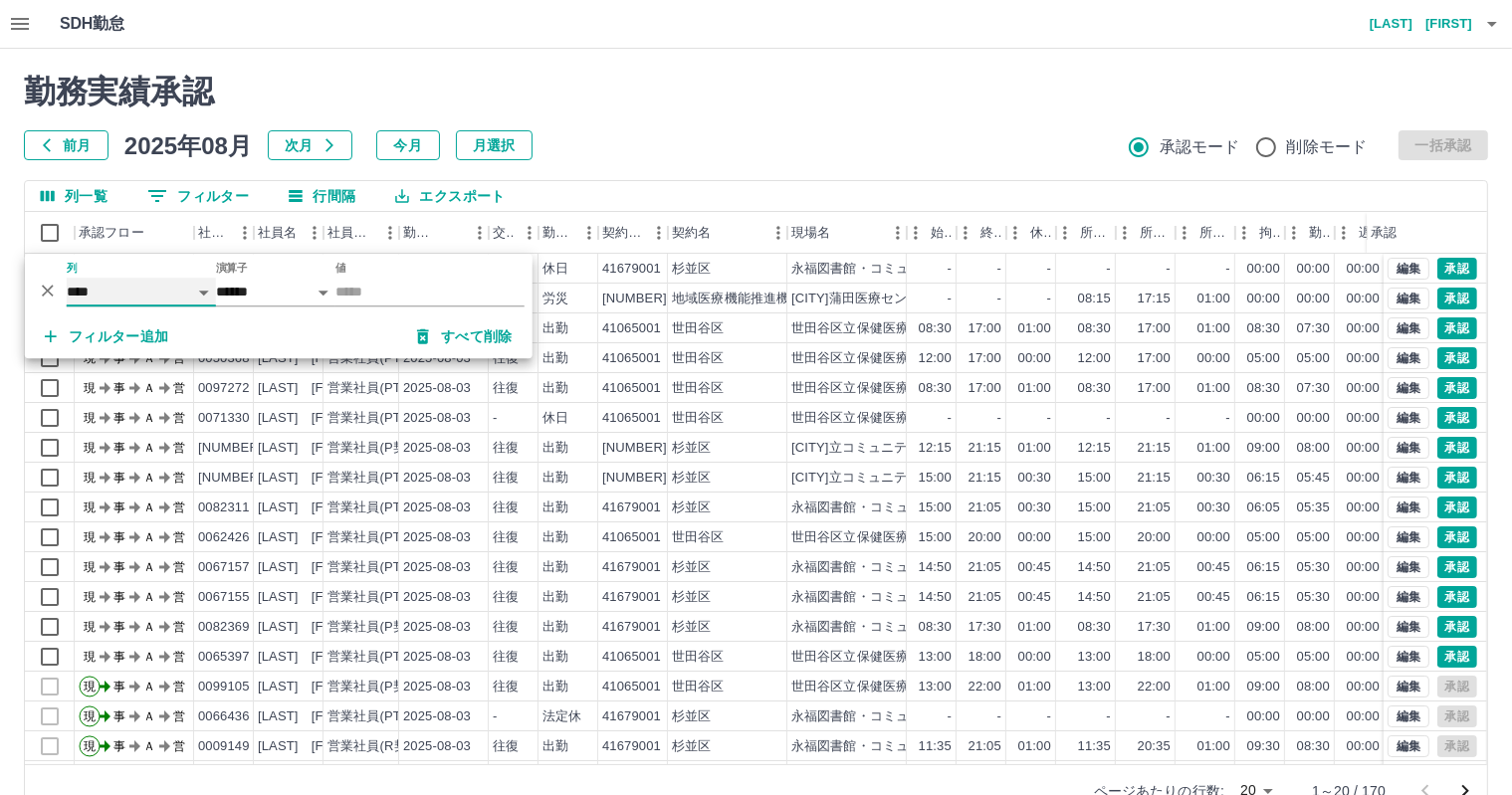 click on "**** *** **** *** *** **** ***** *** *** ** ** ** **** **** **** ** ** *** **** *****" at bounding box center [141, 292] 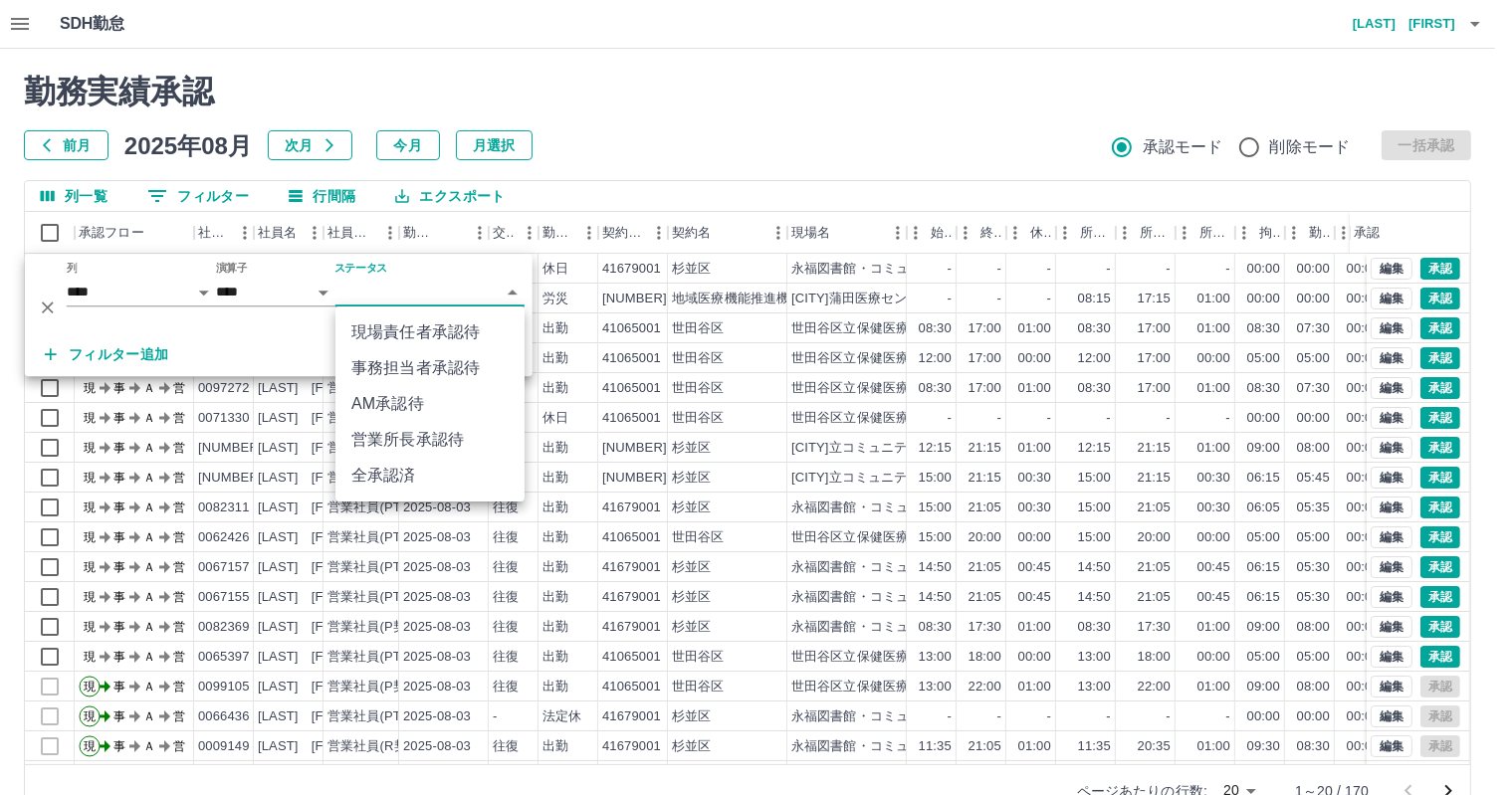 click on "SDH勤怠 [LAST]　[FIRST] 勤務実績承認 前月 2025年08月 次月 今月 月選択 承認モード 削除モード 一括承認 列一覧 0 フィルター 行間隔 エクスポート 承認フロー 社員番号 社員名 社員区分 勤務日 交通費 勤務区分 契約コード 契約名 現場名 始業 終業 休憩 所定開始 所定終業 所定休憩 拘束 勤務 遅刻等 コメント ステータス 承認 現 事 Ａ 営 [NUMBER] [LAST]　[FIRST] 営業社員(PT契約) 2025-08-04  -  休日 [NUMBER] [CITY] 永福図書館・コミュニティふらっと永福 - - - - - - 00:00 00:00 00:00 現場責任者承認待 現 事 Ａ 営 [NUMBER] [LAST]　[FIRST] 営業社員(PT契約) 2025-08-04  -  労災 [NUMBER] 地域医療機能推進機構 [CITY] [PLACE] - - - 08:15 17:15 01:00 00:00 00:00 00:00 現場責任者承認待 現 事 Ａ 営 [NUMBER] [LAST]　[FIRST] 営業社員(PT契約) 2025-08-03 往復 出勤 [NUMBER] [CITY] [CITY]立保健医療福祉総合プラザ" at bounding box center (756, 420) 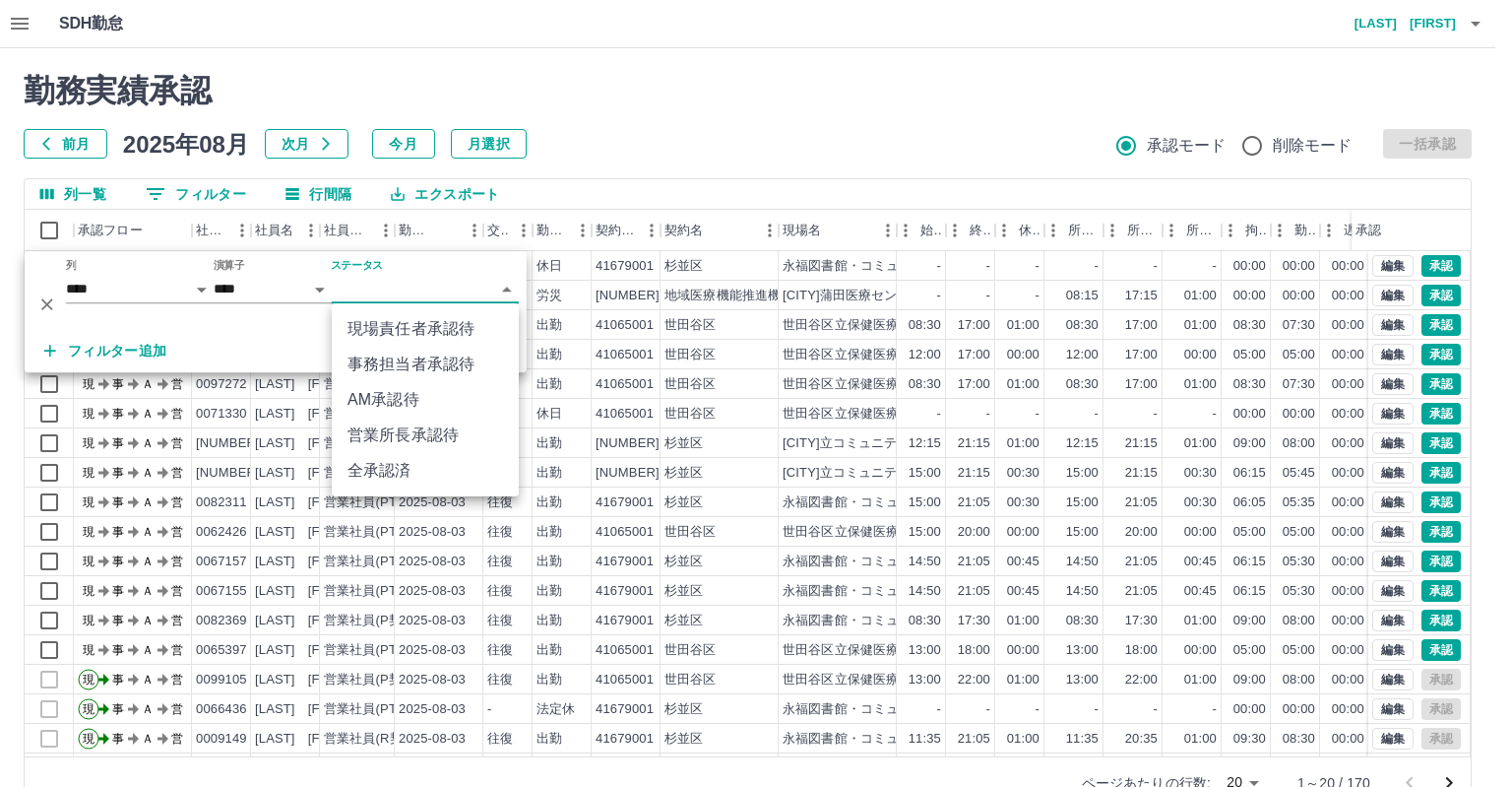 click on "AM承認待" at bounding box center (425, 400) 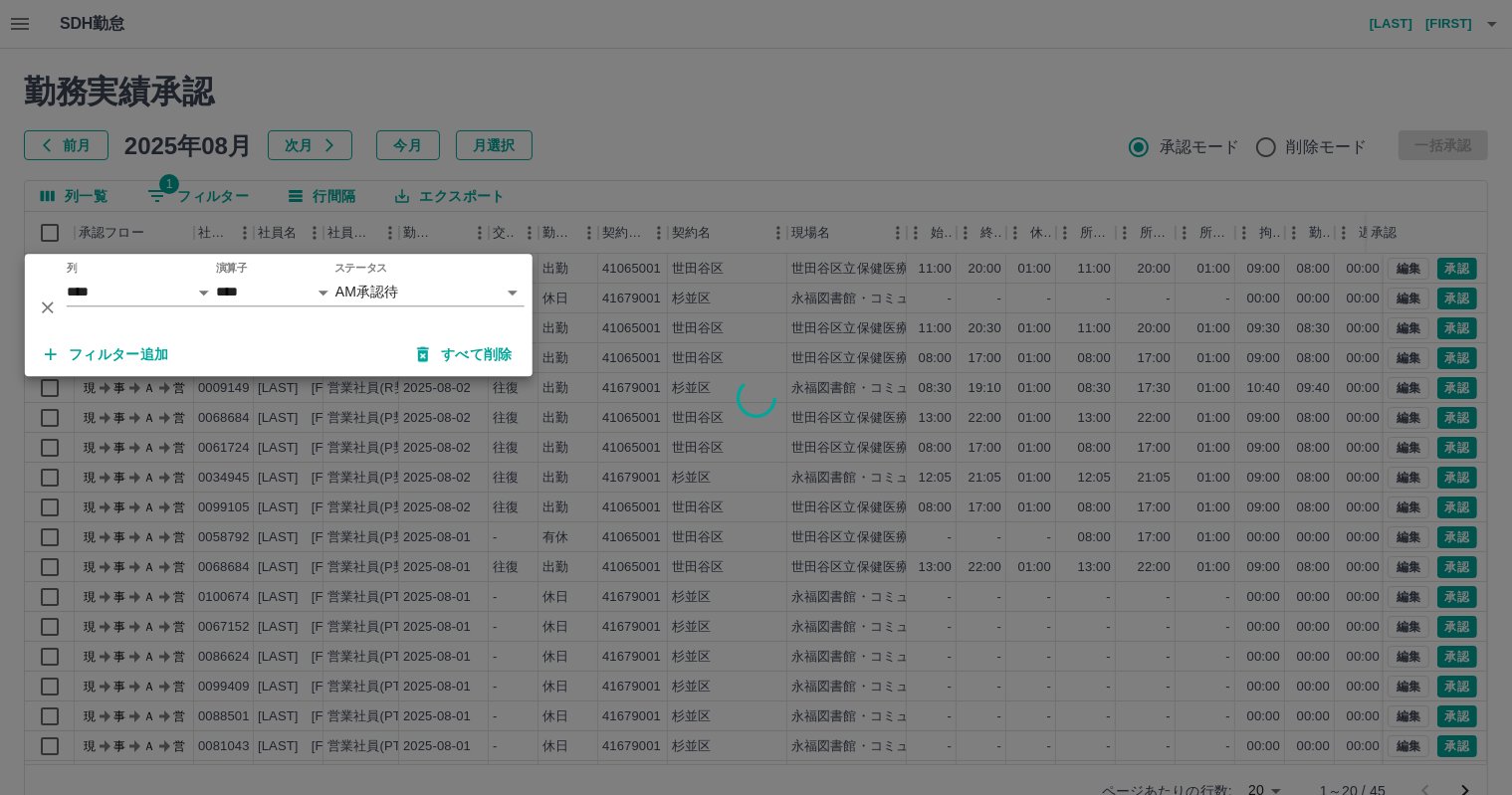 click at bounding box center (756, 397) 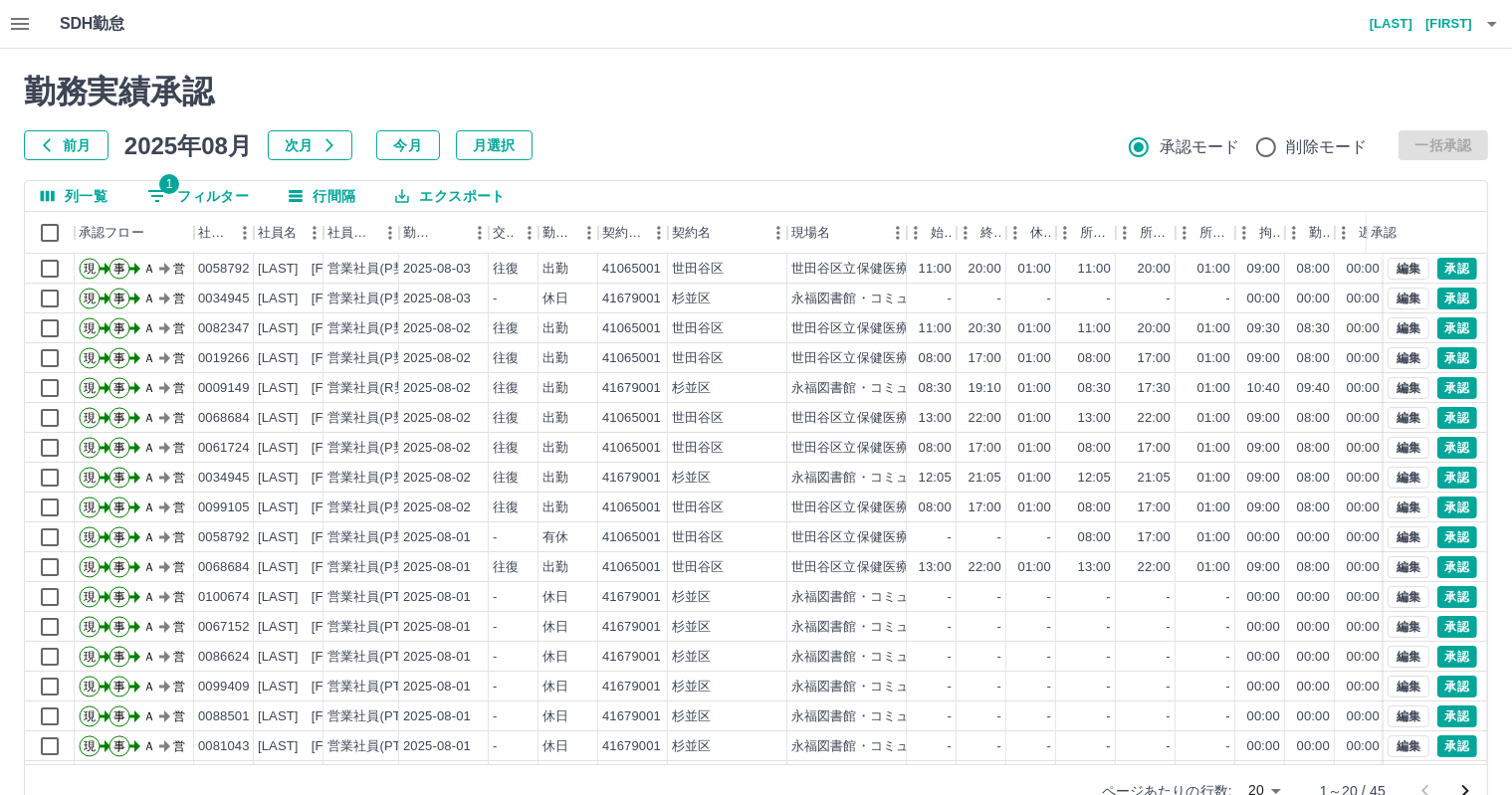 scroll, scrollTop: 46, scrollLeft: 0, axis: vertical 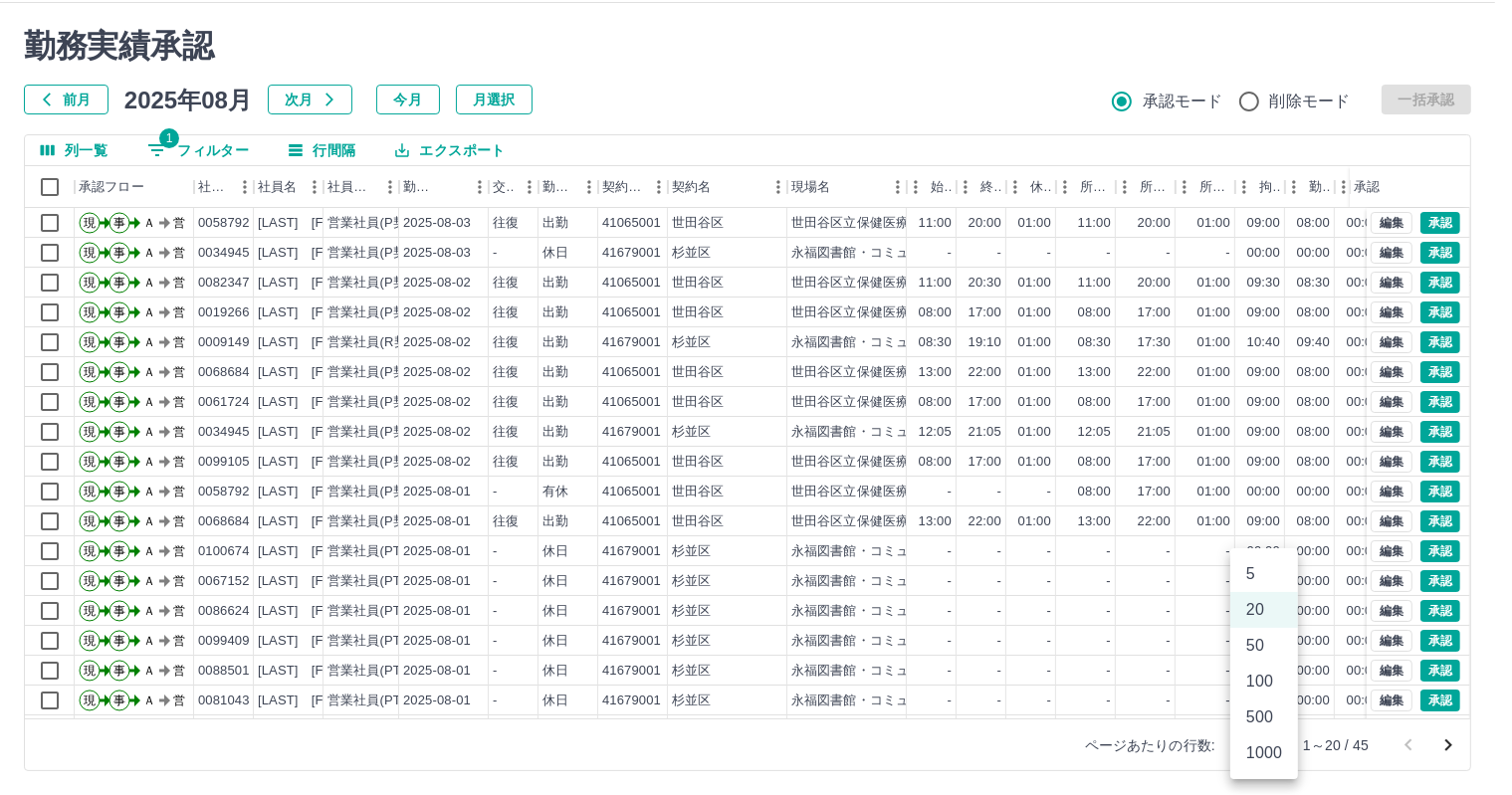 click on "SDH勤怠 [LAST]　[FIRST] 勤務実績承認 前月 2025年08月 次月 今月 月選択 承認モード 削除モード 一括承認 列一覧 1 フィルター 行間隔 エクスポート 承認フロー 社員番号 社員名 社員区分 勤務日 交通費 勤務区分 契約コード 契約名 現場名 始業 終業 休憩 所定開始 所定終業 所定休憩 拘束 勤務 遅刻等 コメント ステータス 承認 現 事 Ａ 営 [NUMBER] [LAST]　[FIRST] 営業社員(P契約) 2025-08-03 往復 出勤 [NUMBER] [CITY] [CITY]立保健医療福祉総合プラザ 11:00 20:00 01:00 11:00 20:00 01:00 09:00 08:00 00:00 AM承認待 現 事 Ａ 営 [NUMBER] [LAST]　[FIRST] 営業社員(P契約) 2025-08-03  -  休日 [NUMBER] [CITY] 永福図書館・コミュニティふらっと永福 - - - - - - 00:00 00:00 00:00 AM承認待 現 事 Ａ 営 [NUMBER] [LAST]　[FIRST] 営業社員(P契約) 2025-08-02 往復 出勤 [NUMBER] [CITY] [CITY]立保健医療福祉総合プラザ 11:00 -" at bounding box center (756, 374) 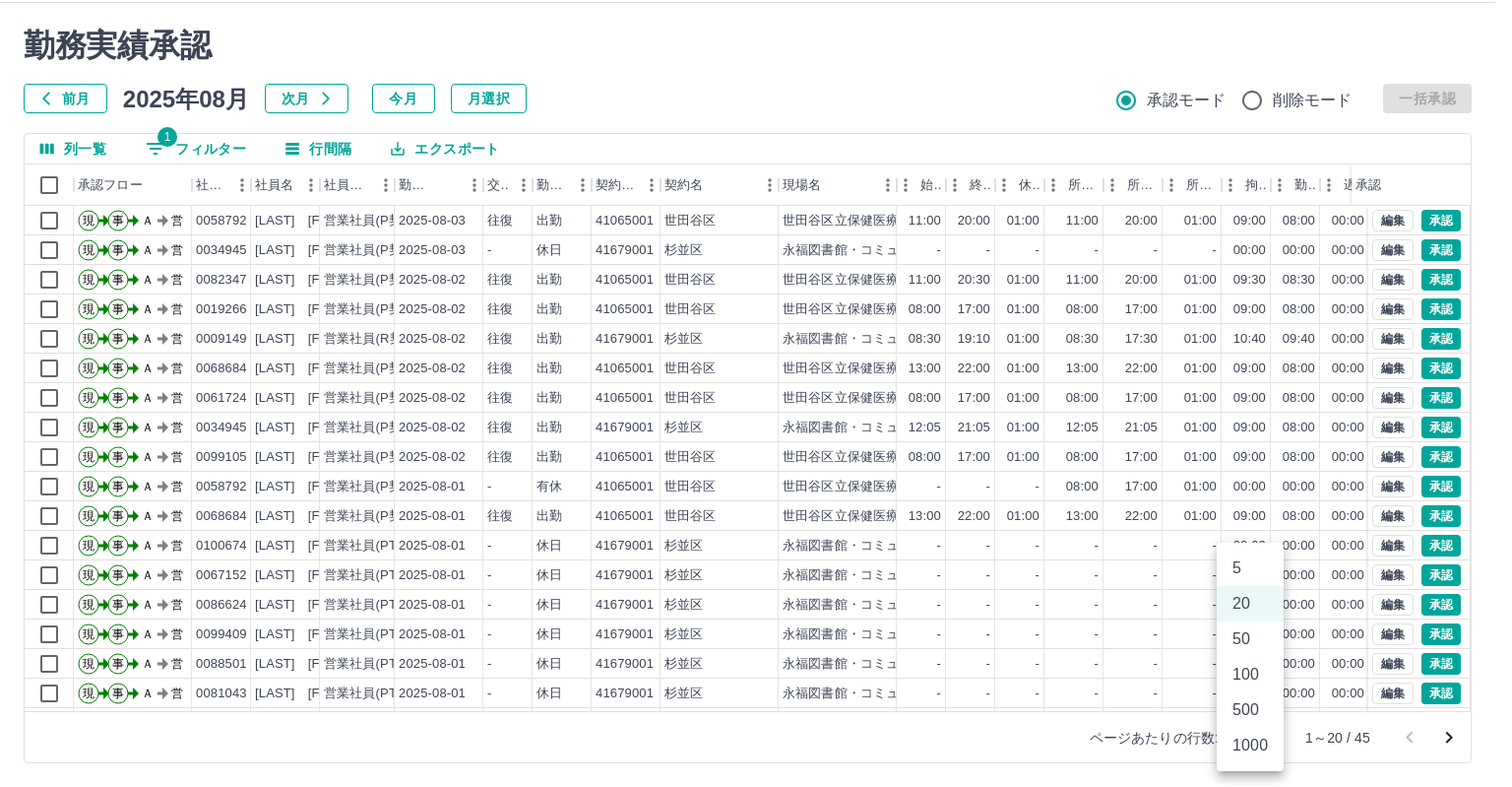 click at bounding box center (756, 393) 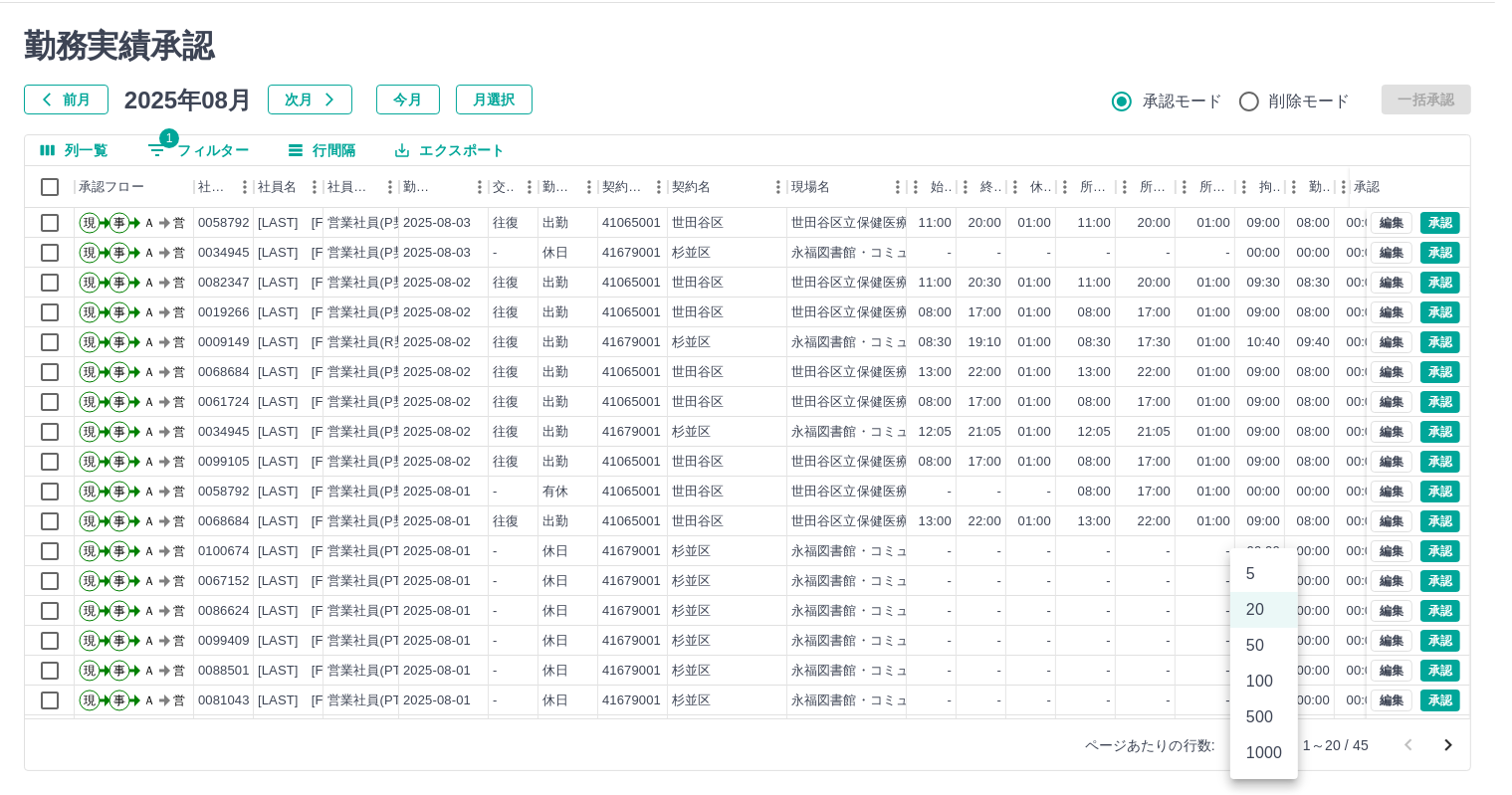 click on "SDH勤怠 [LAST]　[FIRST] 勤務実績承認 前月 2025年08月 次月 今月 月選択 承認モード 削除モード 一括承認 列一覧 1 フィルター 行間隔 エクスポート 承認フロー 社員番号 社員名 社員区分 勤務日 交通費 勤務区分 契約コード 契約名 現場名 始業 終業 休憩 所定開始 所定終業 所定休憩 拘束 勤務 遅刻等 コメント ステータス 承認 現 事 Ａ 営 [NUMBER] [LAST]　[FIRST] 営業社員(P契約) 2025-08-03 往復 出勤 [NUMBER] [CITY] [CITY]立保健医療福祉総合プラザ 11:00 20:00 01:00 11:00 20:00 01:00 09:00 08:00 00:00 AM承認待 現 事 Ａ 営 [NUMBER] [LAST]　[FIRST] 営業社員(P契約) 2025-08-03  -  休日 [NUMBER] [CITY] 永福図書館・コミュニティふらっと永福 - - - - - - 00:00 00:00 00:00 AM承認待 現 事 Ａ 営 [NUMBER] [LAST]　[FIRST] 営業社員(P契約) 2025-08-02 往復 出勤 [NUMBER] [CITY] [CITY]立保健医療福祉総合プラザ 11:00 -" at bounding box center (756, 374) 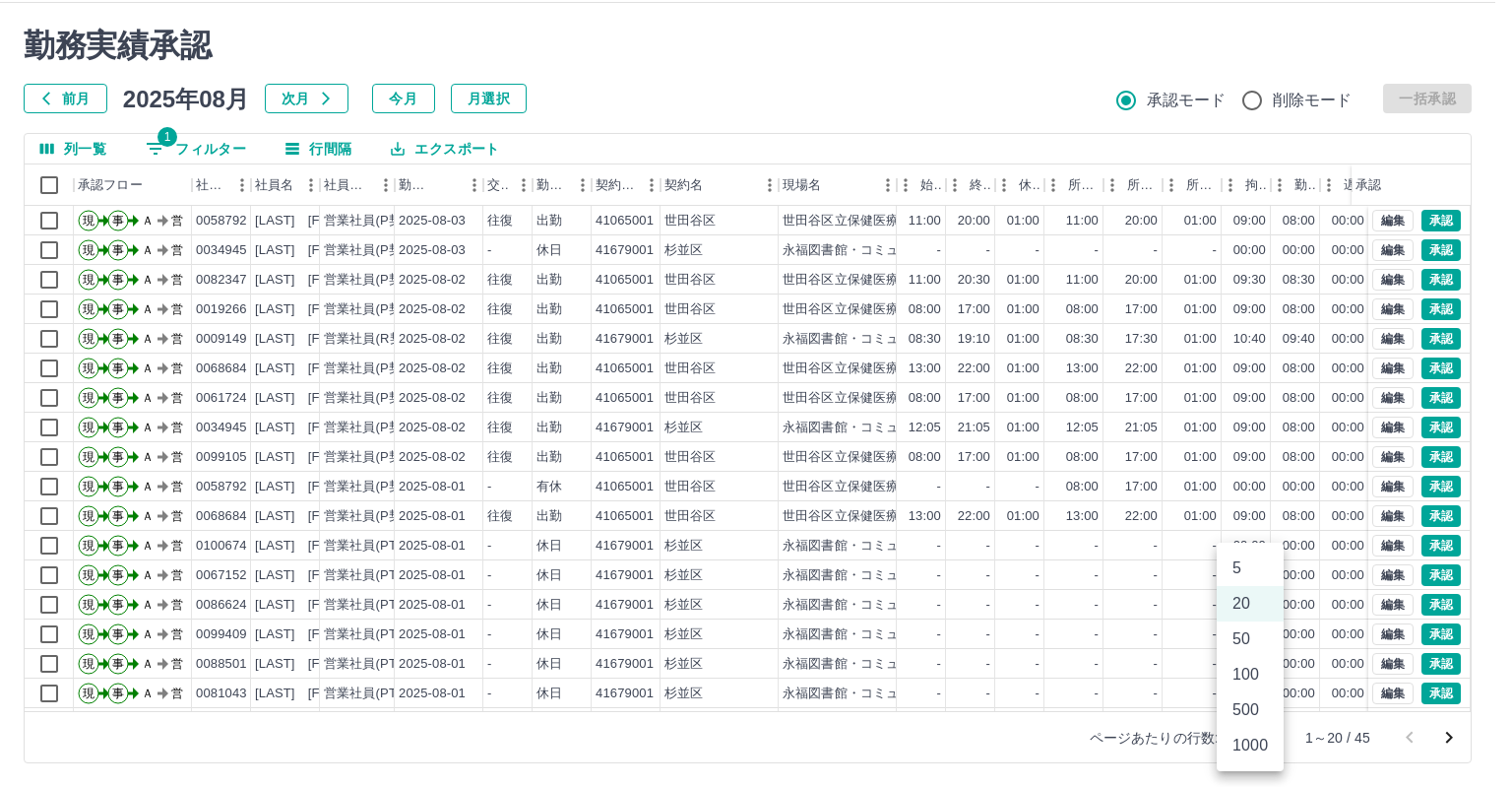 click on "1000" at bounding box center (1250, 746) 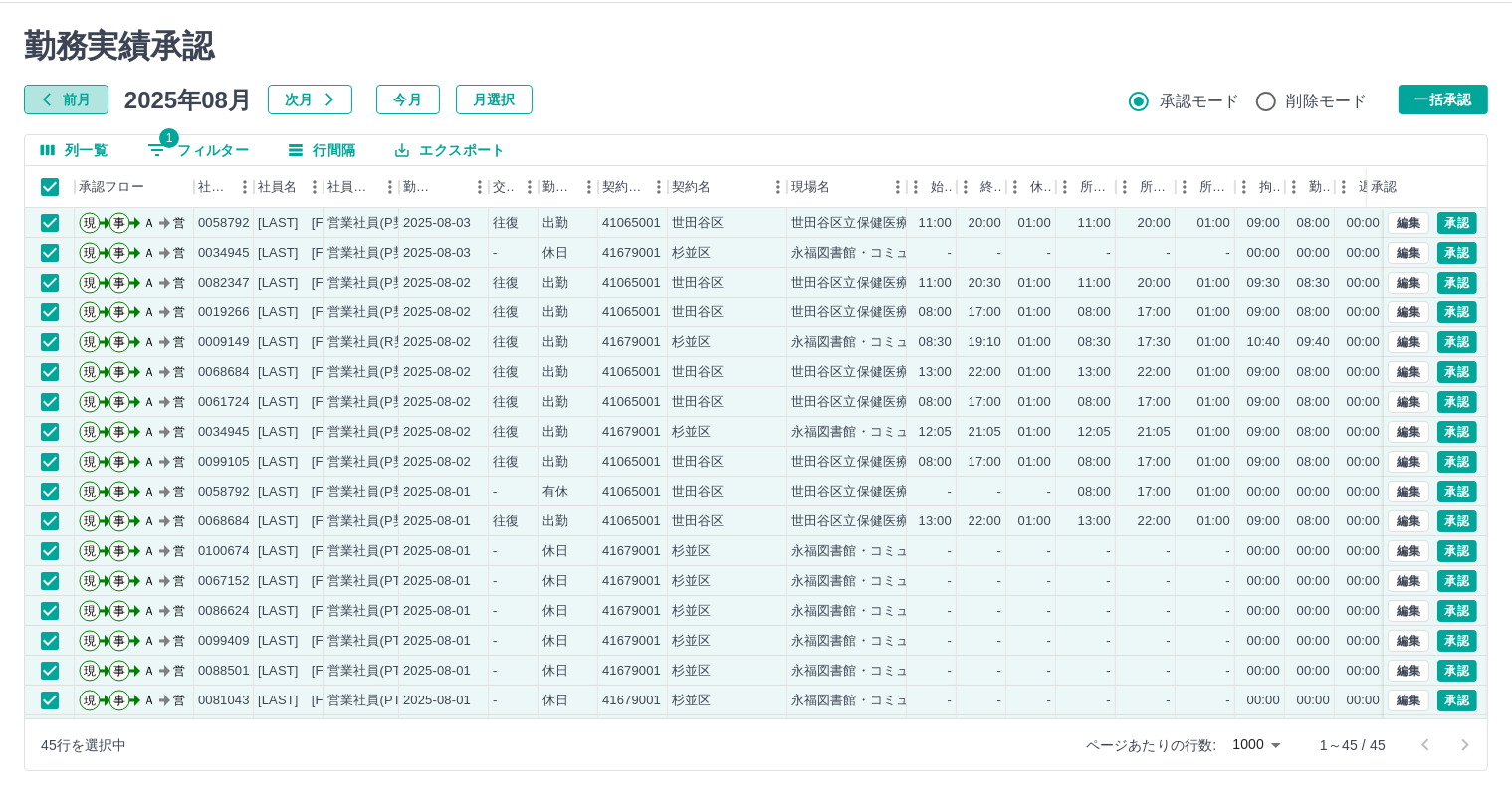 click on "前月" at bounding box center [66, 99] 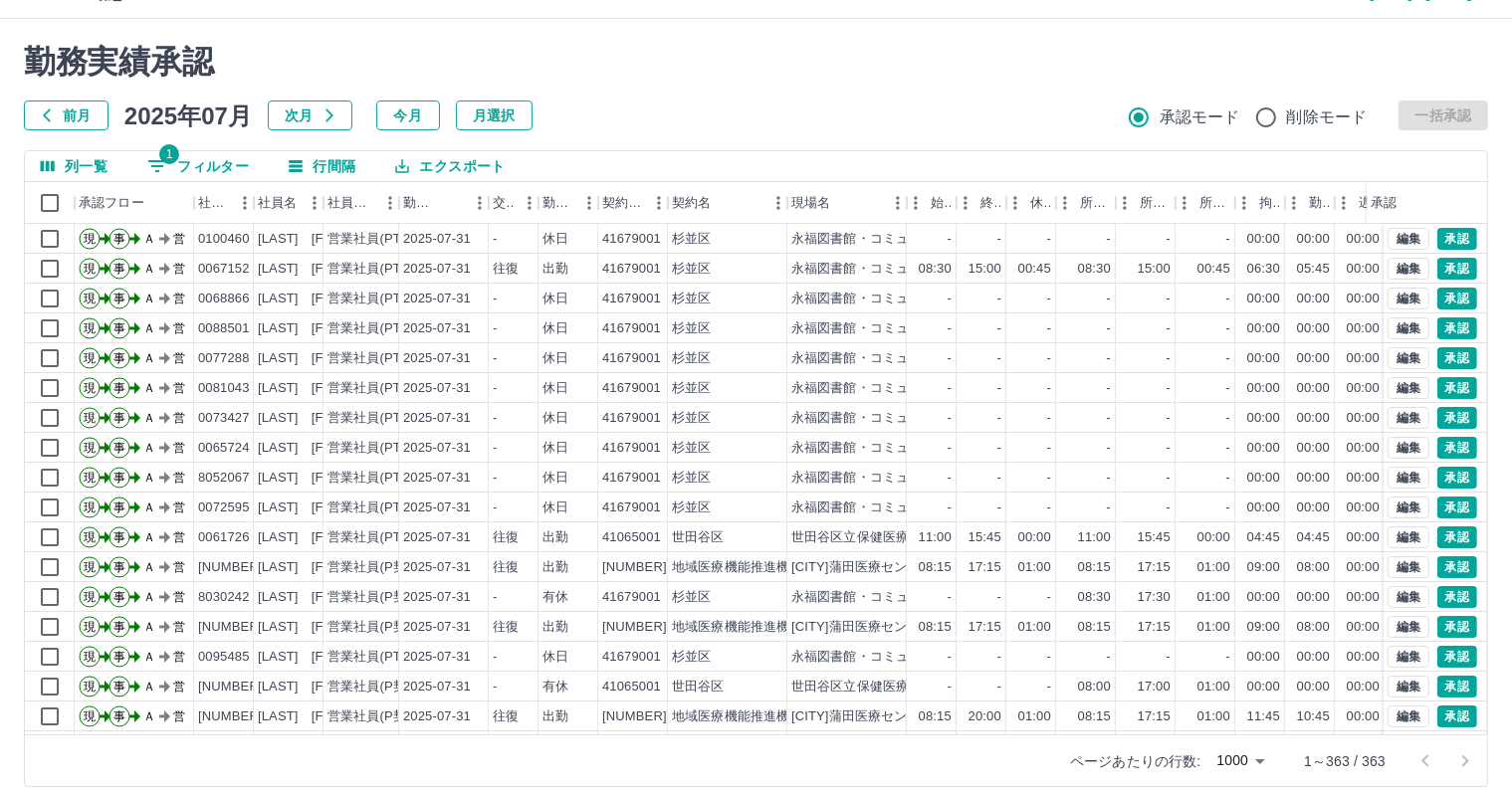 scroll, scrollTop: 46, scrollLeft: 0, axis: vertical 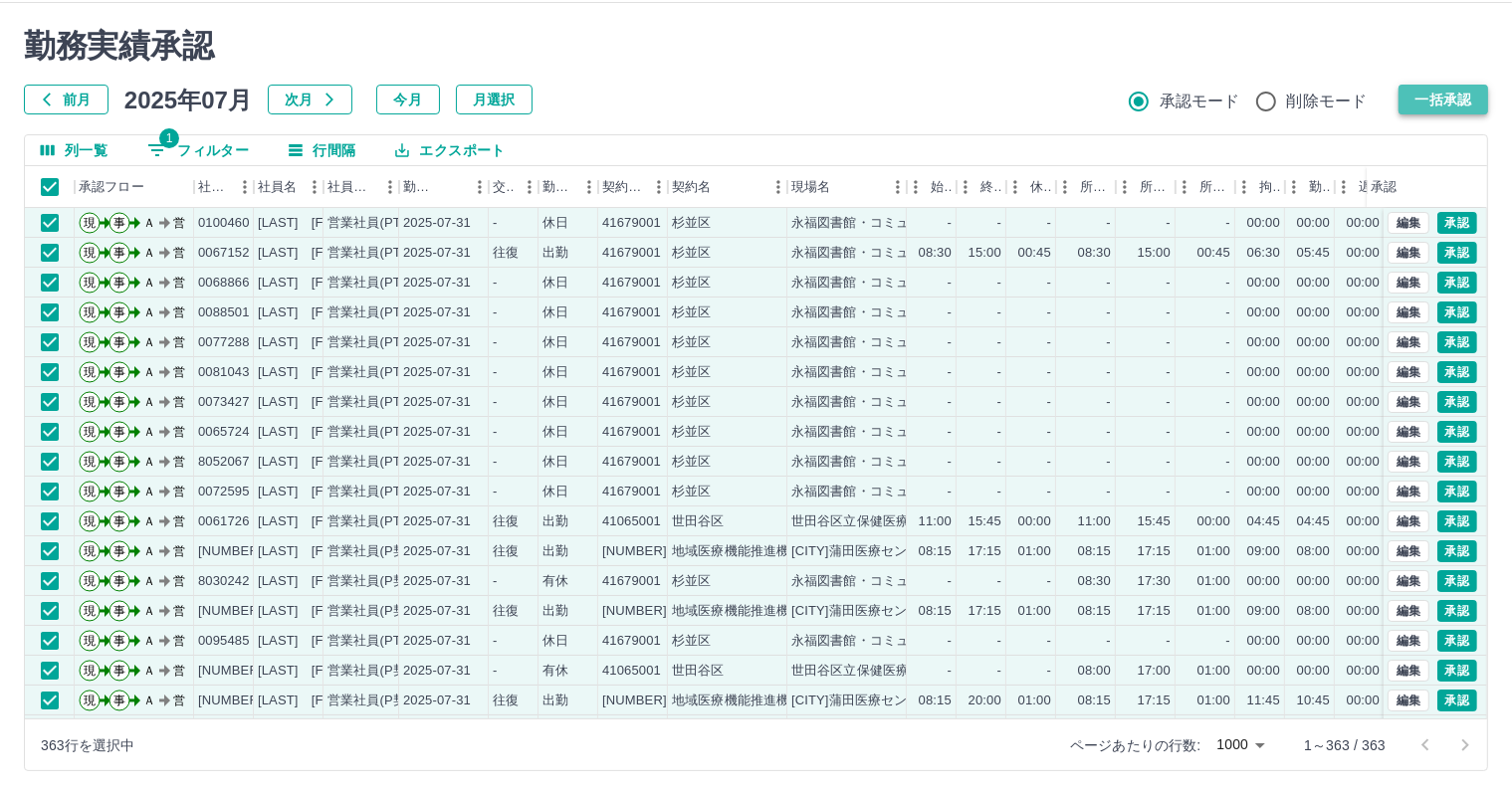 click on "一括承認" at bounding box center [1443, 99] 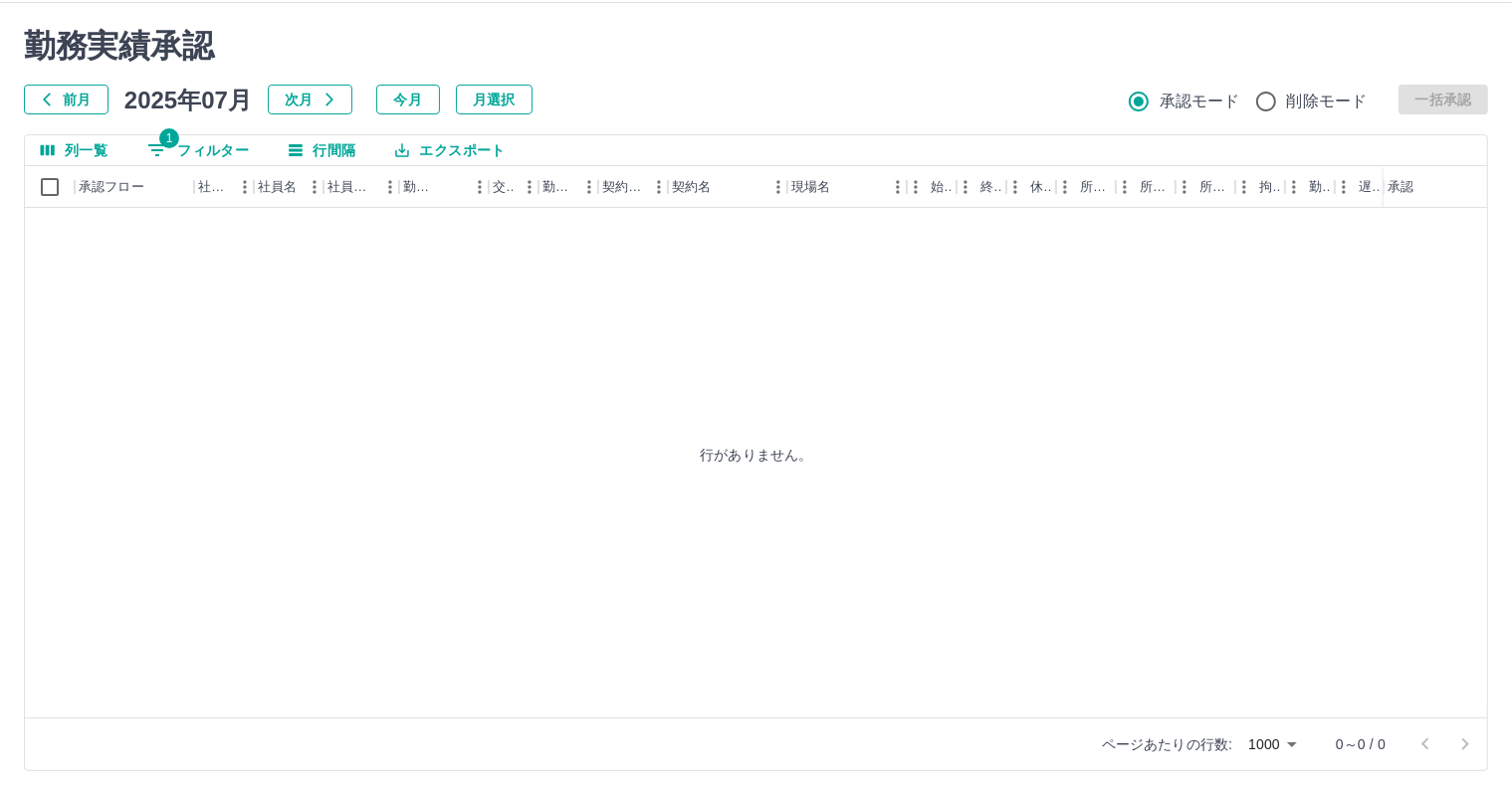 click on "1 フィルター" at bounding box center (198, 150) 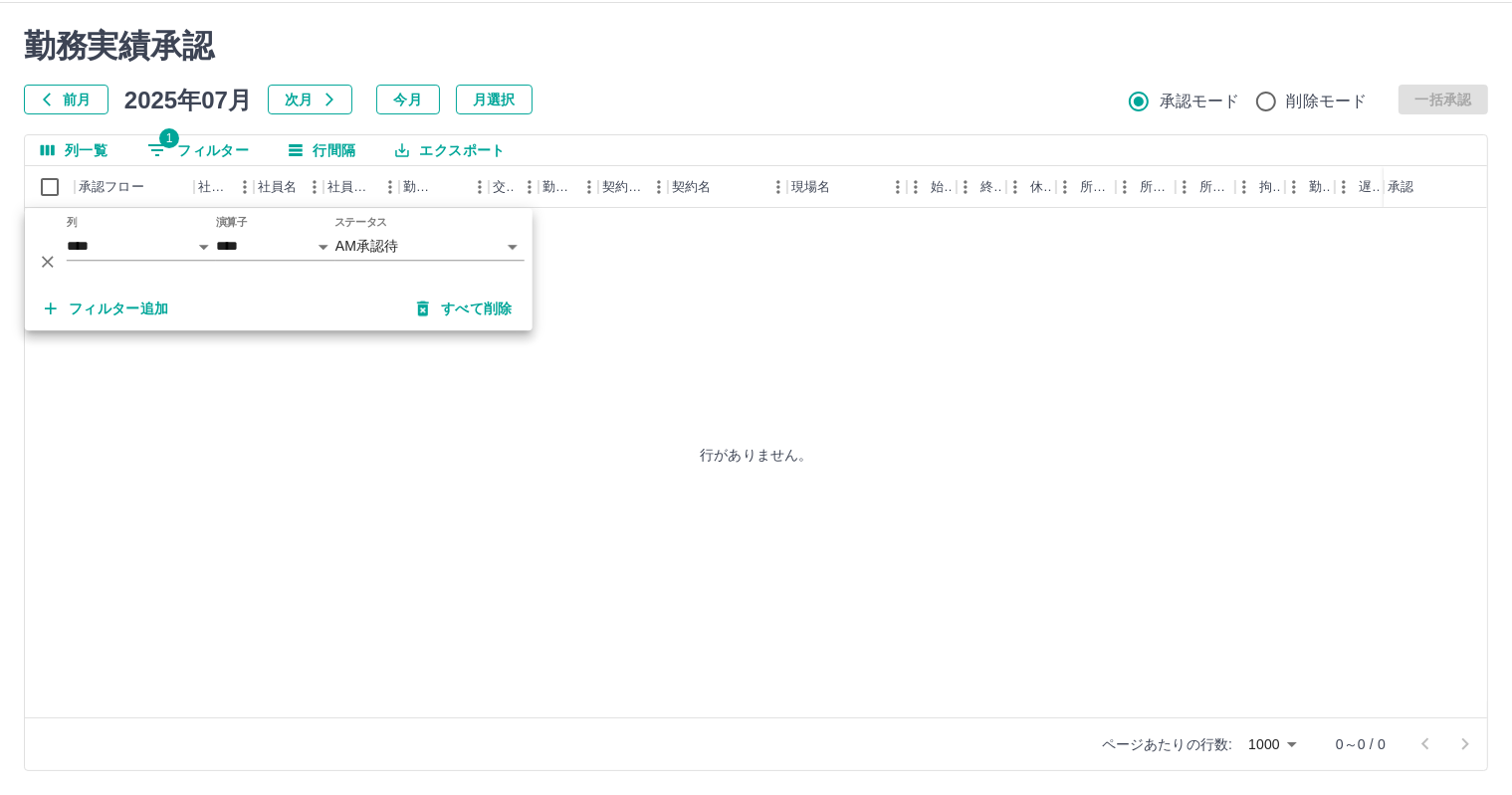 click on "**********" at bounding box center (756, 374) 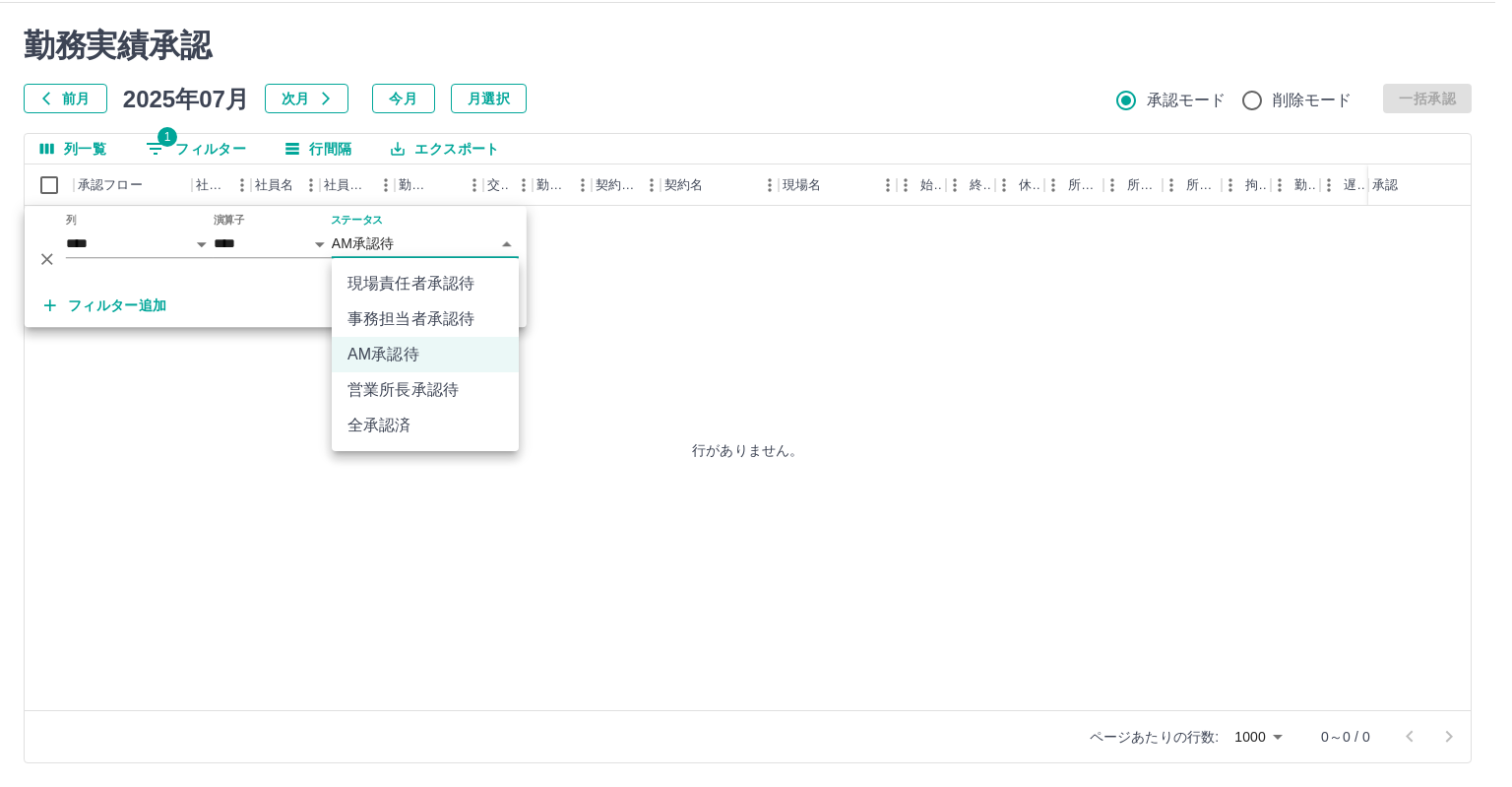click on "現場責任者承認待" at bounding box center (425, 284) 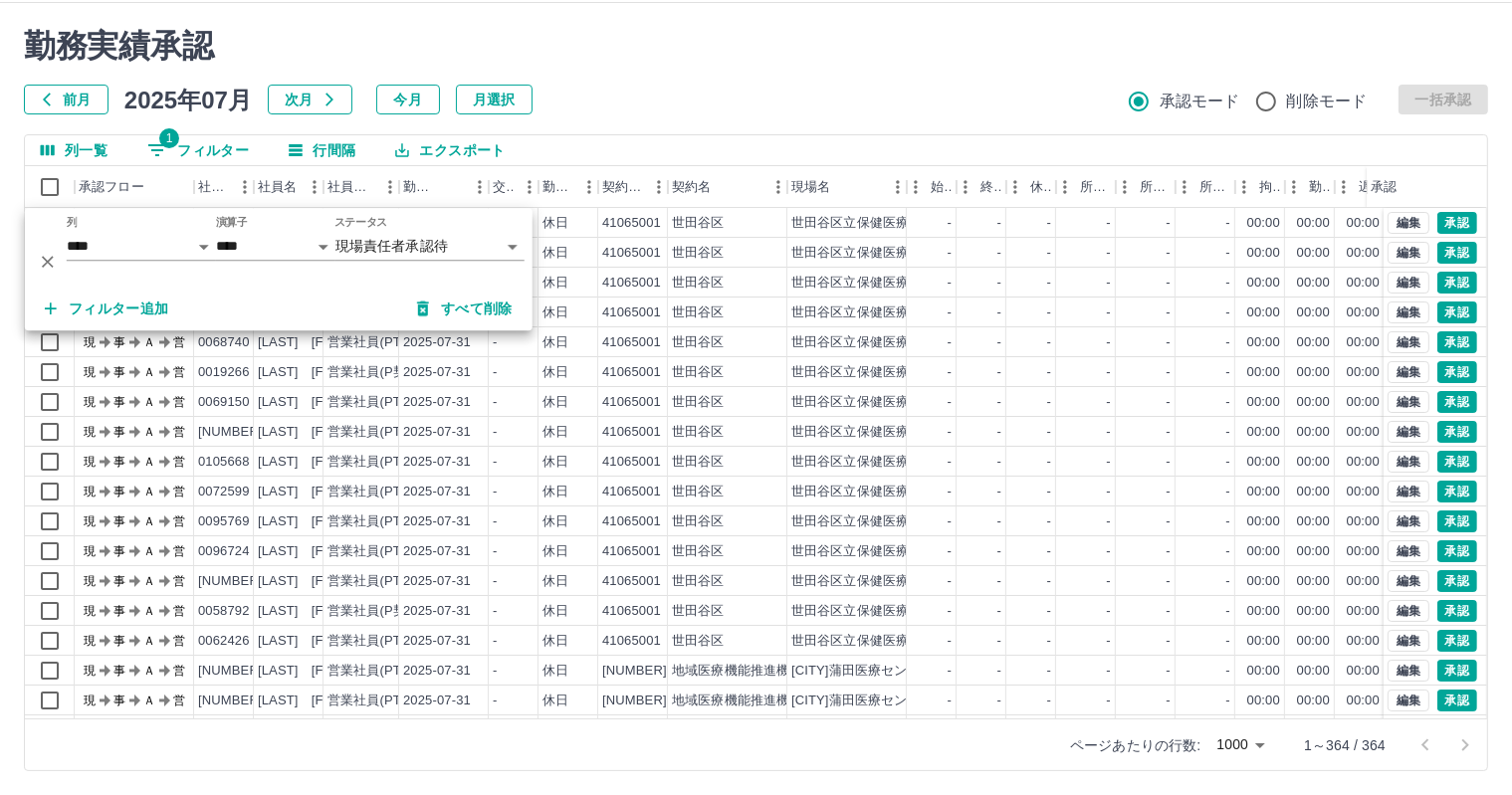 click on "前月 2025年07月 次月 今月 月選択 承認モード 削除モード 一括承認" at bounding box center (756, 99) 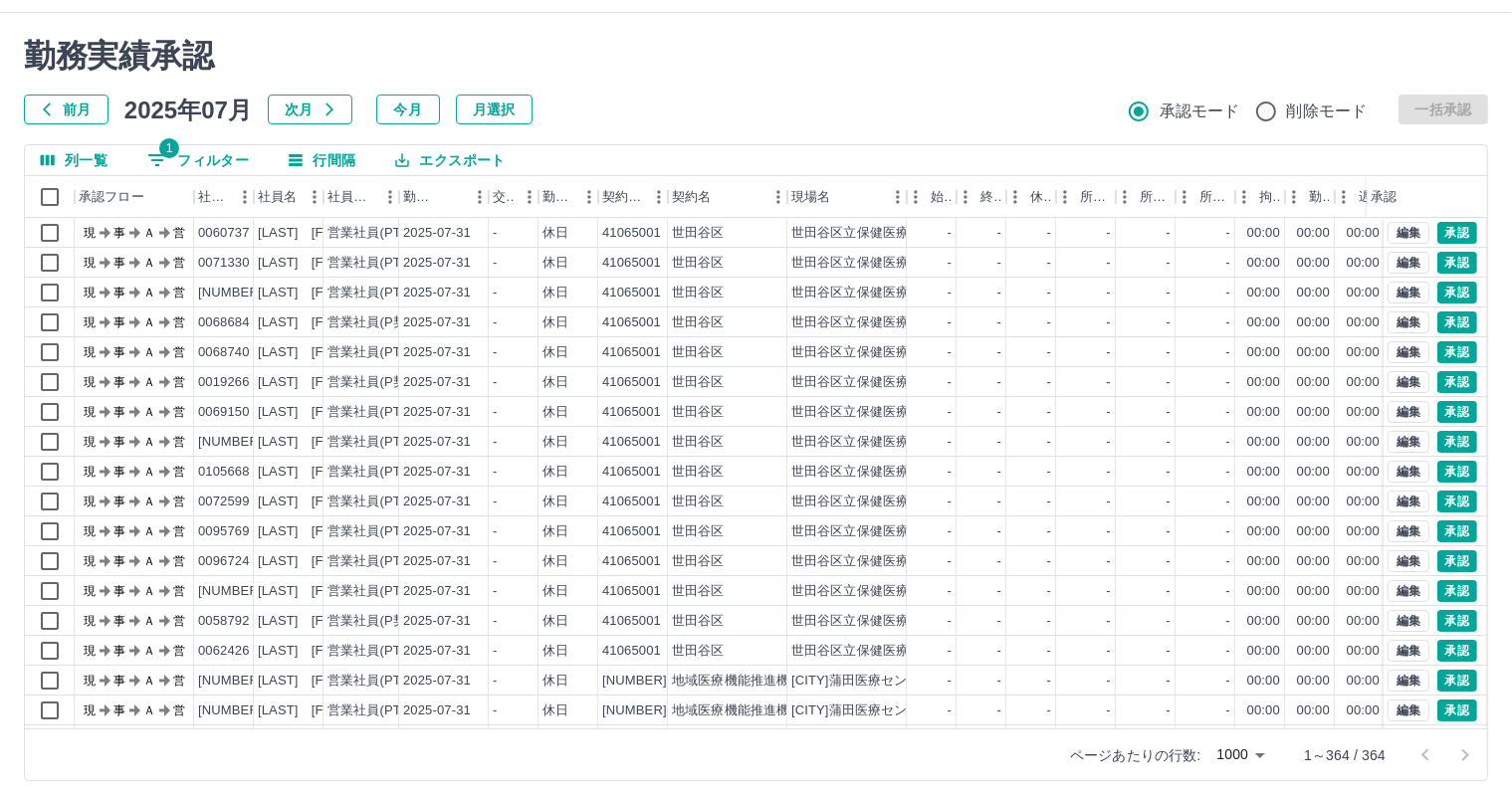 scroll, scrollTop: 46, scrollLeft: 0, axis: vertical 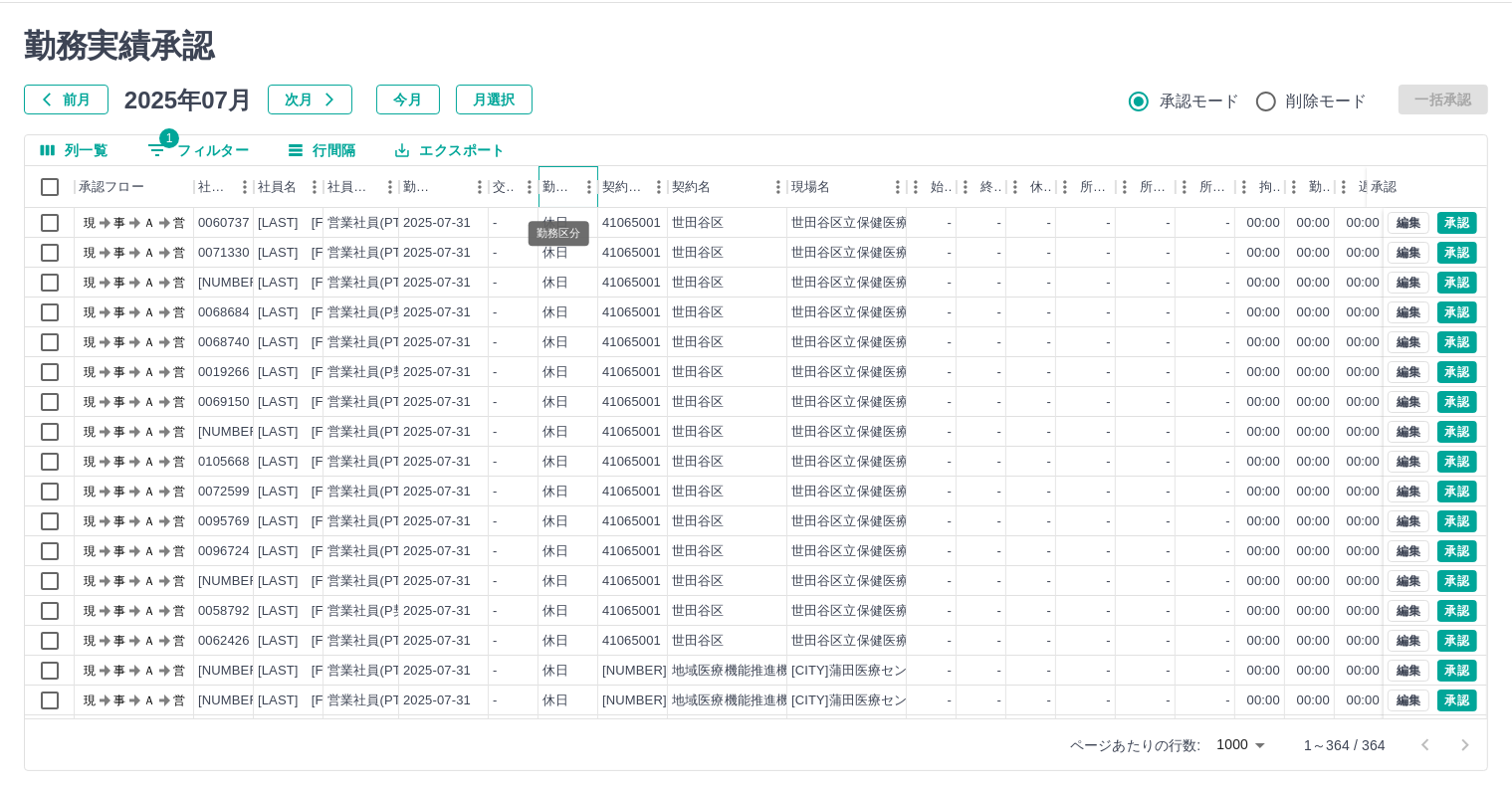 click on "勤務区分" at bounding box center (558, 187) 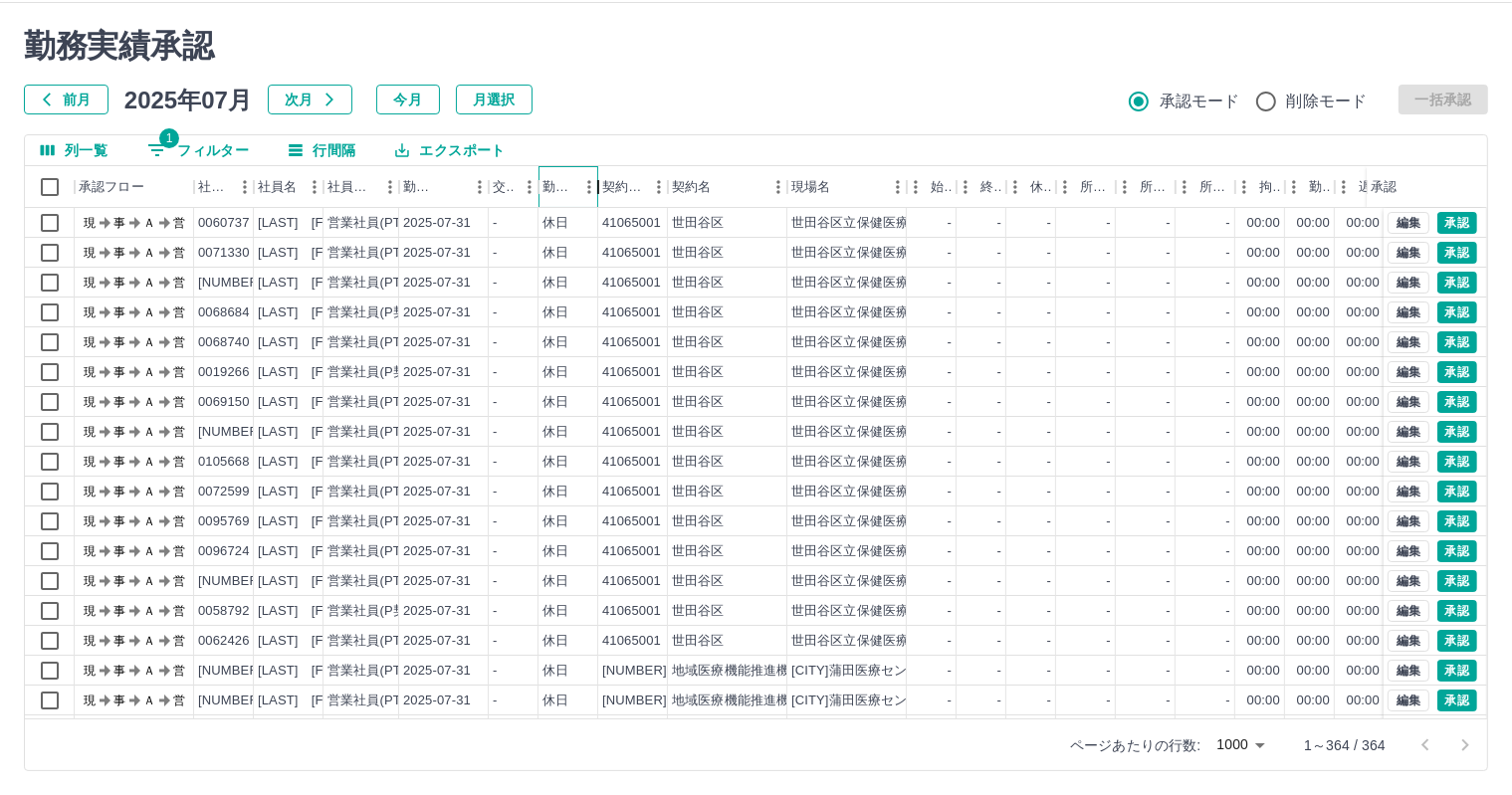 click at bounding box center [598, 187] 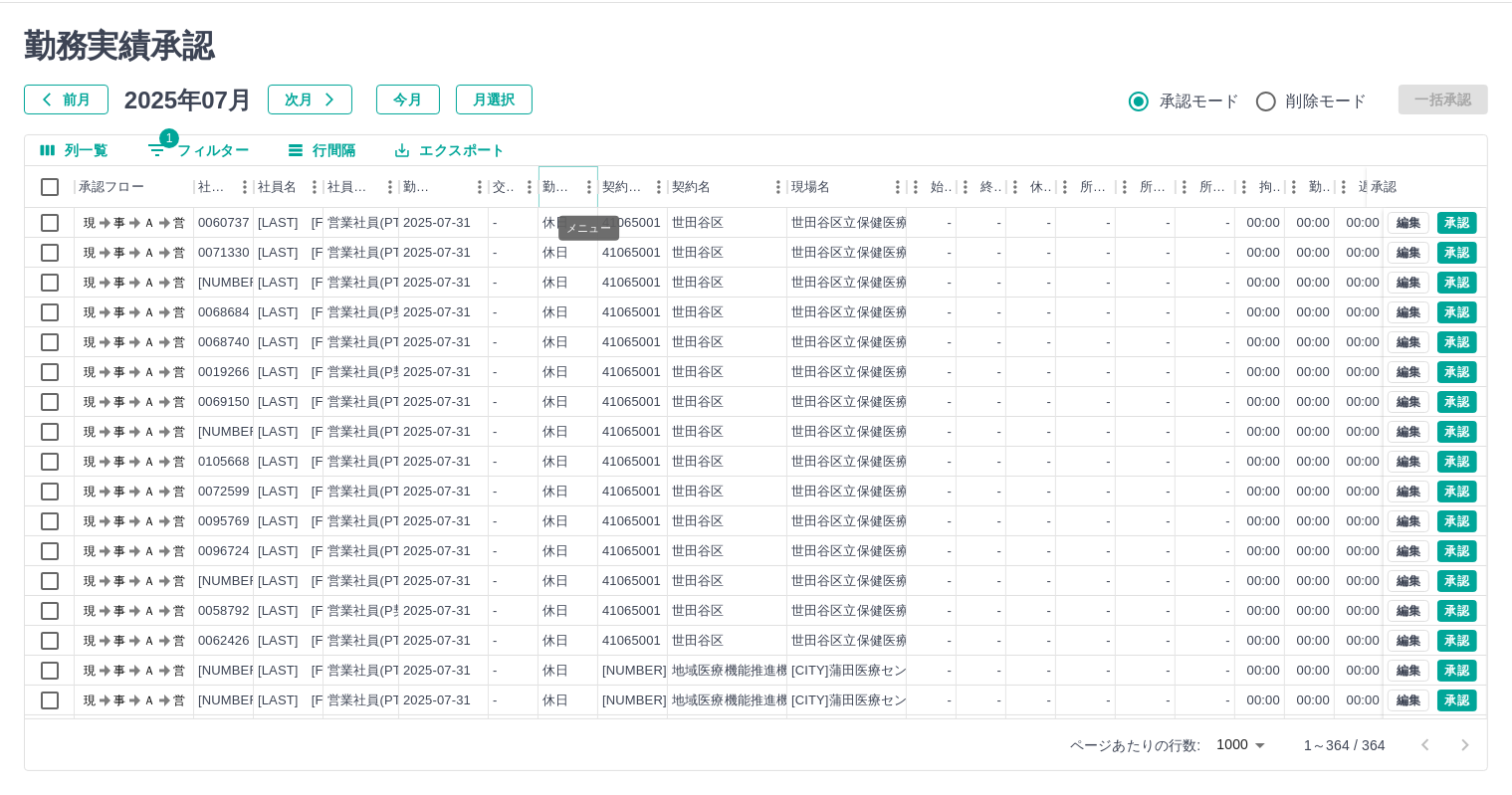 click 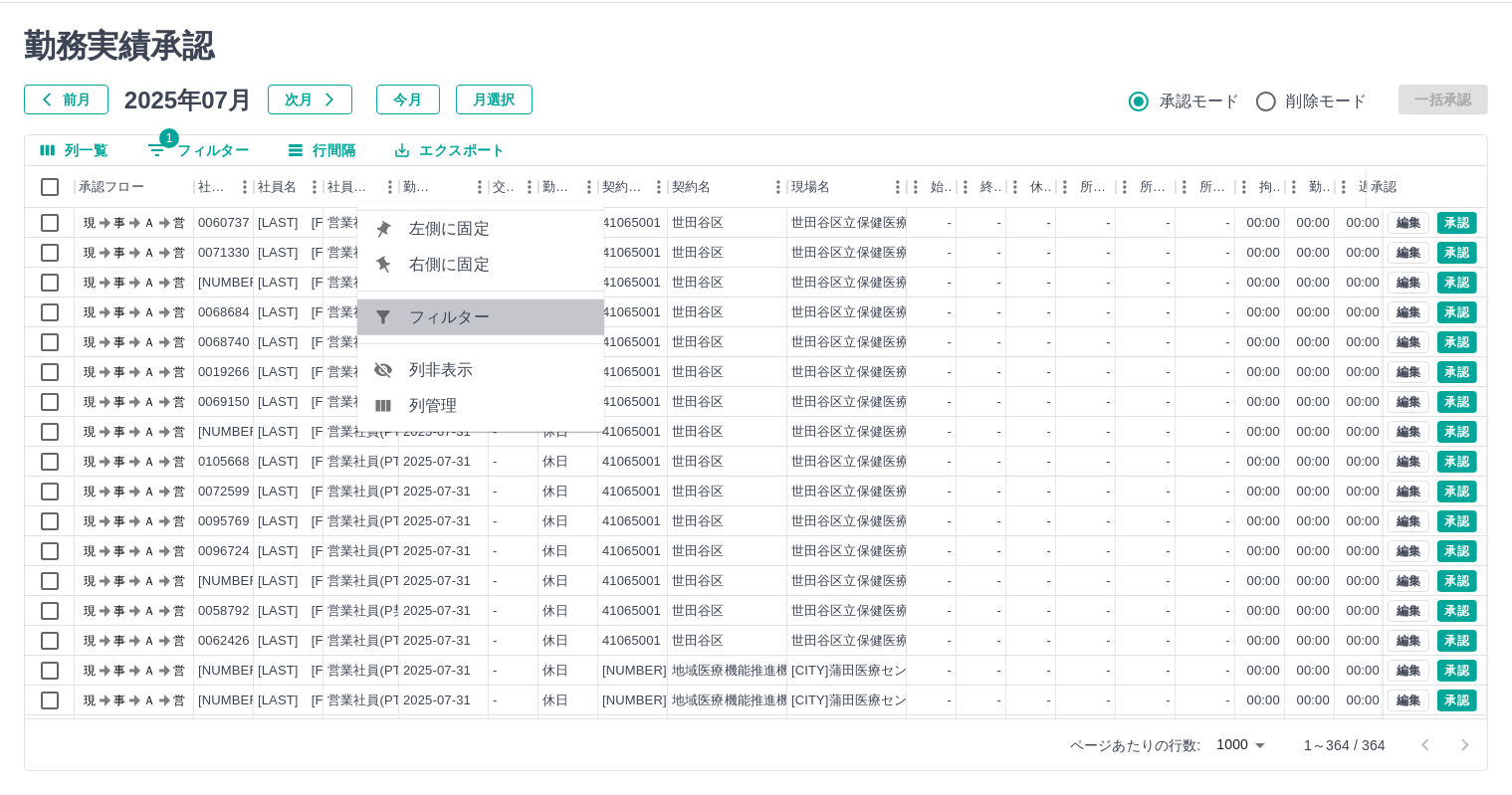 click on "フィルター" at bounding box center [499, 317] 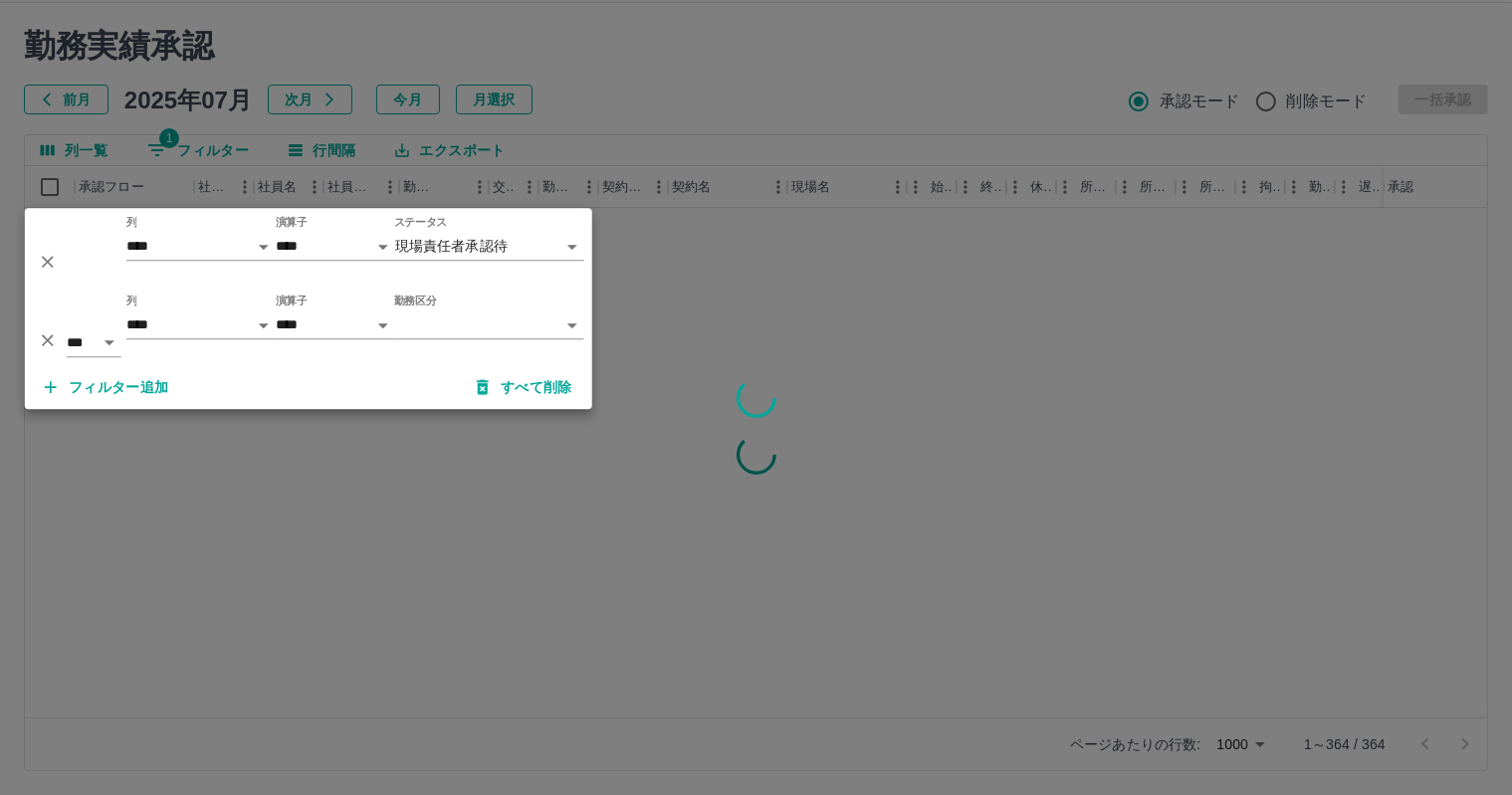click at bounding box center [756, 397] 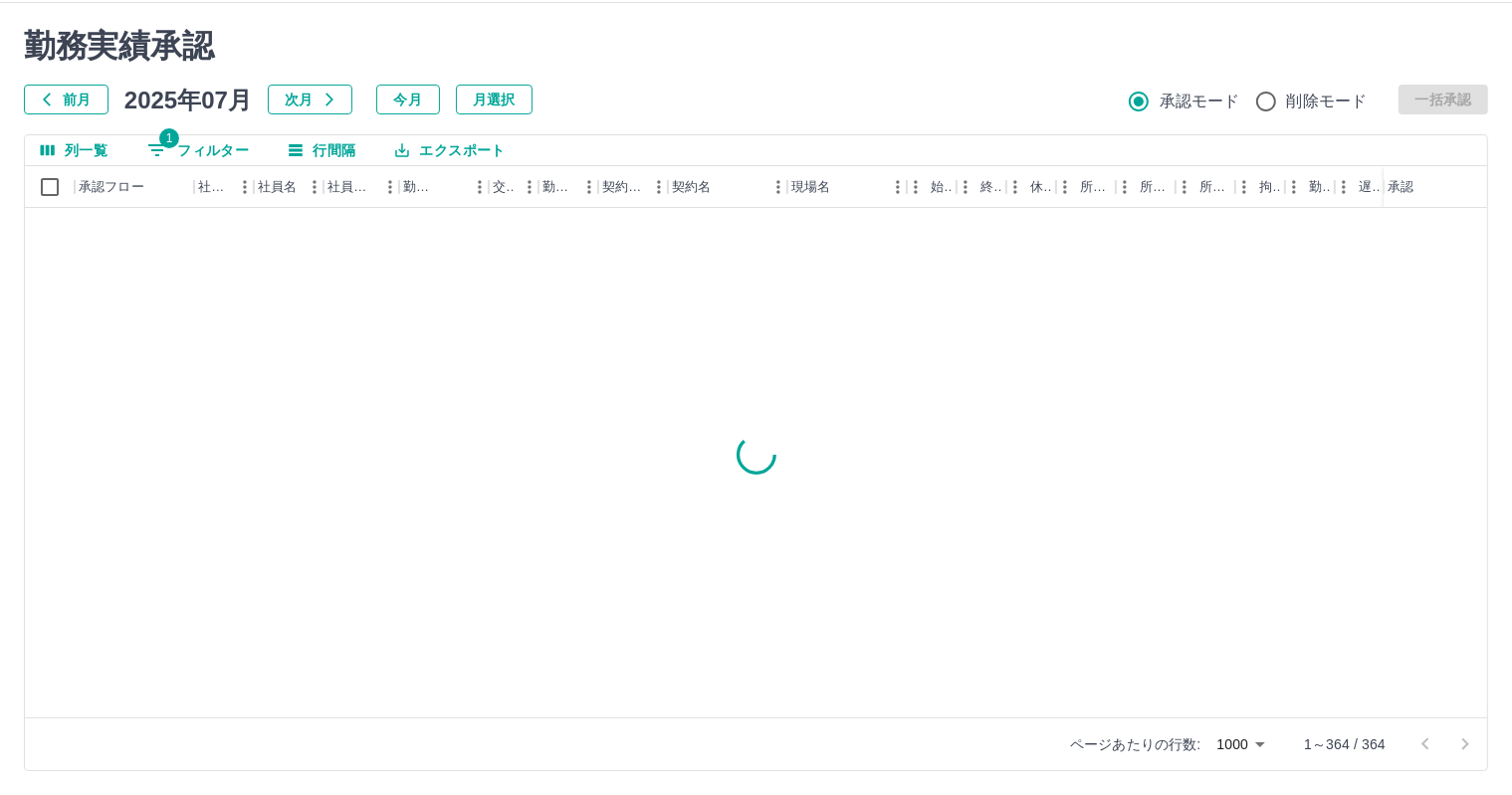 click on "勤務実績承認 前月 2025年07月 次月 今月 月選択 承認モード 削除モード 一括承認 列一覧 1 フィルター 行間隔 エクスポート 承認フロー 社員番号 [LAST] [FIRST] 社員区分 勤務日 交通費 勤務区分 契約コード 契約名 現場名 始業 終業 休憩 所定開始 所定終業 所定休憩 拘束 勤務 遅刻等 コメント ステータス 承認 ページあたりの行数: 1000 **** 1～364 / 364" at bounding box center [756, 399] 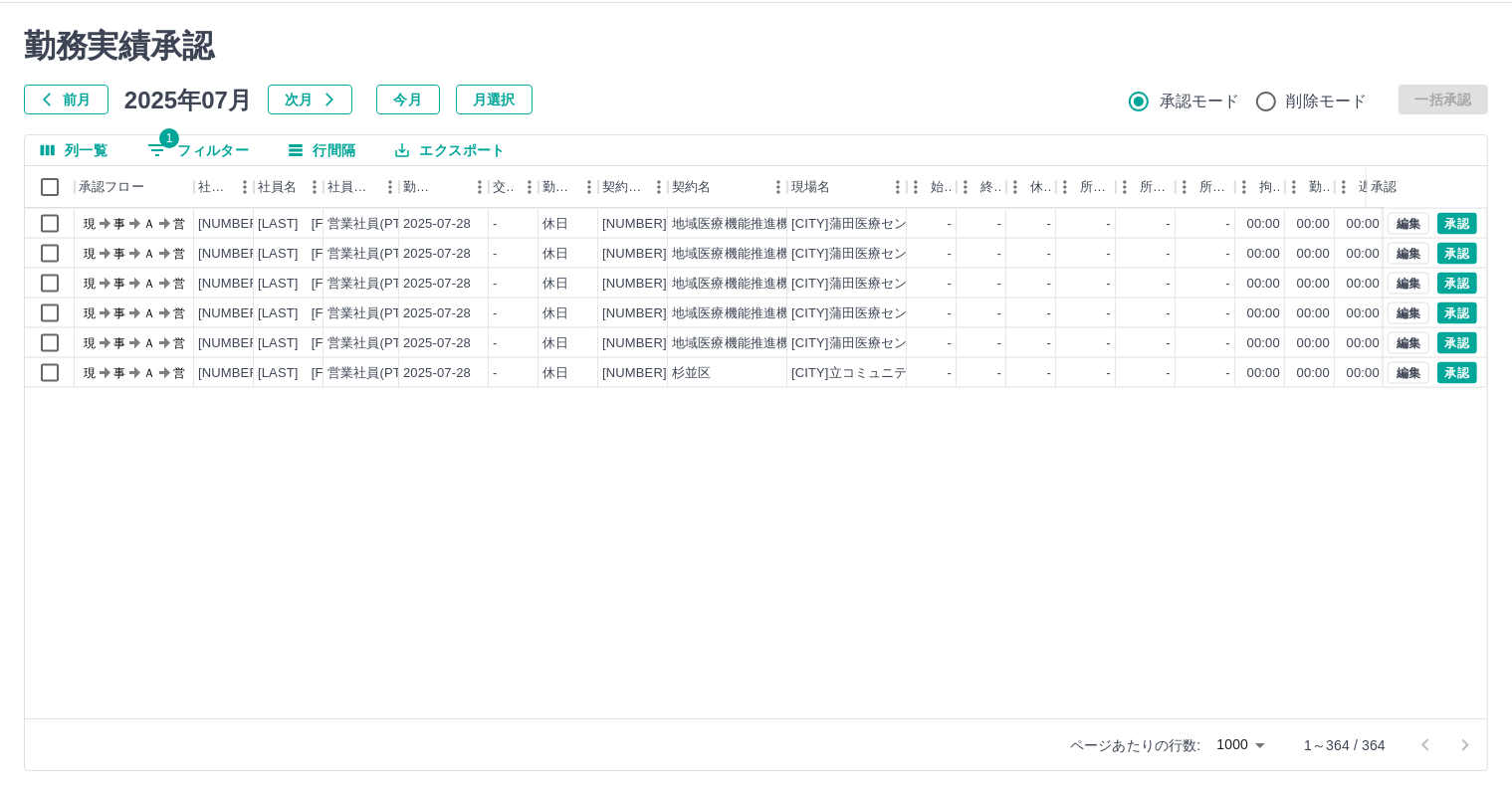 scroll, scrollTop: 2985, scrollLeft: 0, axis: vertical 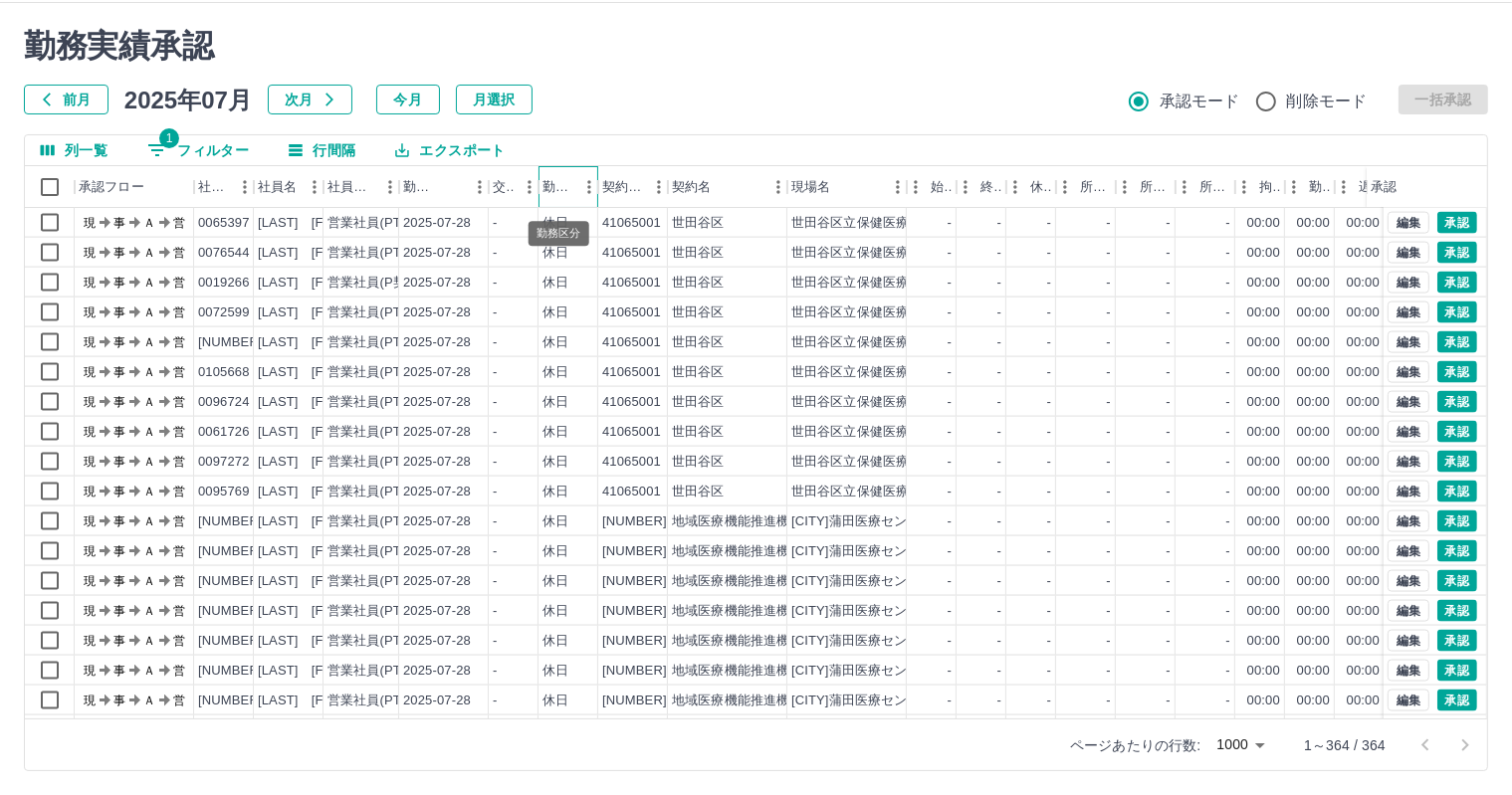 click on "勤務区分" at bounding box center (558, 187) 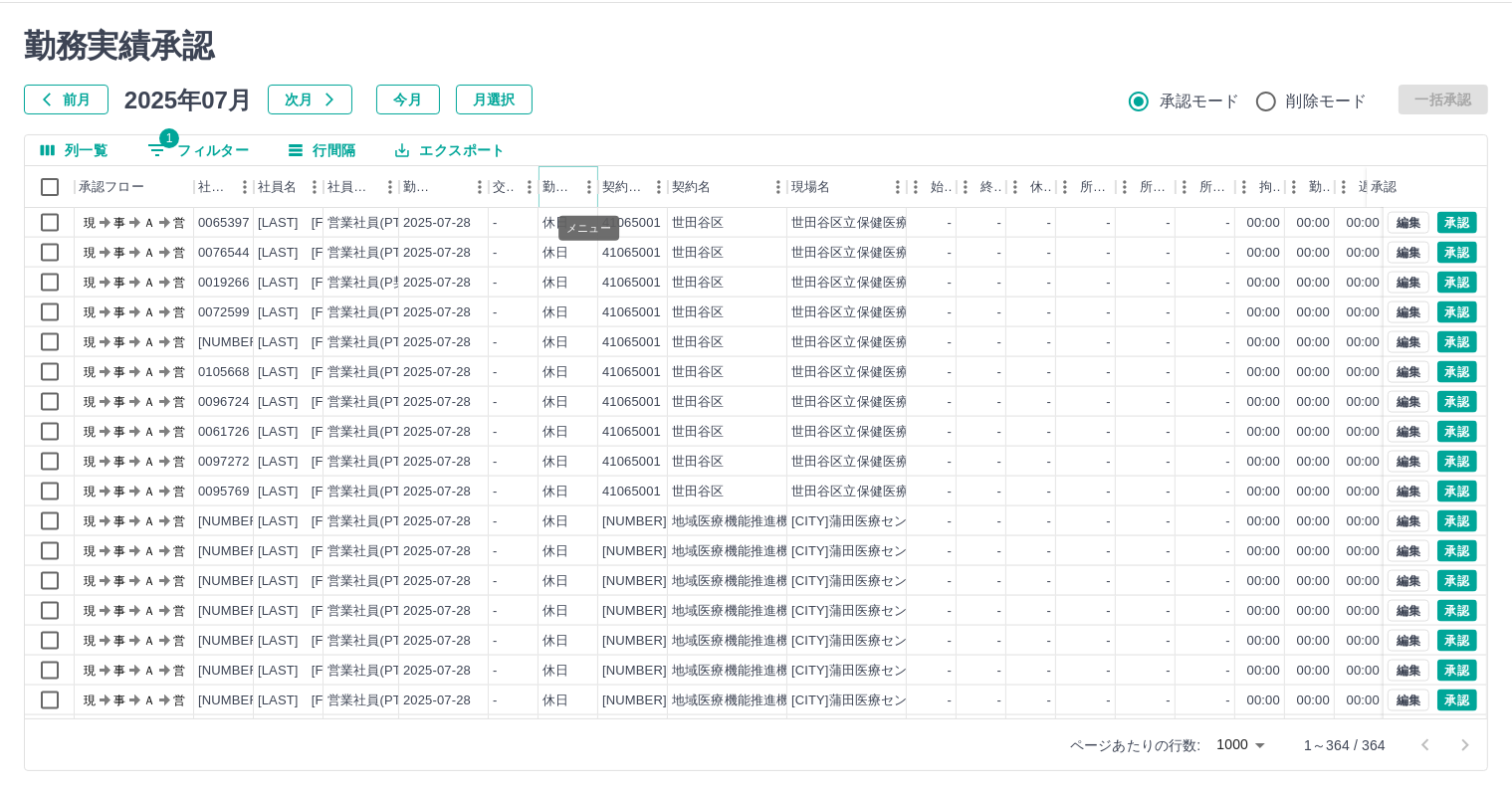 click at bounding box center [589, 187] 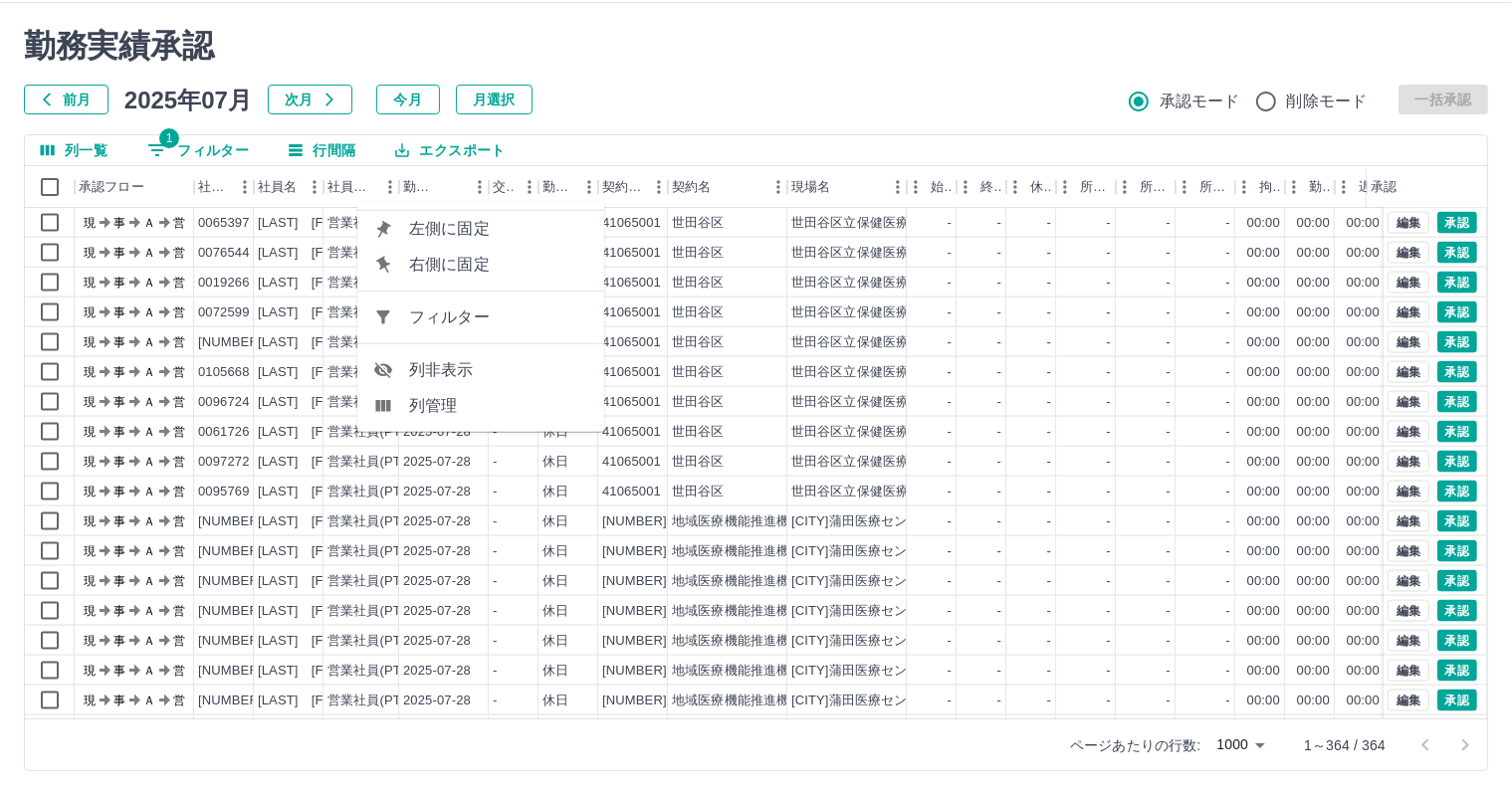 click on "列管理" at bounding box center [499, 406] 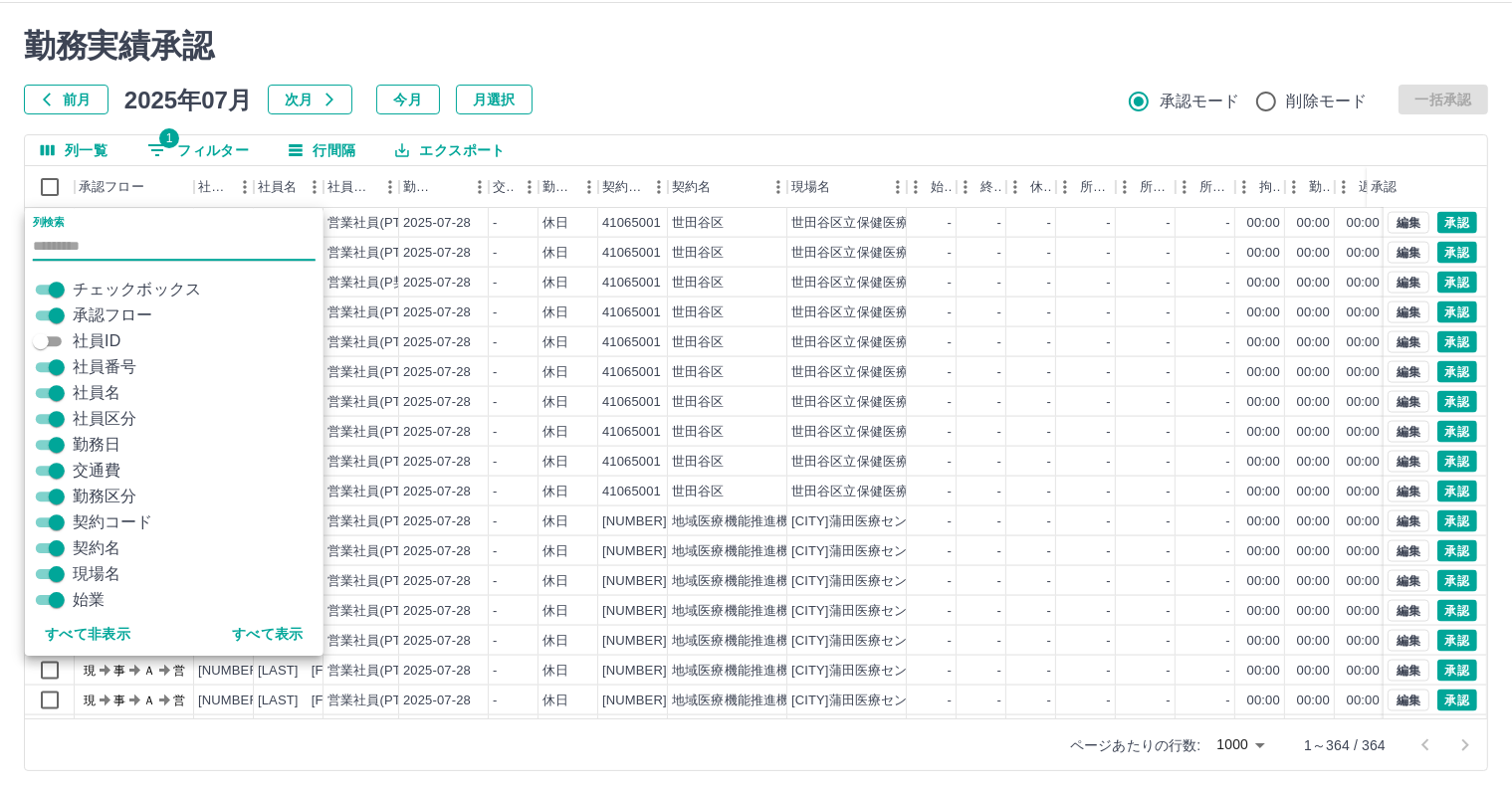 click on "勤務実績承認 前月 2025年07月 次月 今月 月選択 承認モード 削除モード 一括承認" at bounding box center [756, 71] 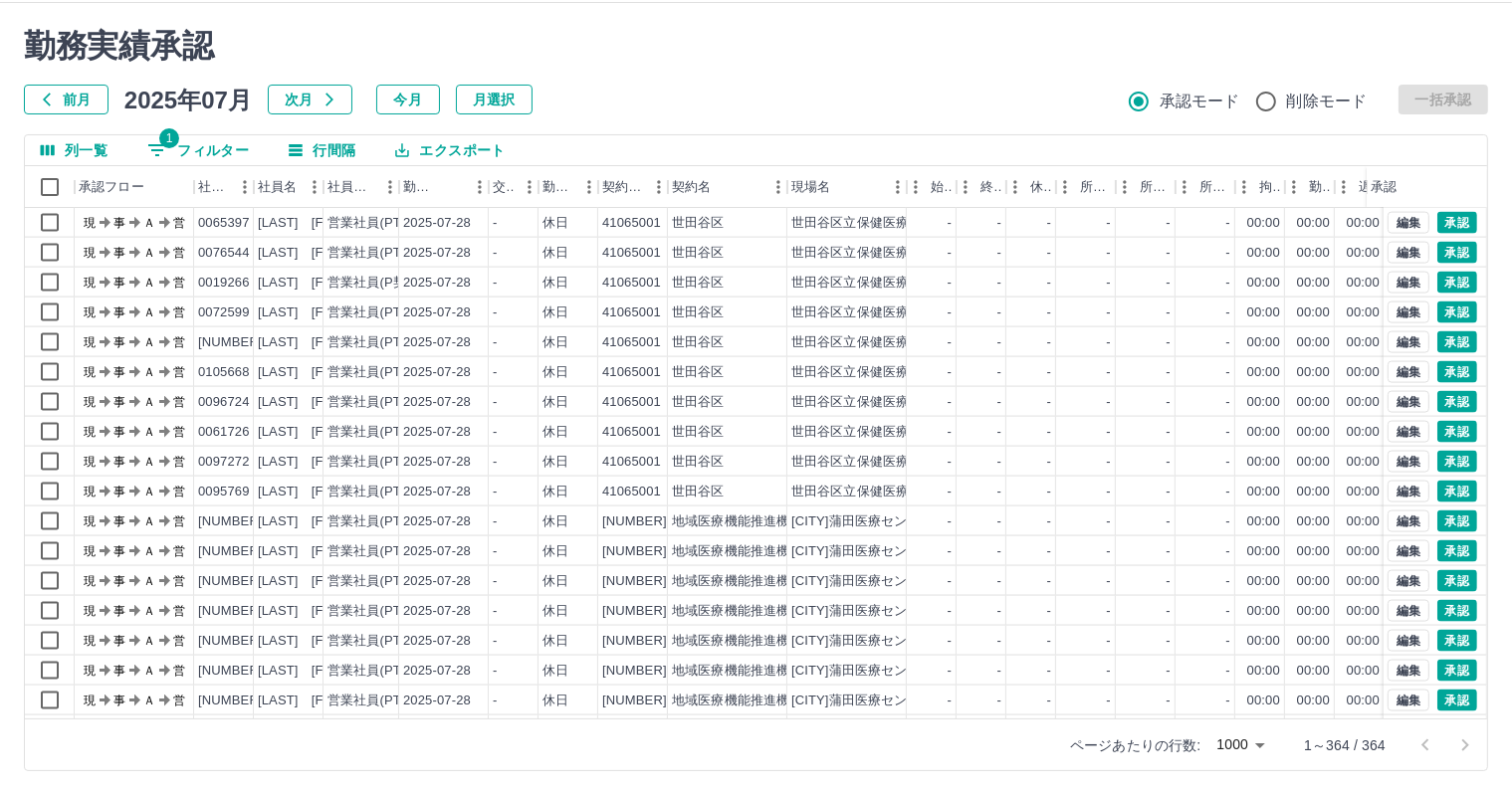 click on "勤務実績承認 前月 2025年07月 次月 今月 月選択 承認モード 削除モード 一括承認" at bounding box center (756, 71) 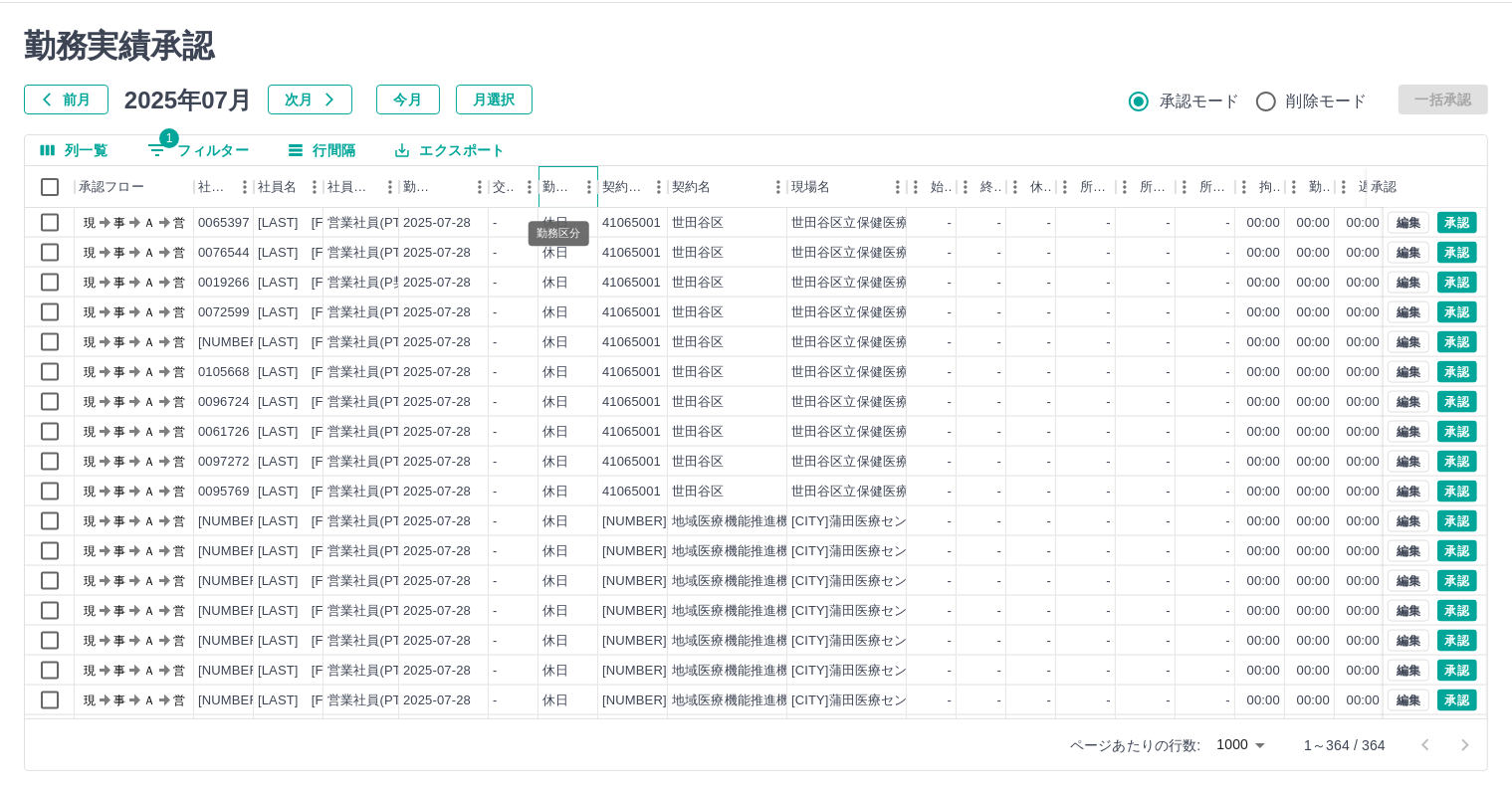 click on "勤務区分" at bounding box center (558, 187) 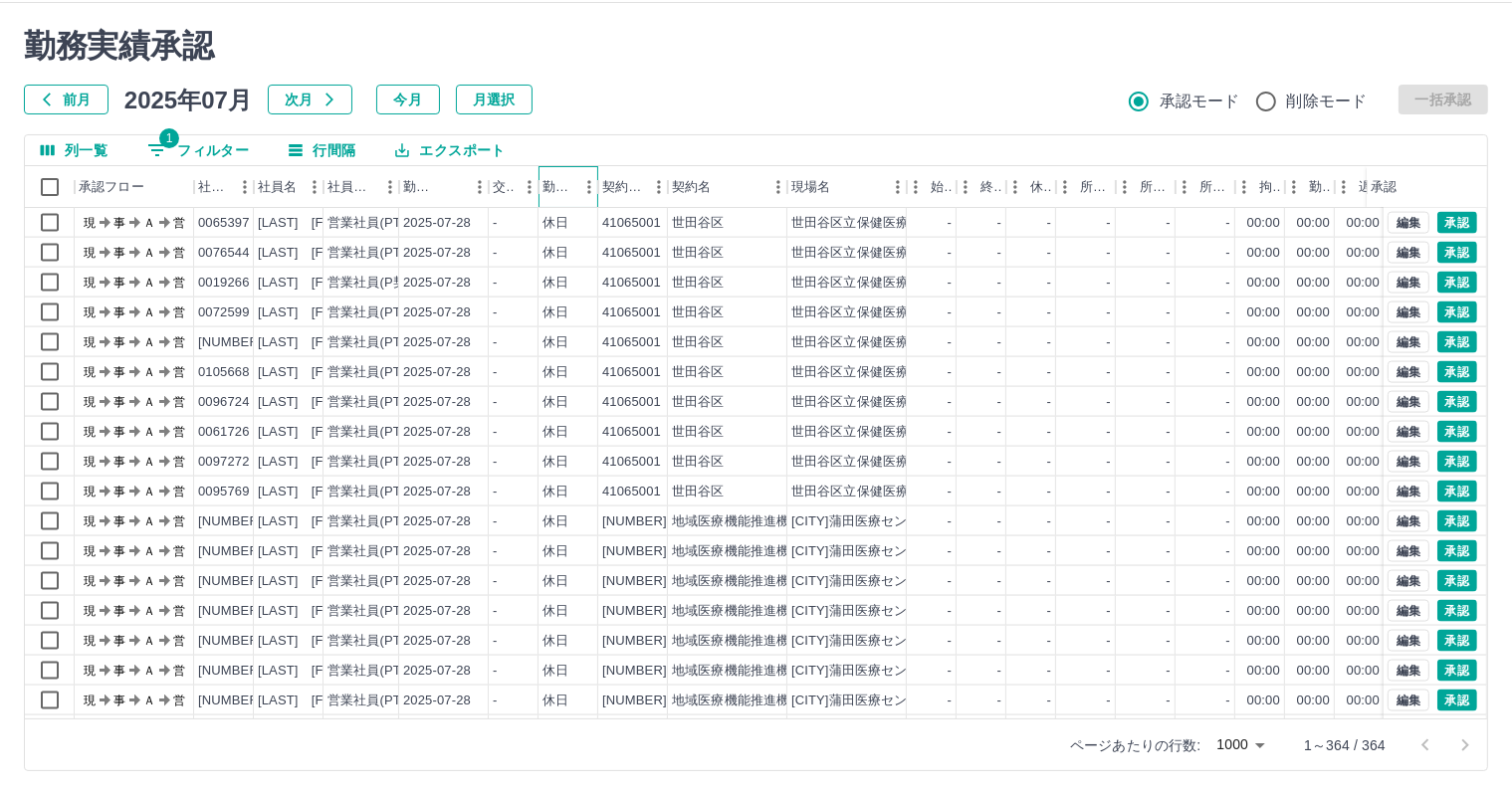 click at bounding box center (598, 187) 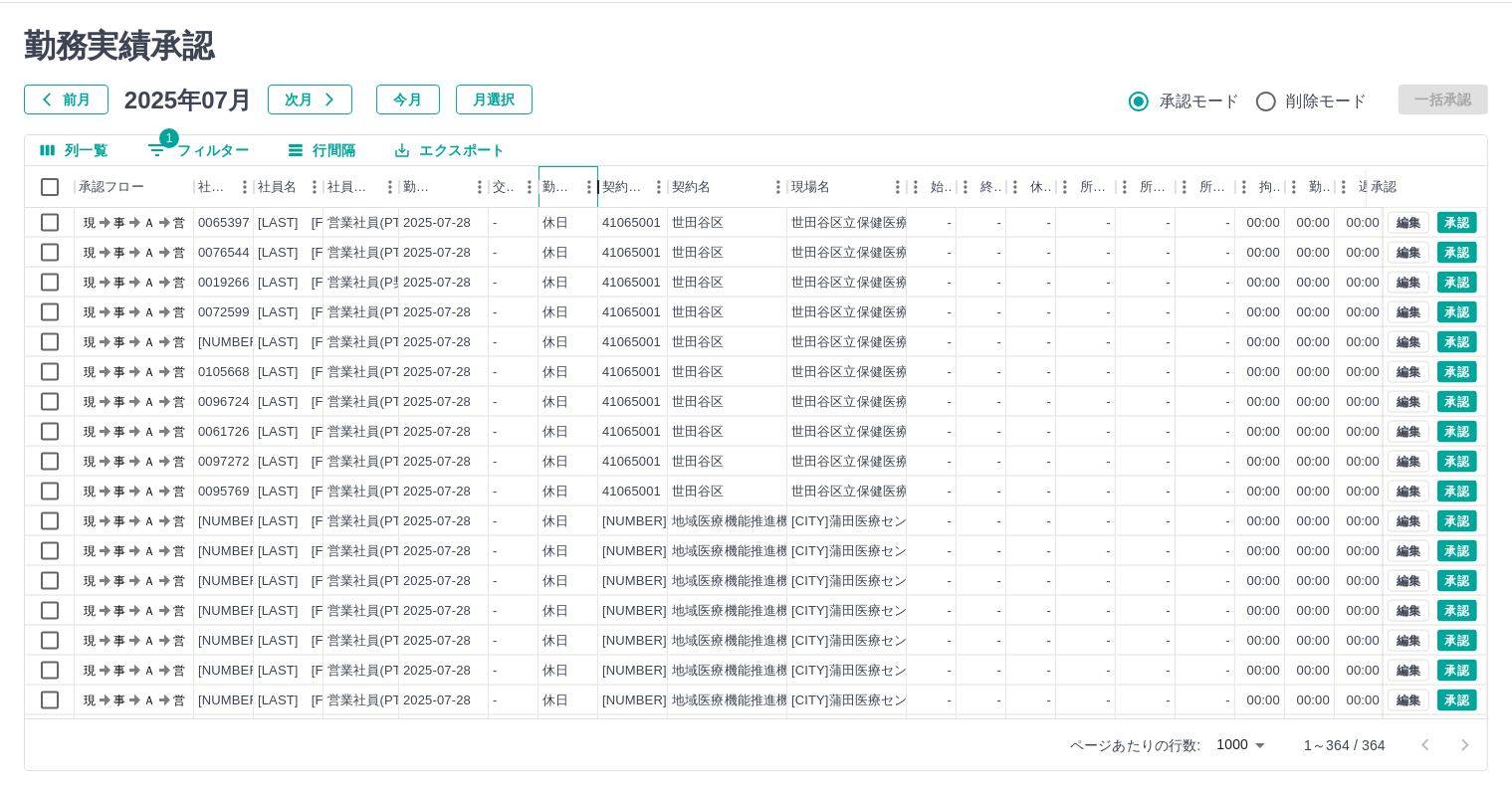 click at bounding box center (598, 187) 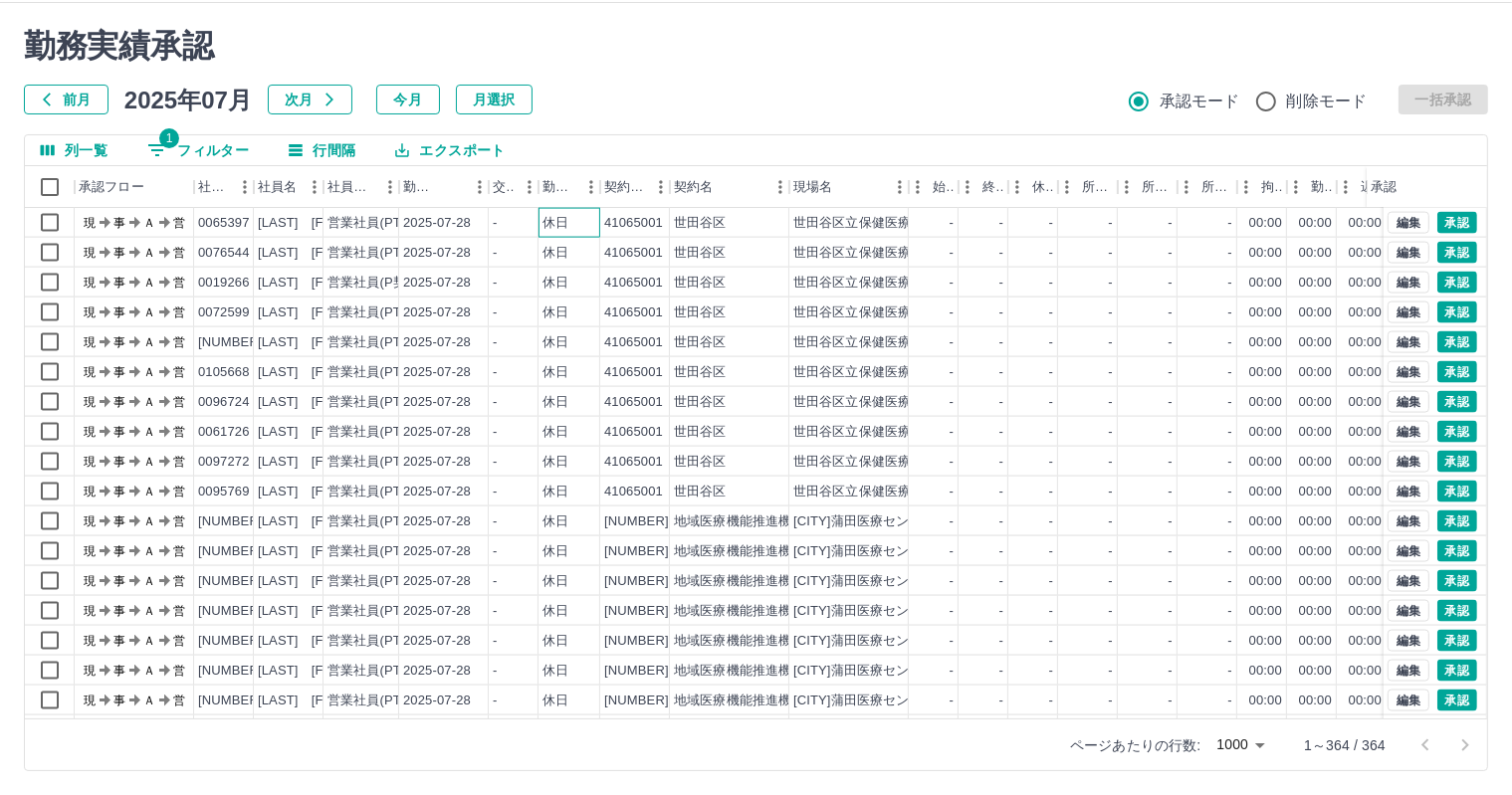 click on "休日" at bounding box center (569, 223) 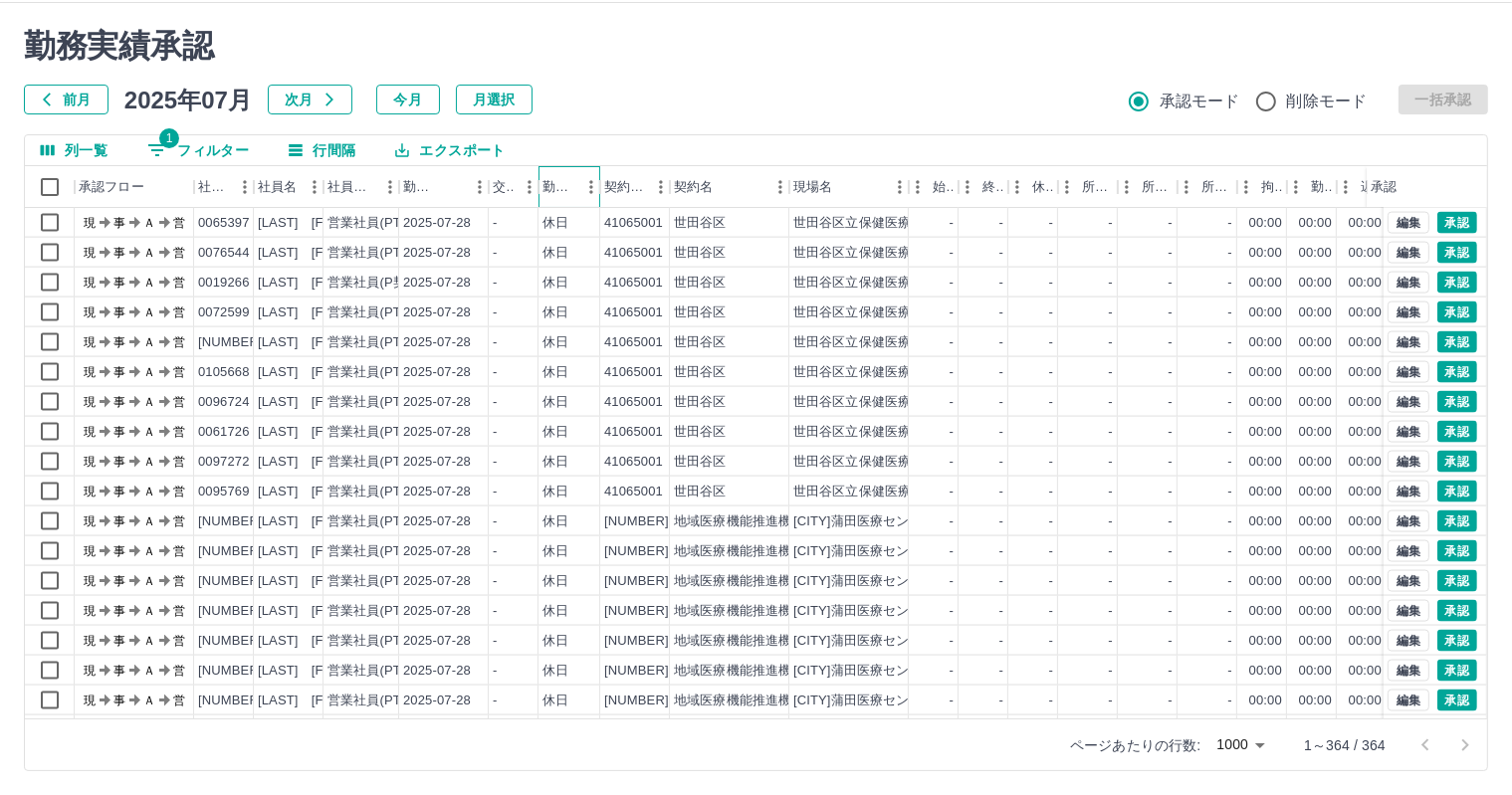click on "勤務区分" at bounding box center [559, 187] 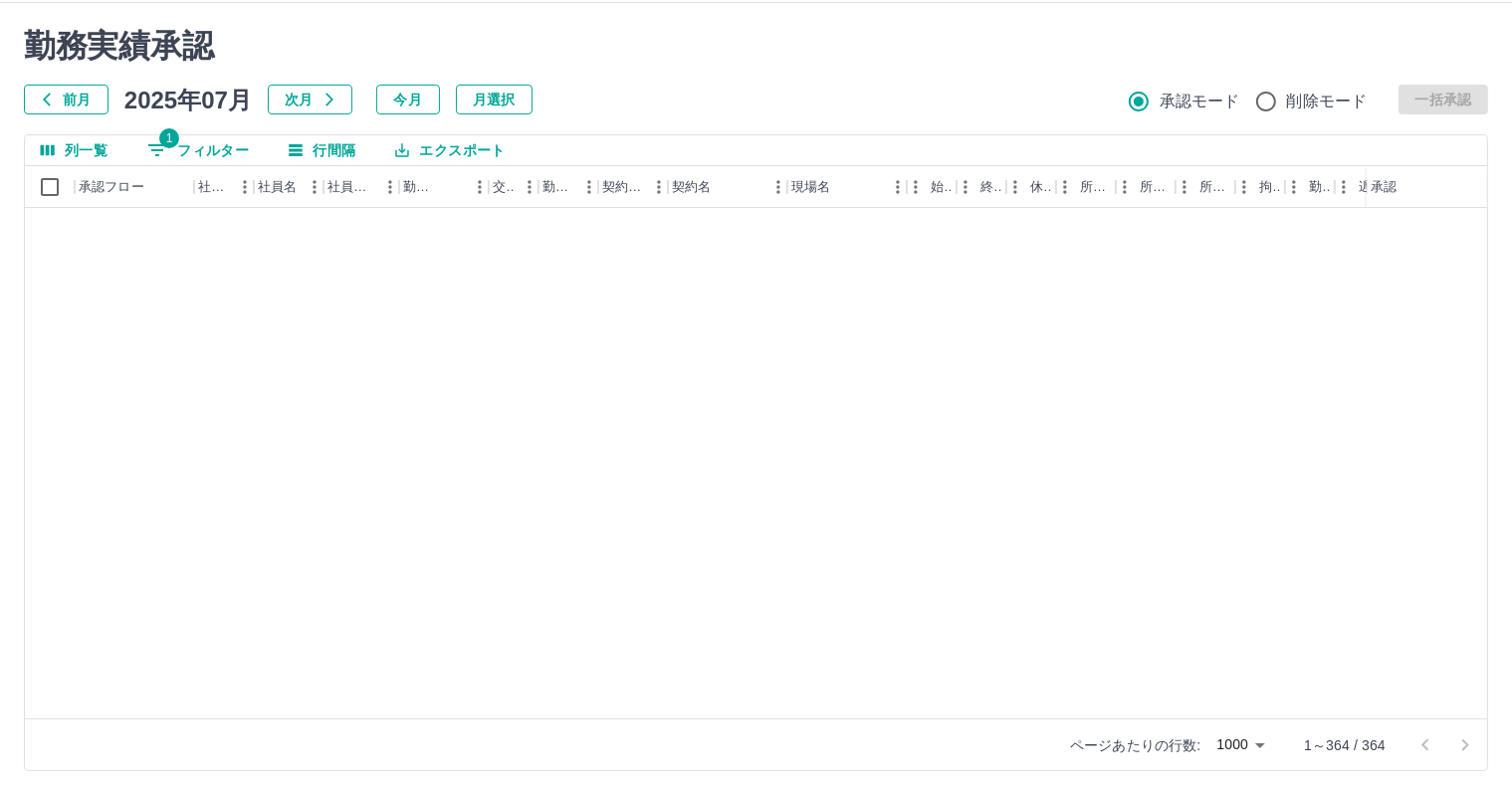 scroll, scrollTop: 0, scrollLeft: 0, axis: both 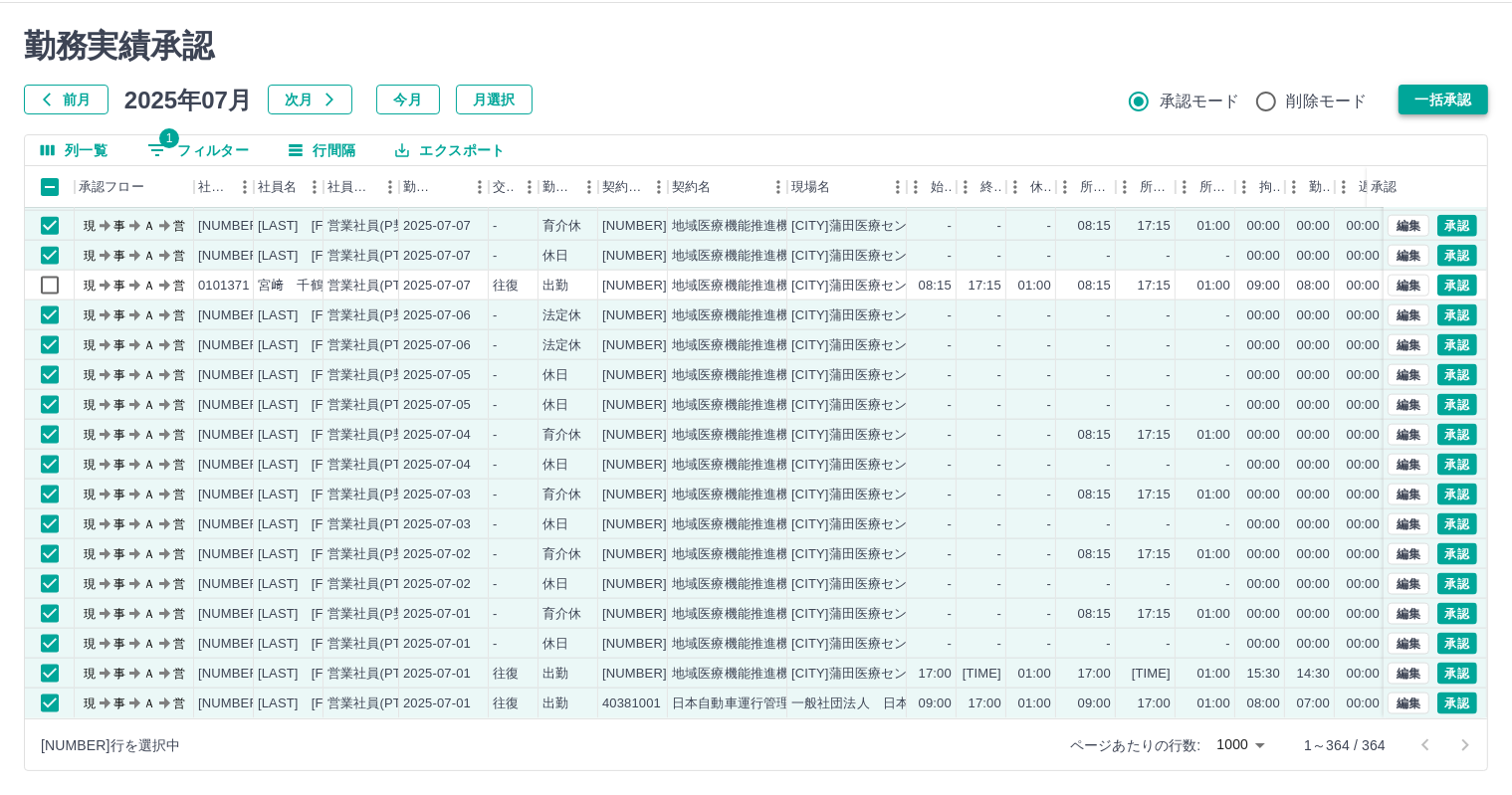click on "一括承認" at bounding box center (1443, 99) 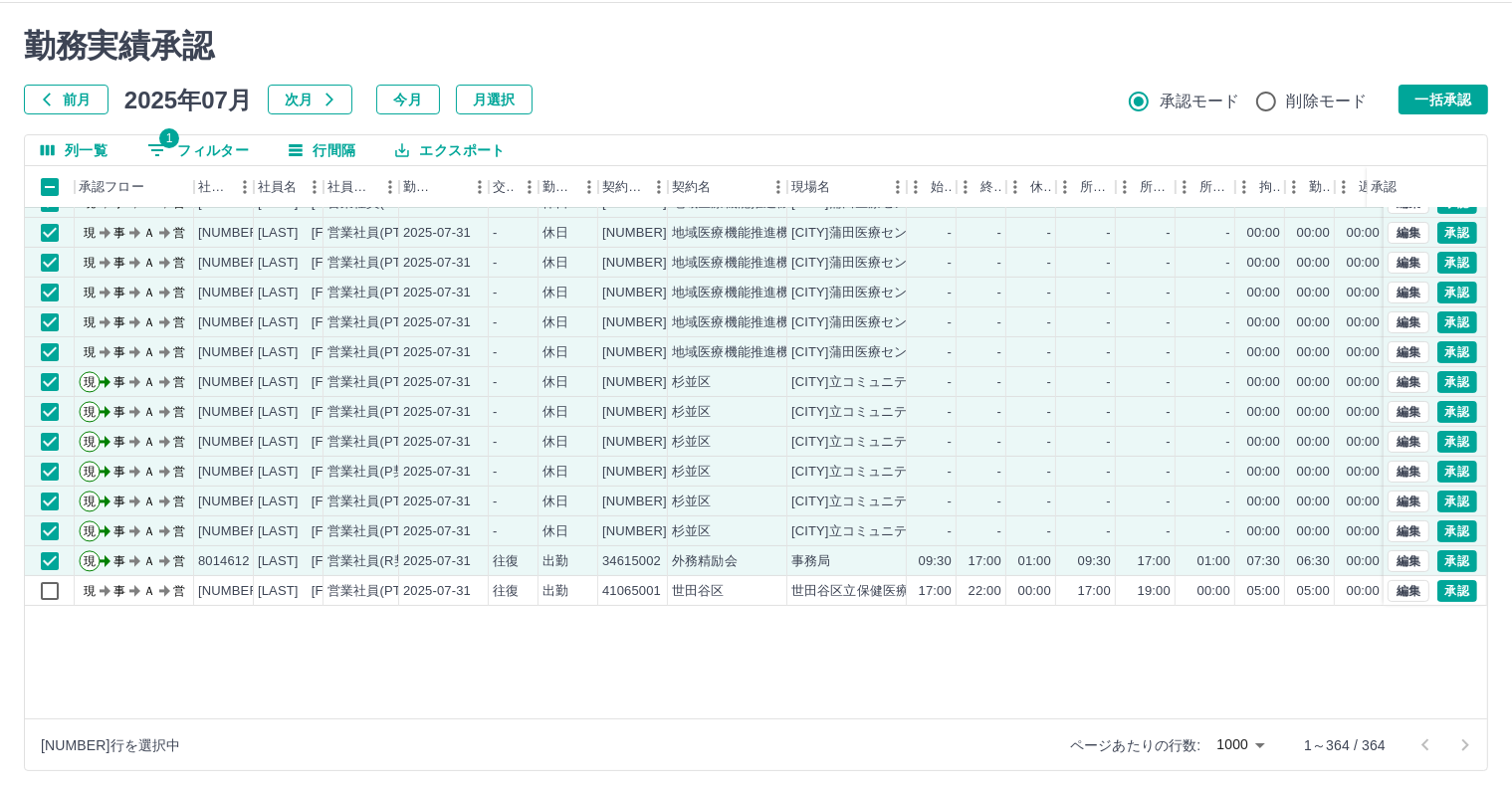 scroll, scrollTop: 0, scrollLeft: 0, axis: both 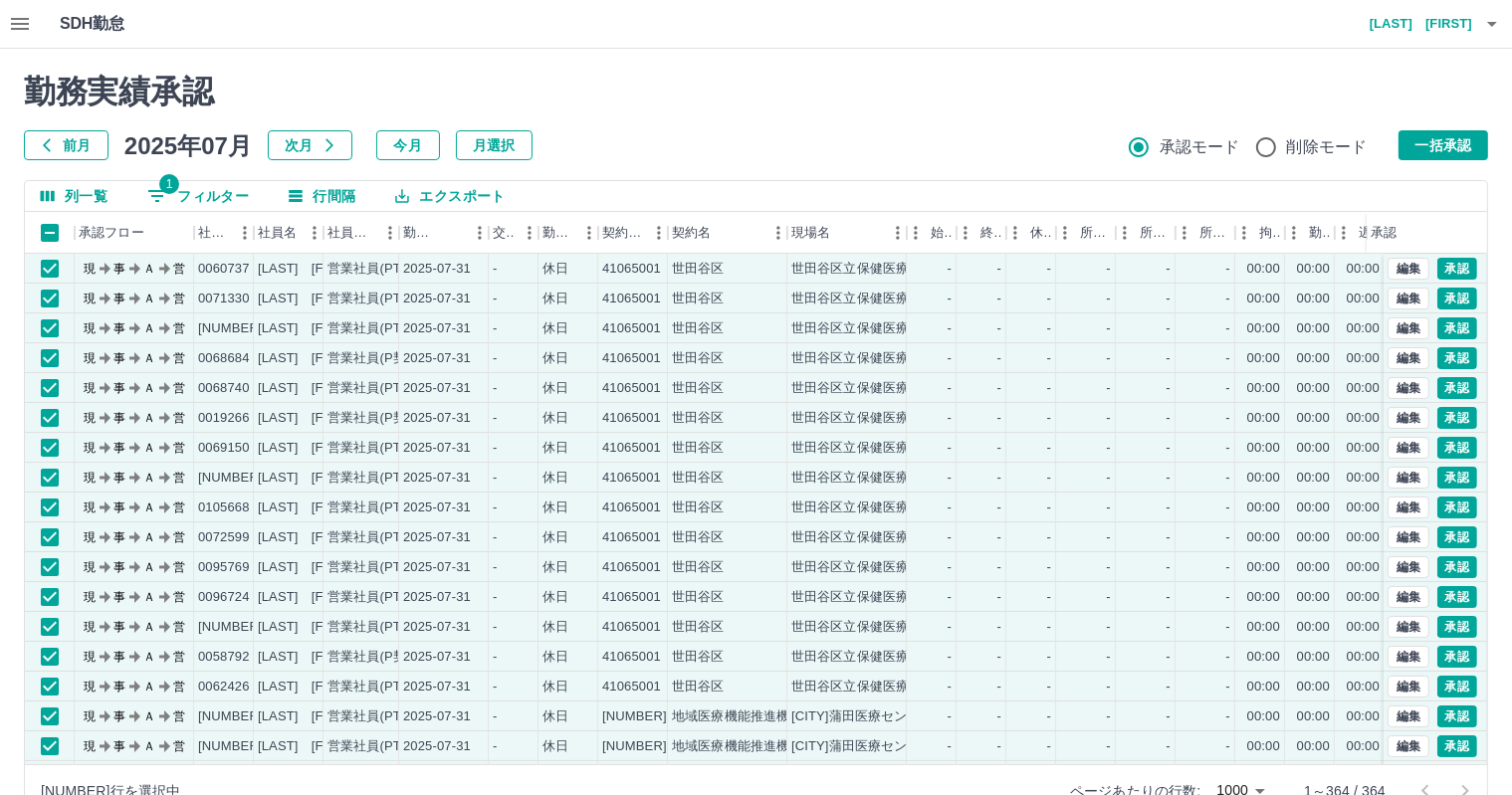 click 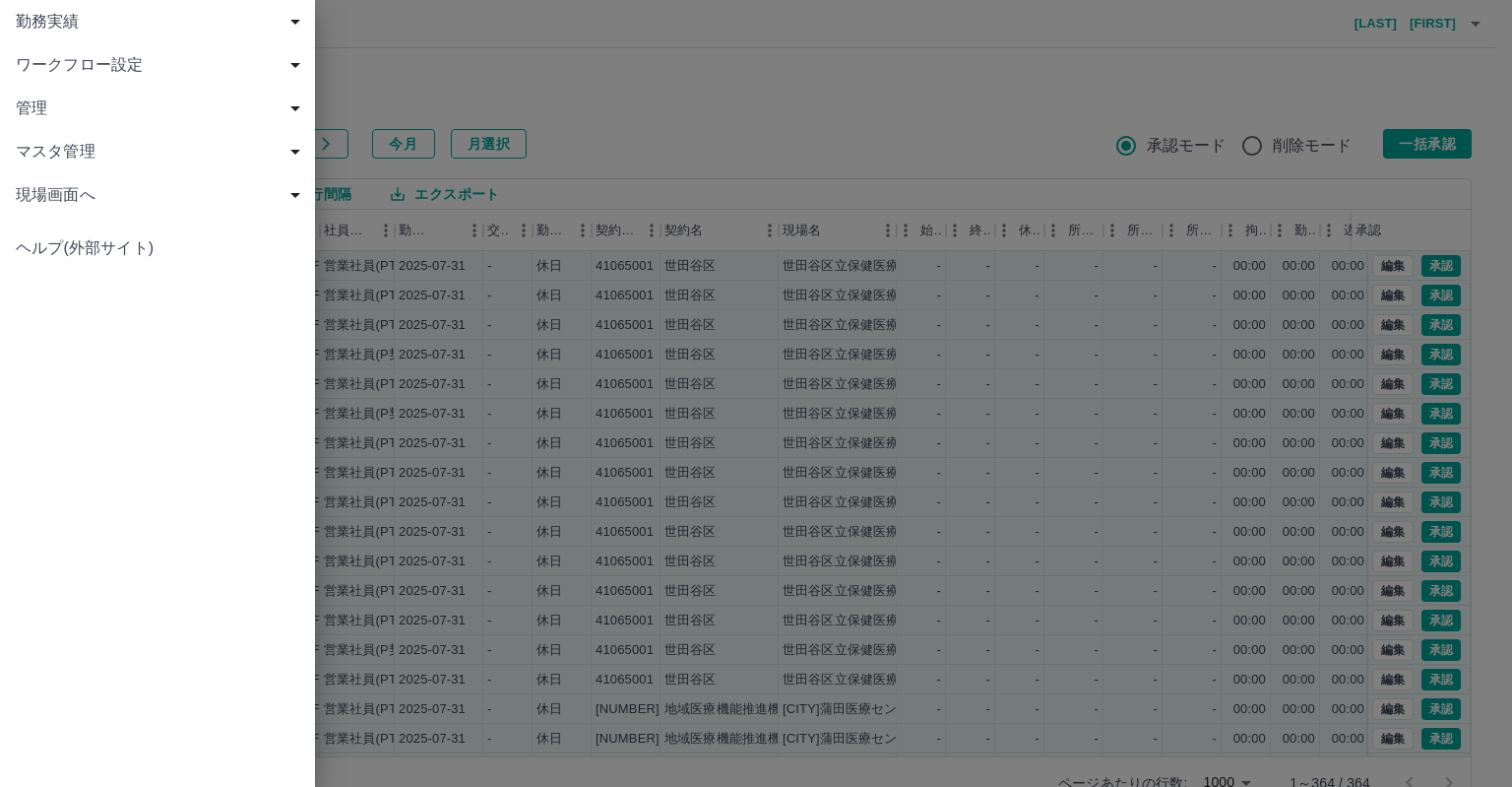 click on "マスタ管理" at bounding box center (161, 152) 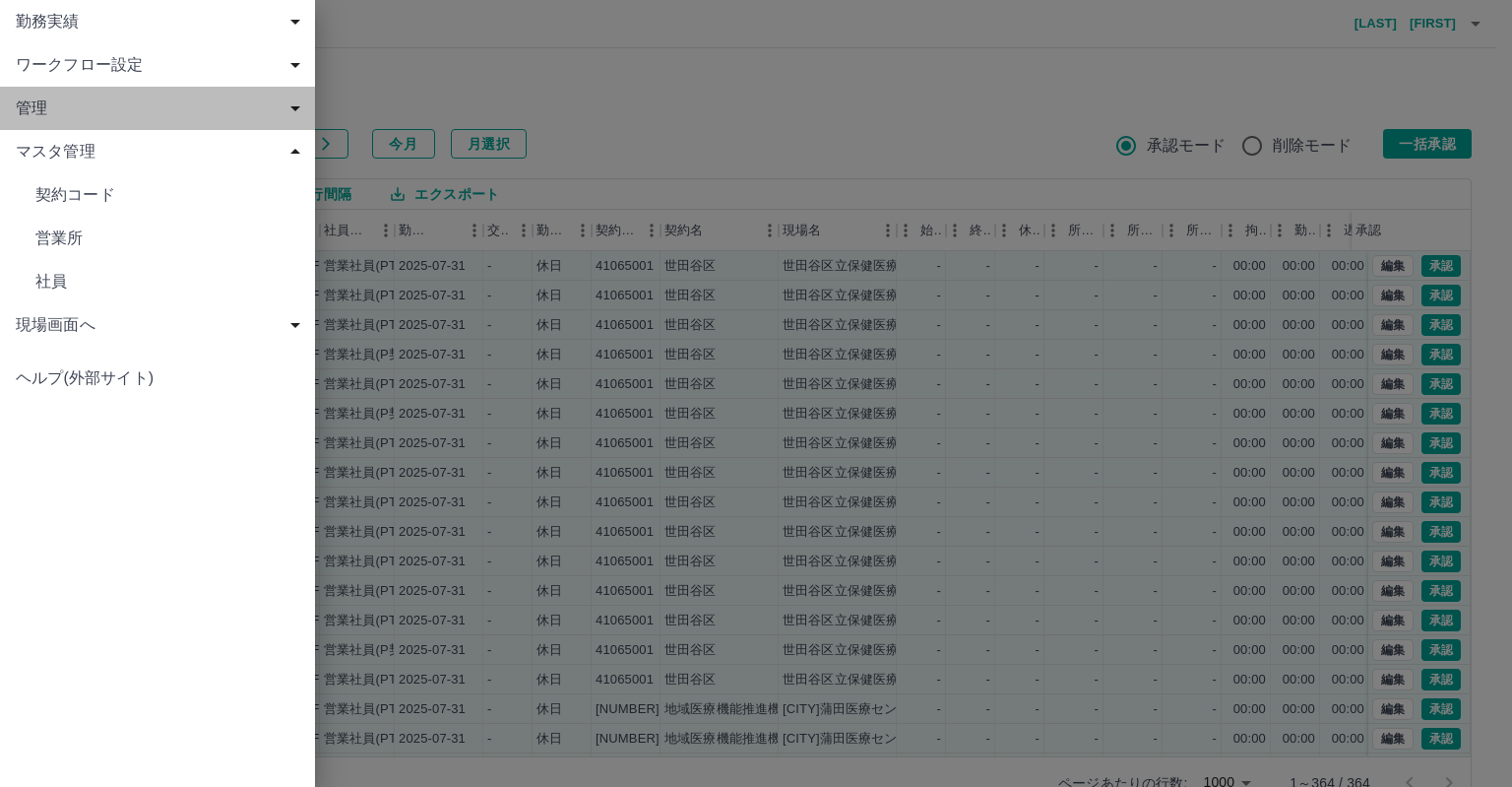 click on "管理" at bounding box center (158, 108) 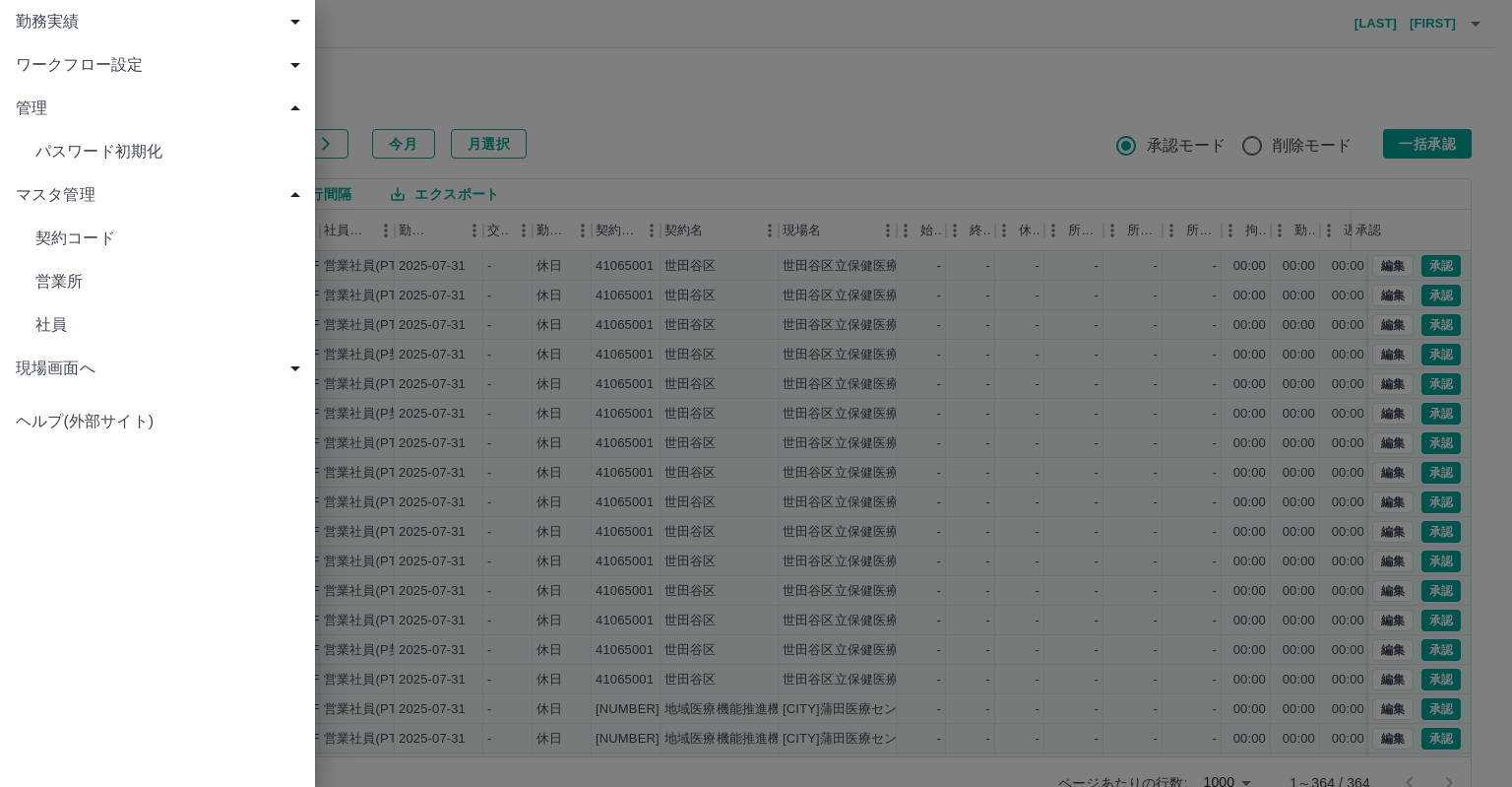 click on "ワークフロー設定" at bounding box center (158, 65) 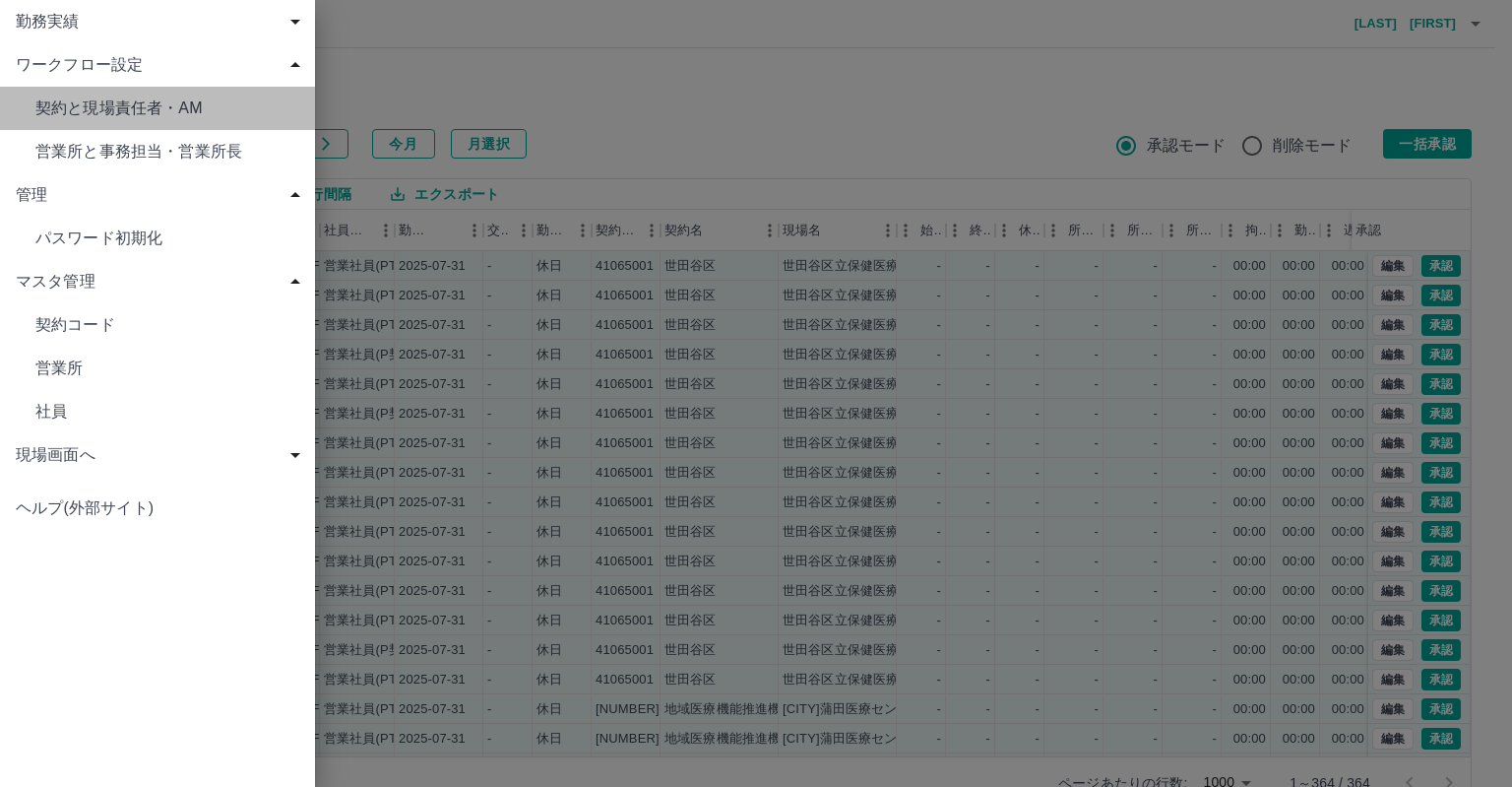 click on "契約と現場責任者・AM" at bounding box center (167, 108) 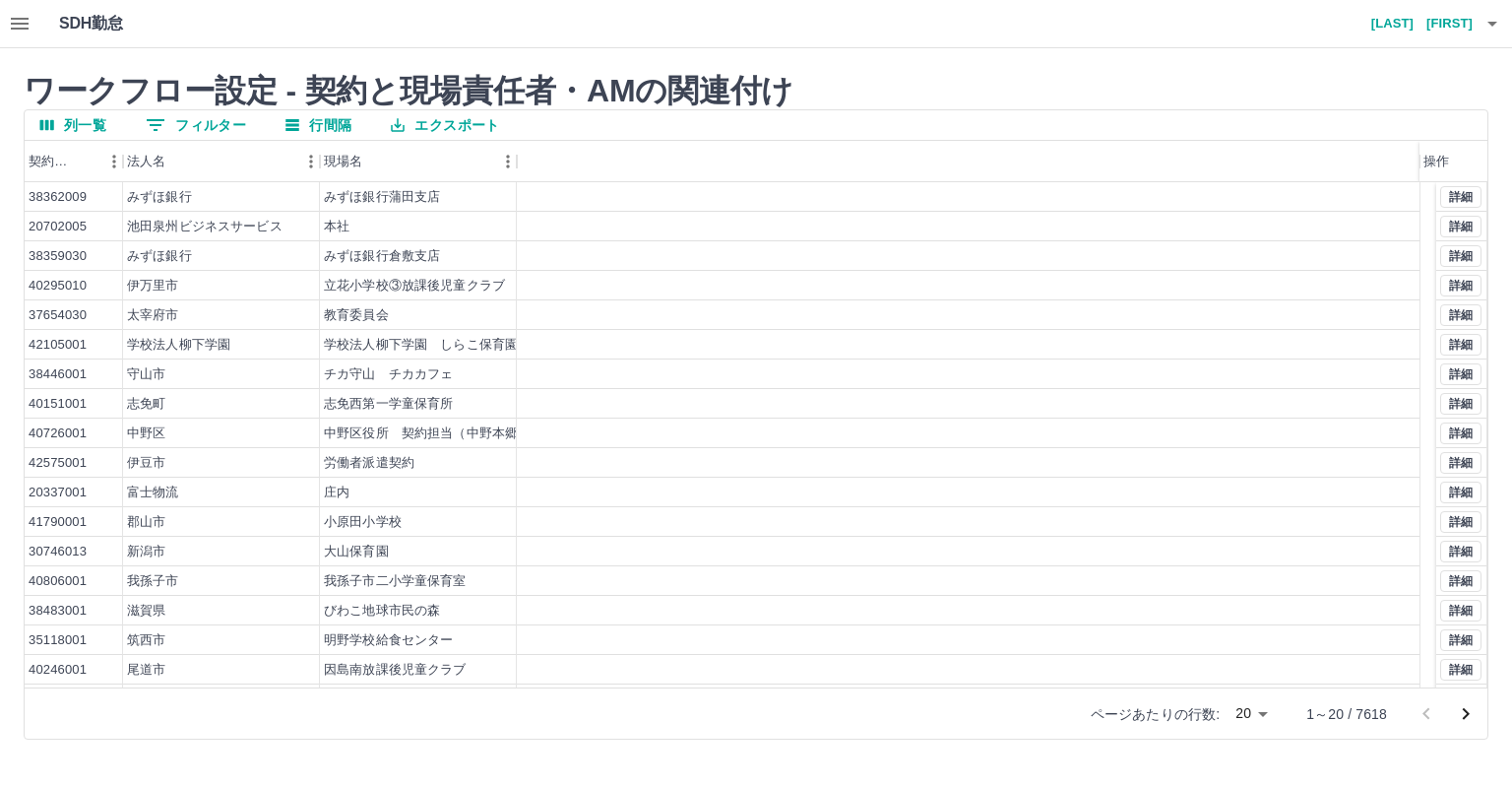 click on "0 フィルター" at bounding box center (196, 125) 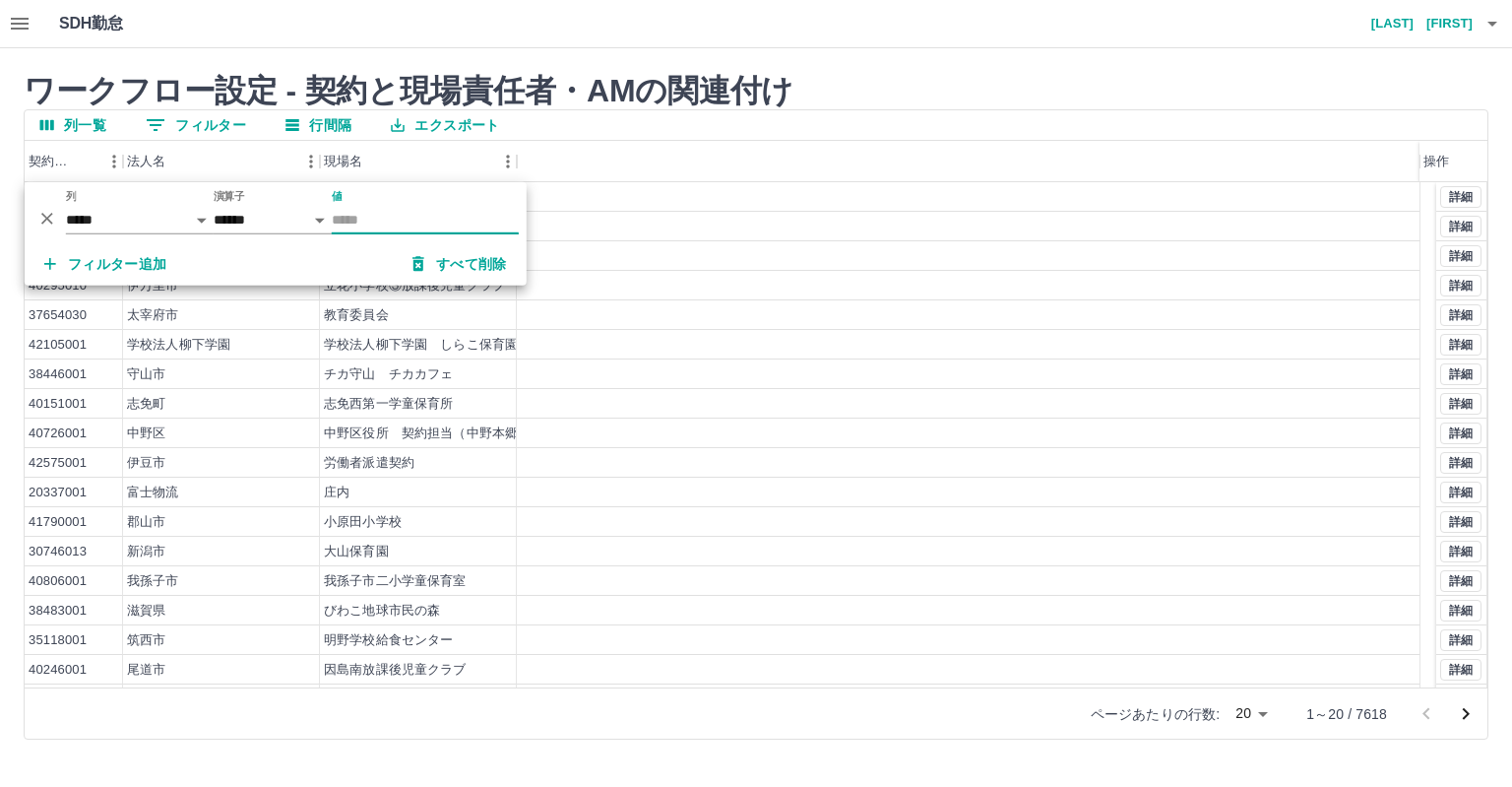 click on "値" at bounding box center [425, 220] 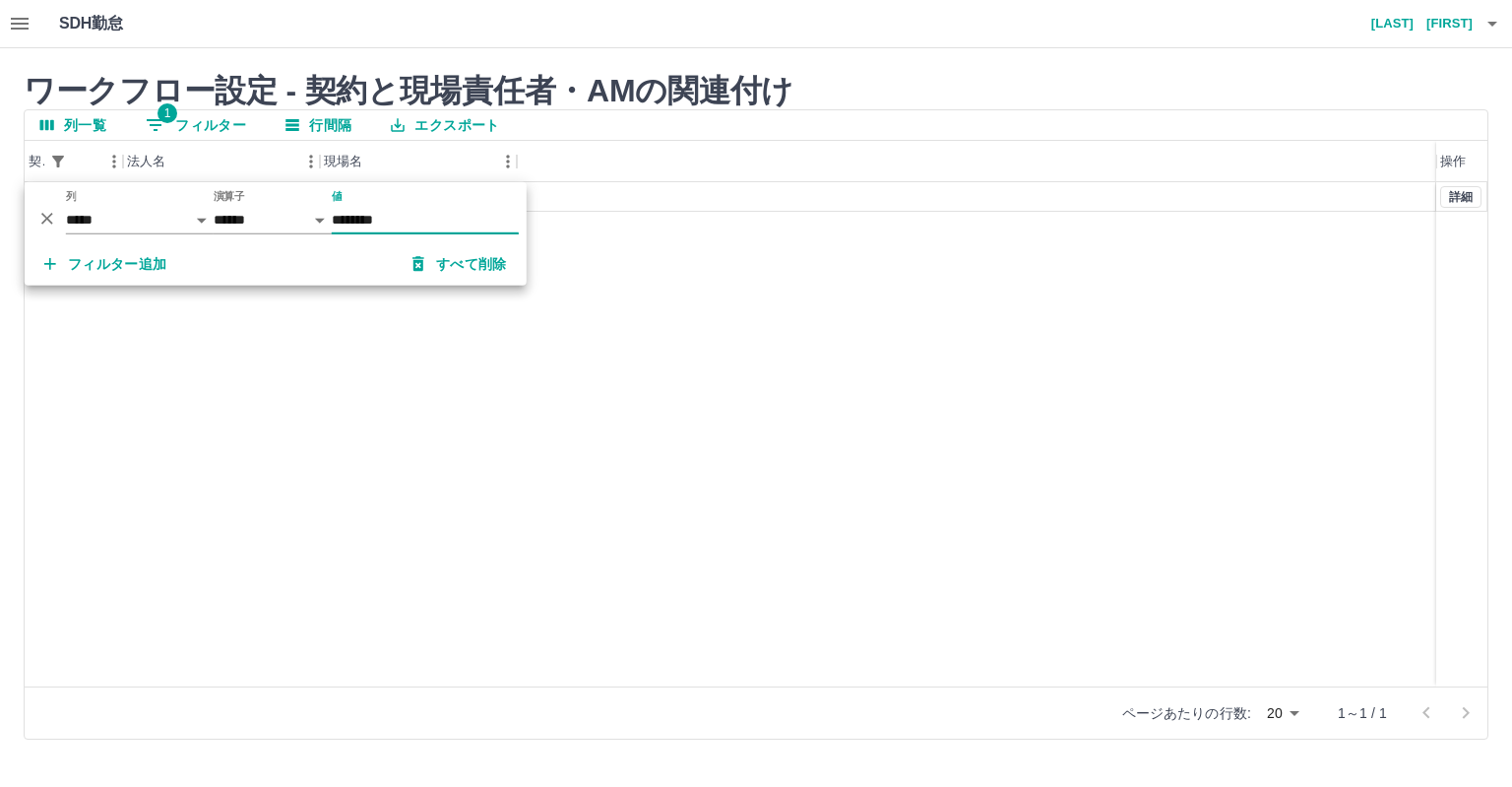 type on "********" 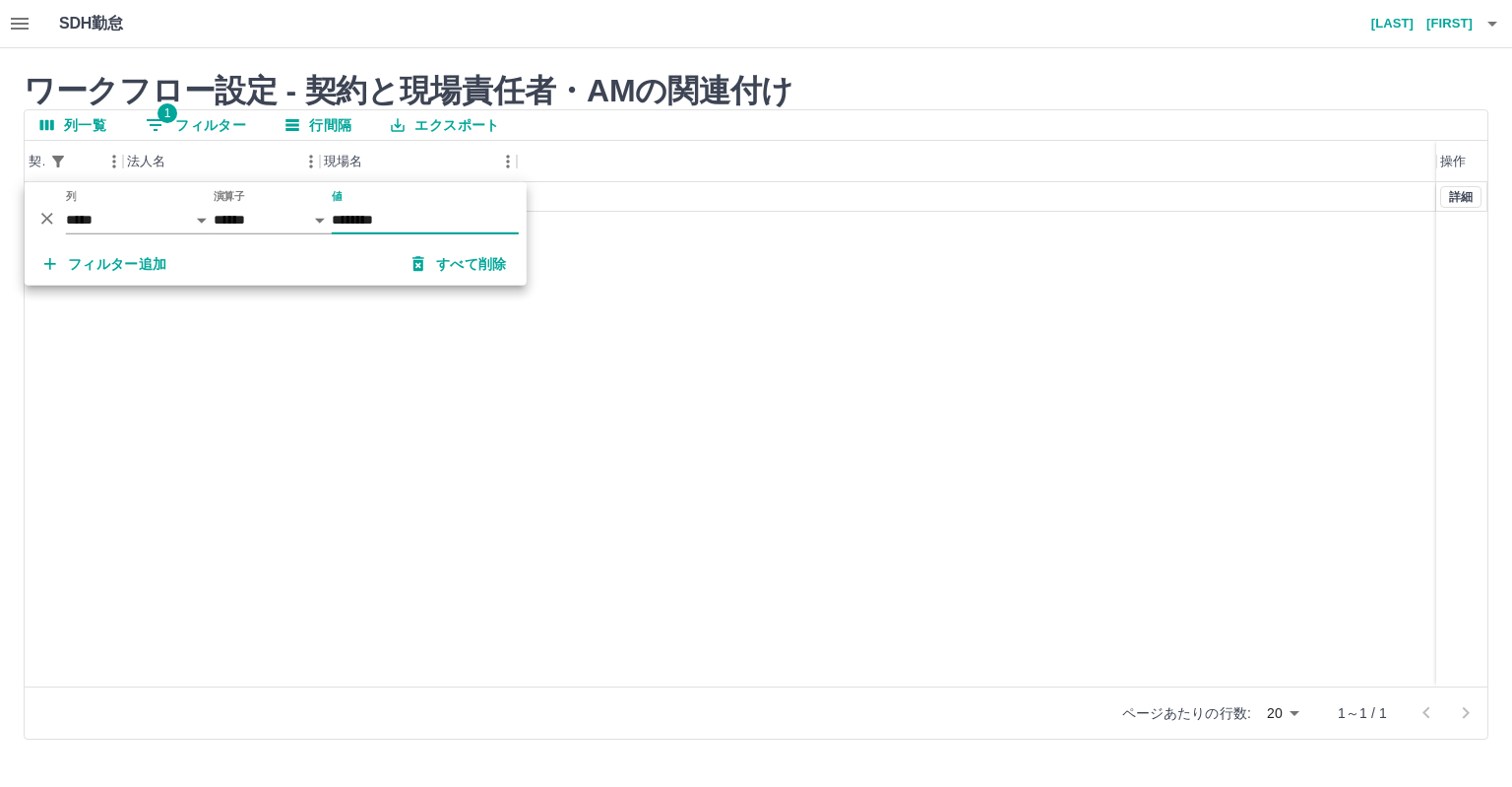 click on "[NUMBER] 地域医療機能推進機構 [CITY] [PLACE] 詳細" at bounding box center [756, 434] 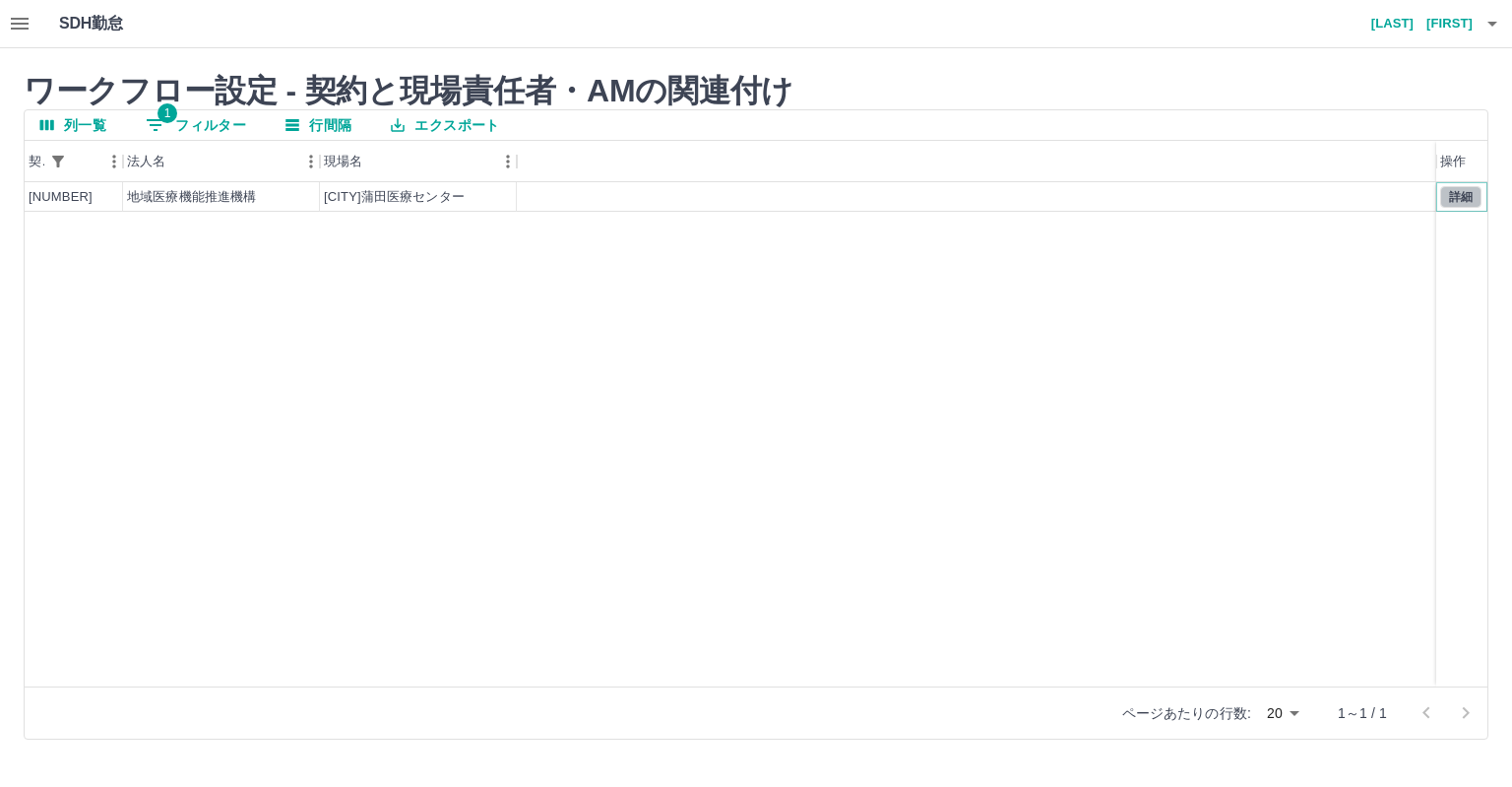 click on "詳細" at bounding box center [1461, 197] 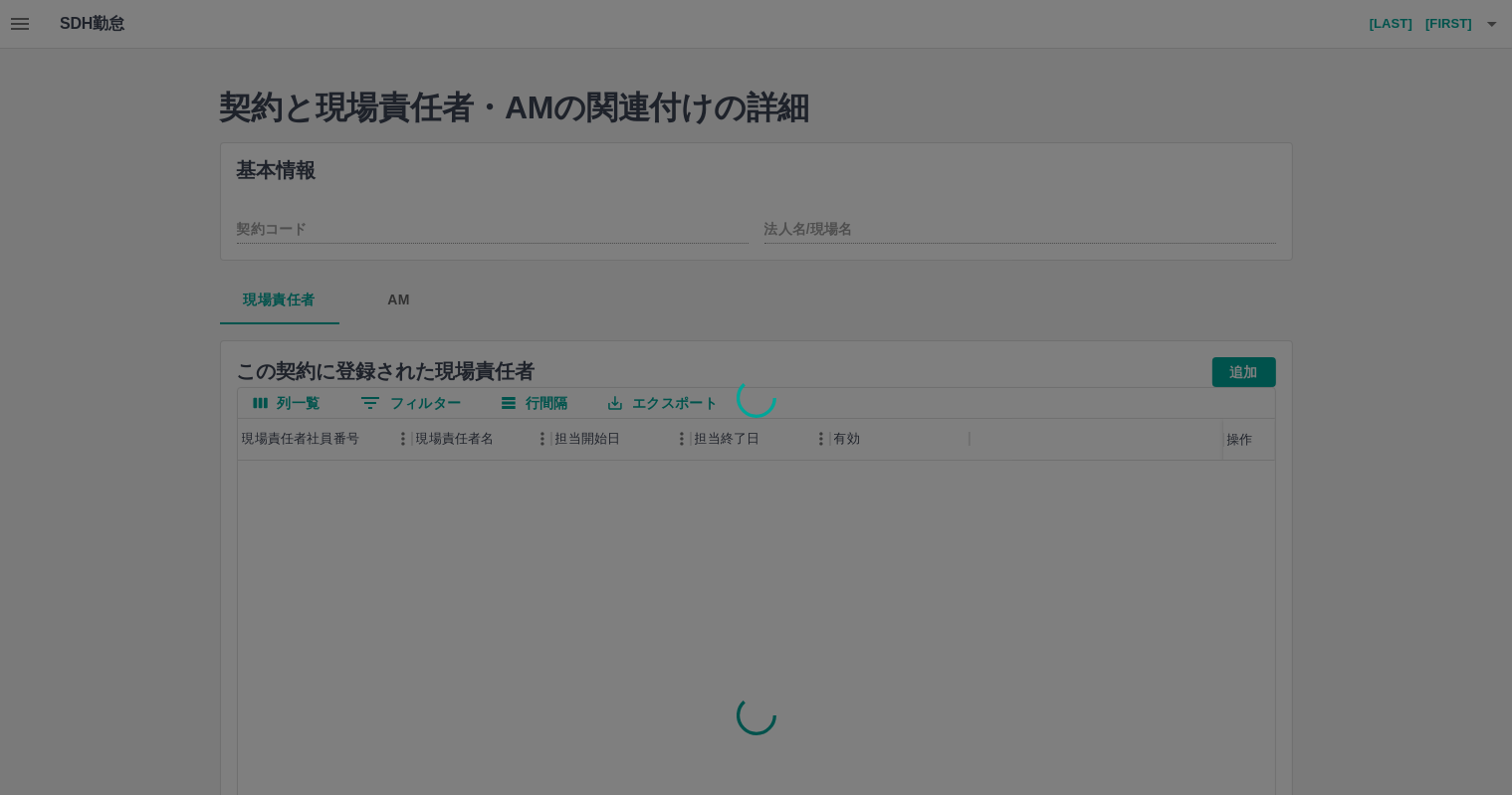 type on "********" 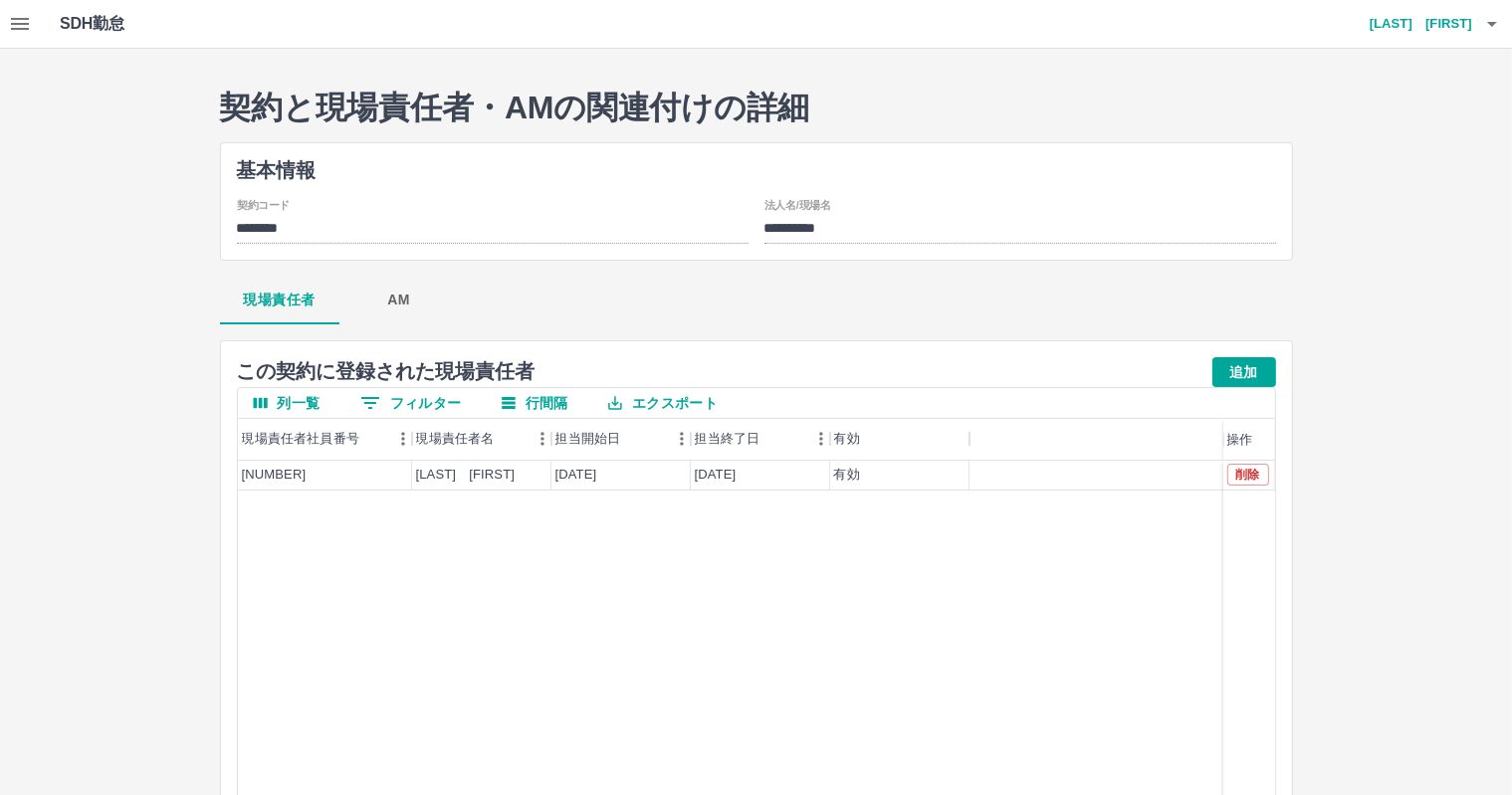 click on "[NUMBER] [LAST]　[FIRST] 2025-04-01 2026-03-31 有効 削除" at bounding box center (756, 715) 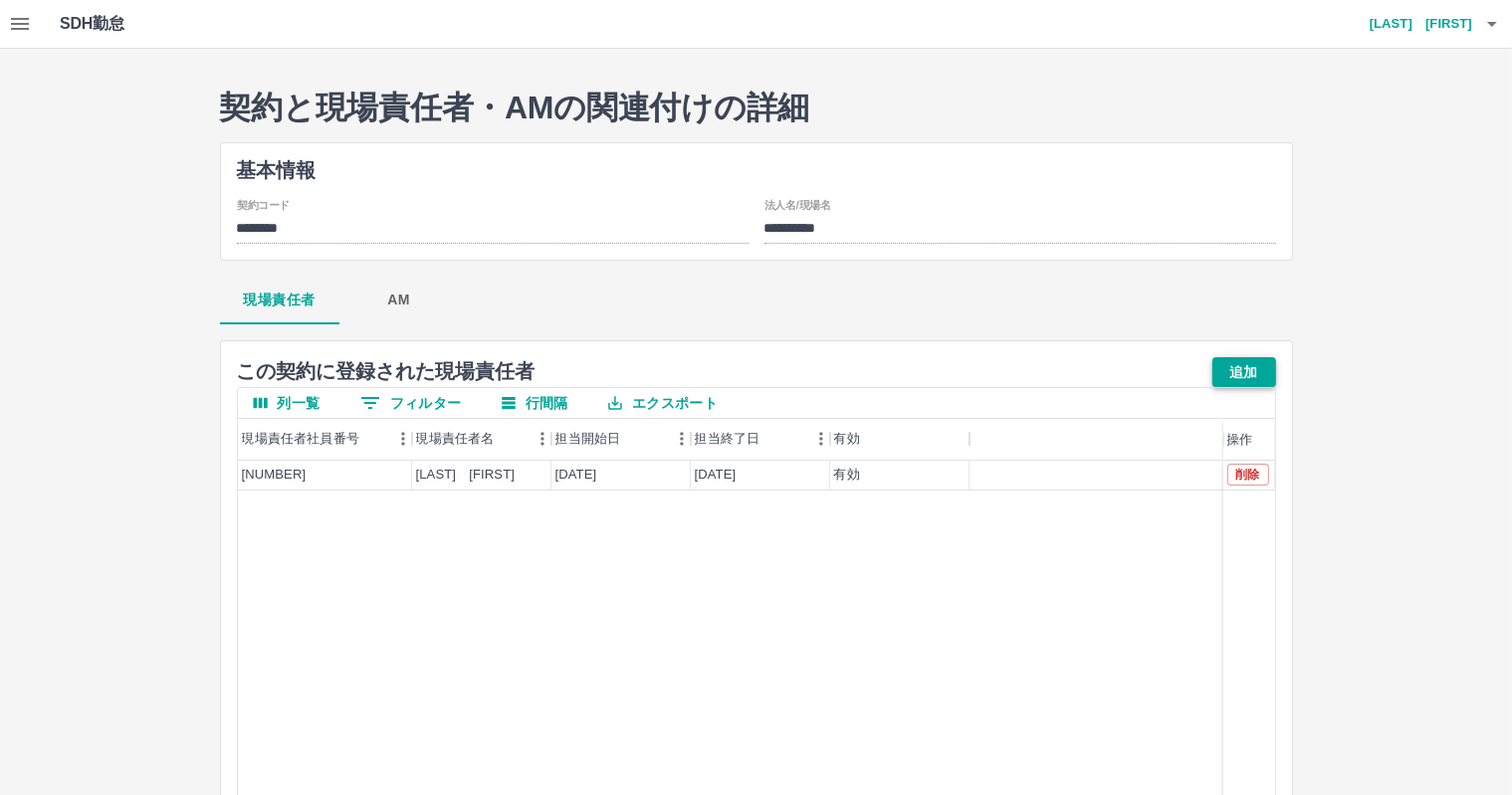 click on "追加" at bounding box center (1244, 372) 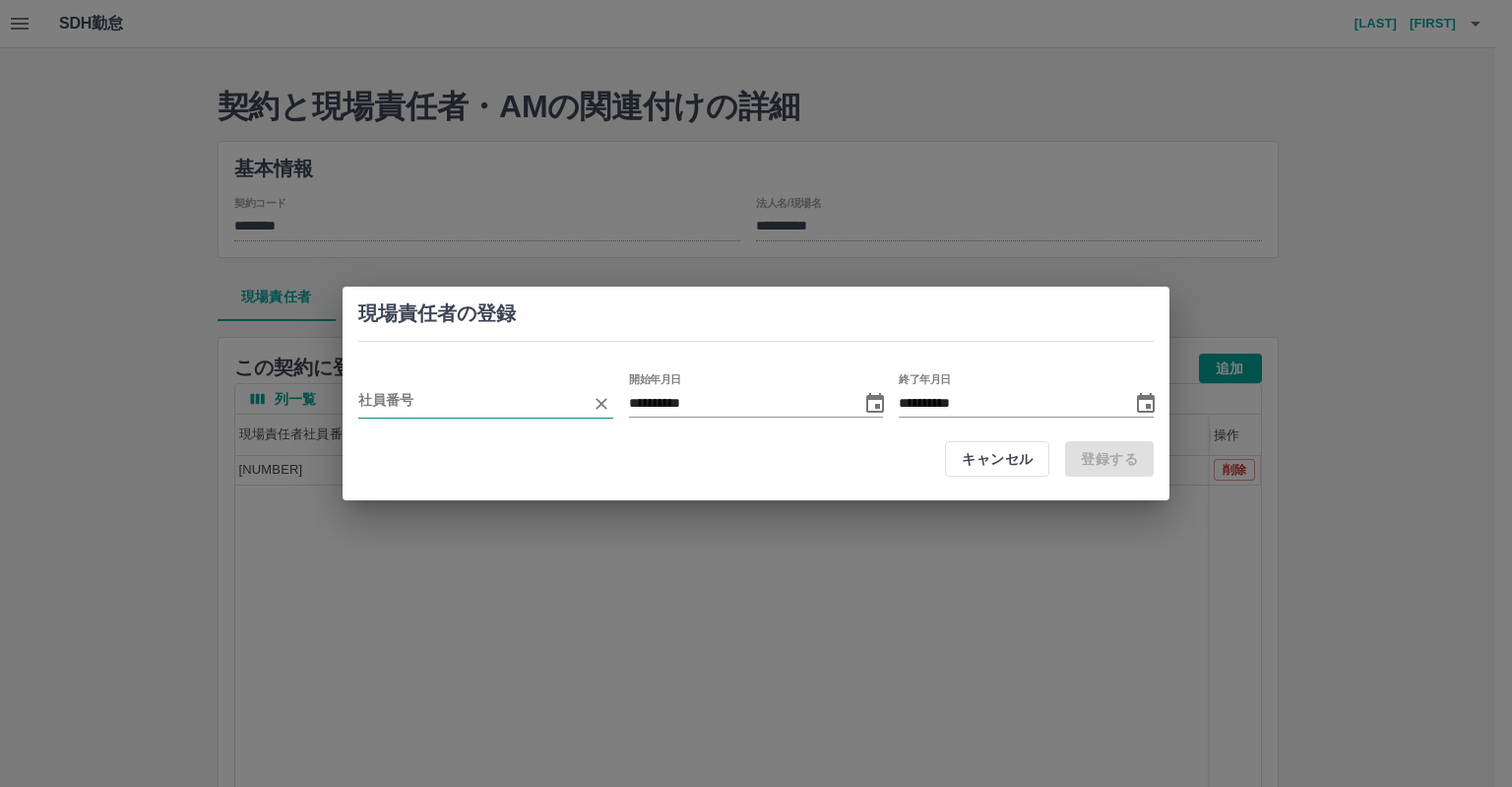click at bounding box center (471, 403) 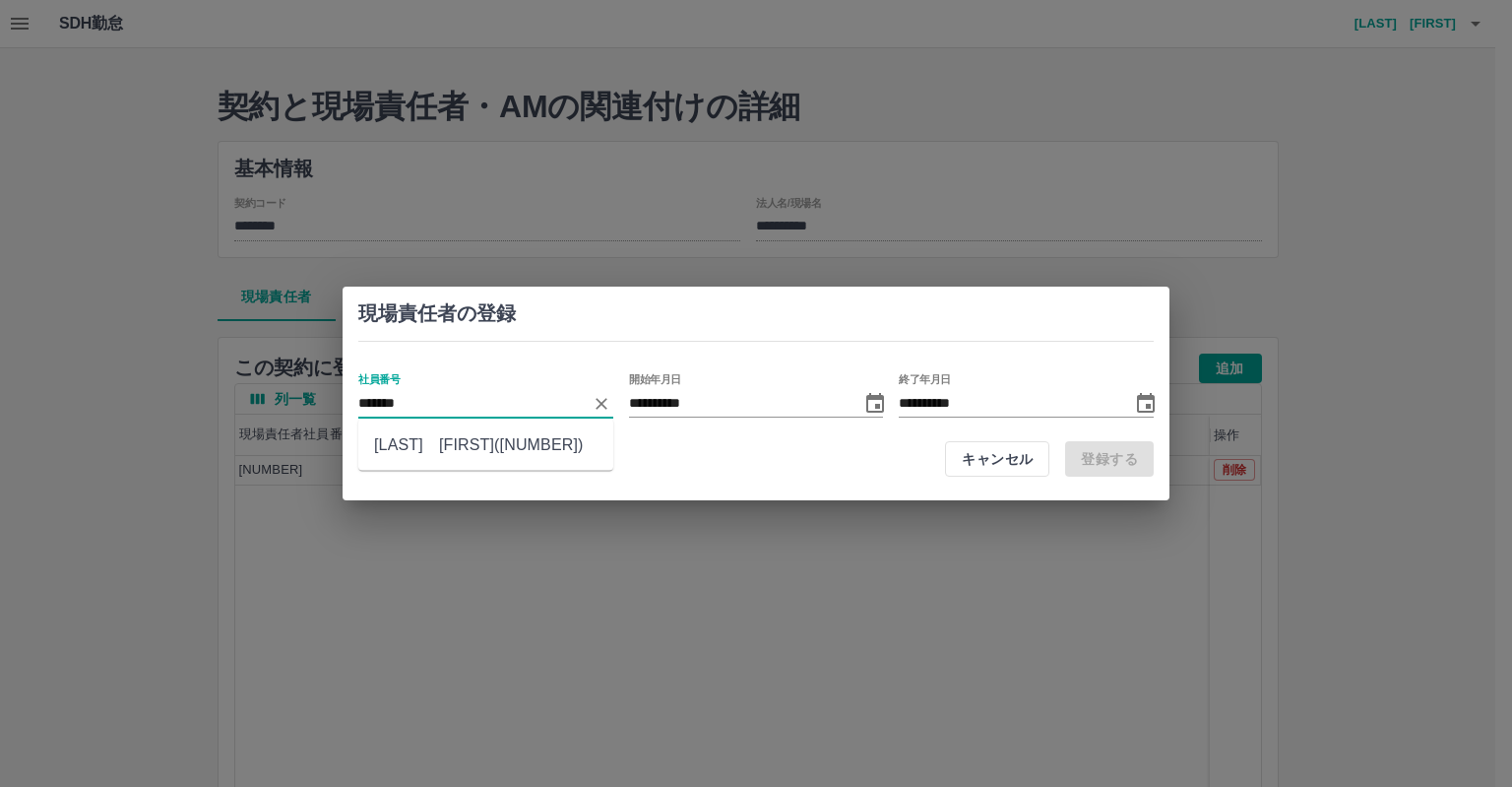 type on "*******" 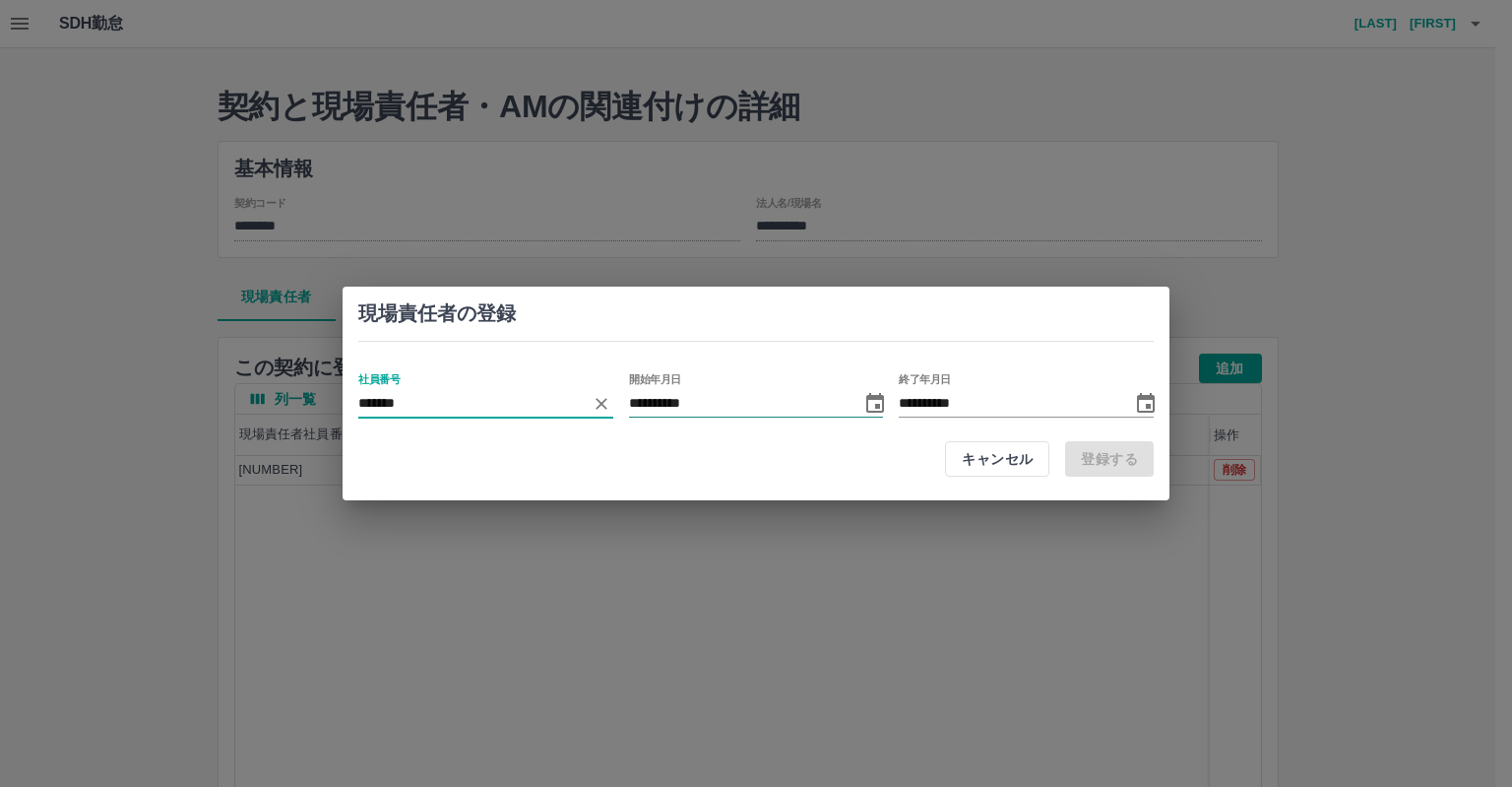 click on "**********" at bounding box center (738, 403) 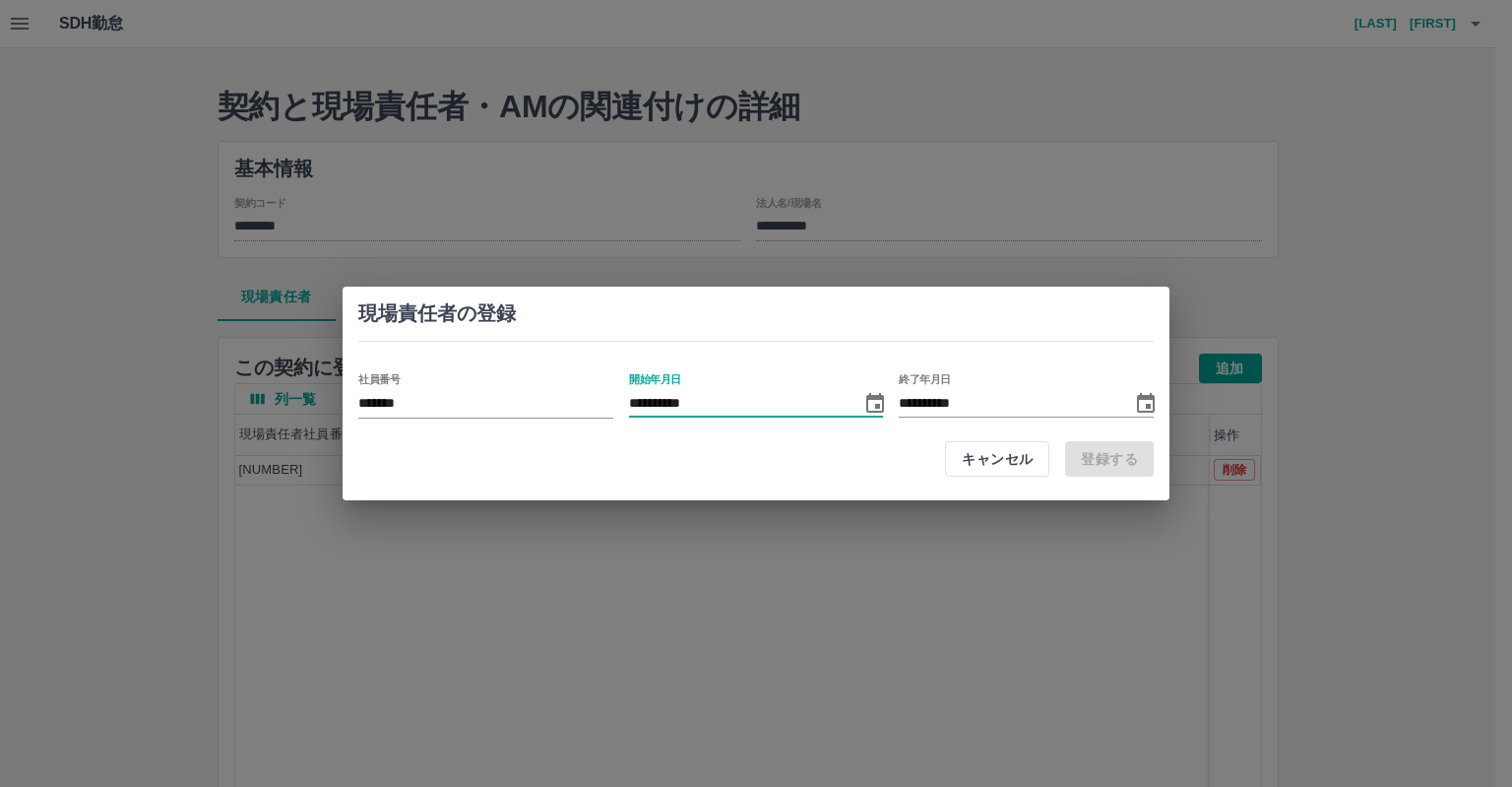 type on "**********" 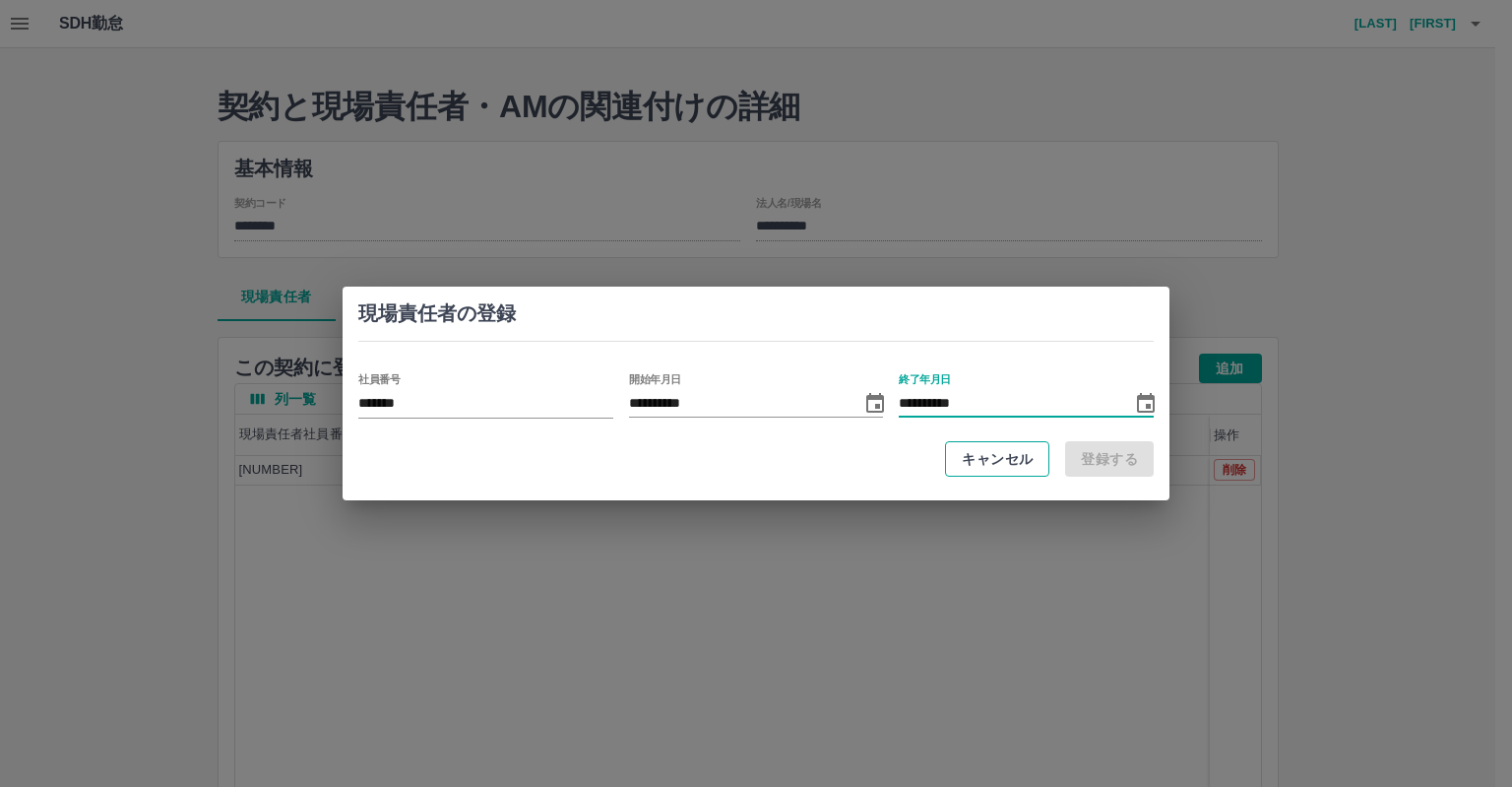type on "**********" 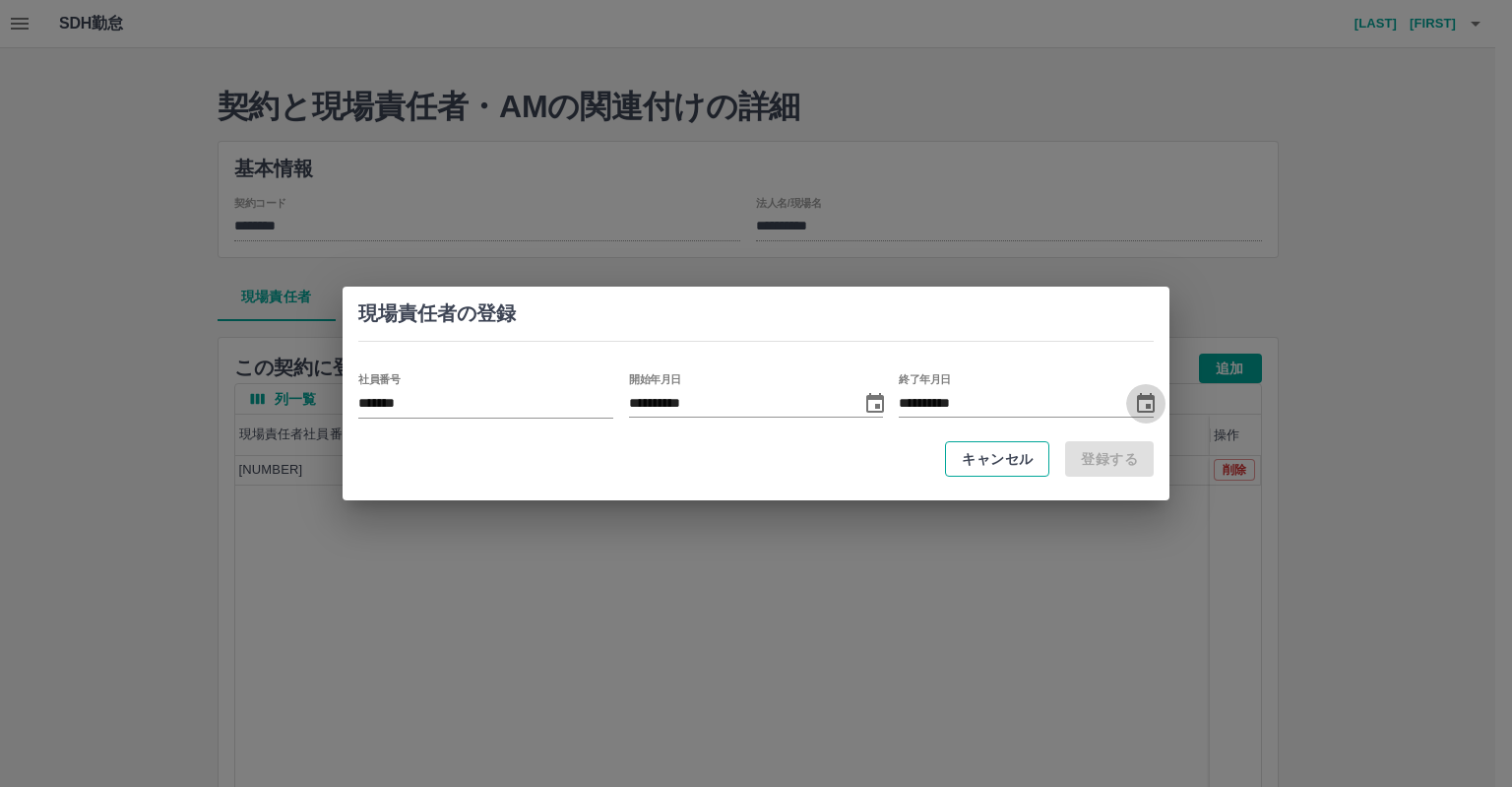 type 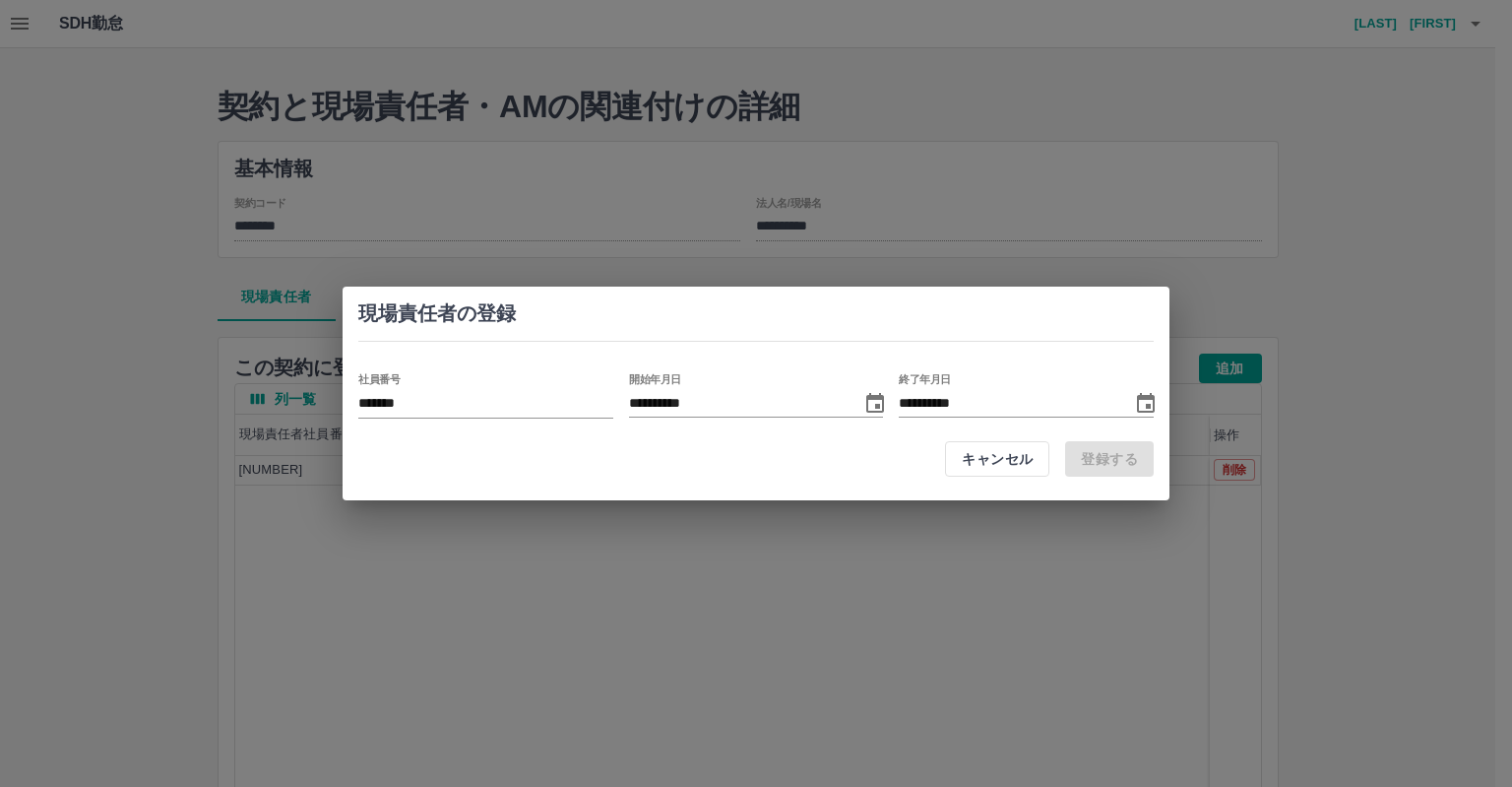 click on "キャンセル 登録する" at bounding box center (756, 467) 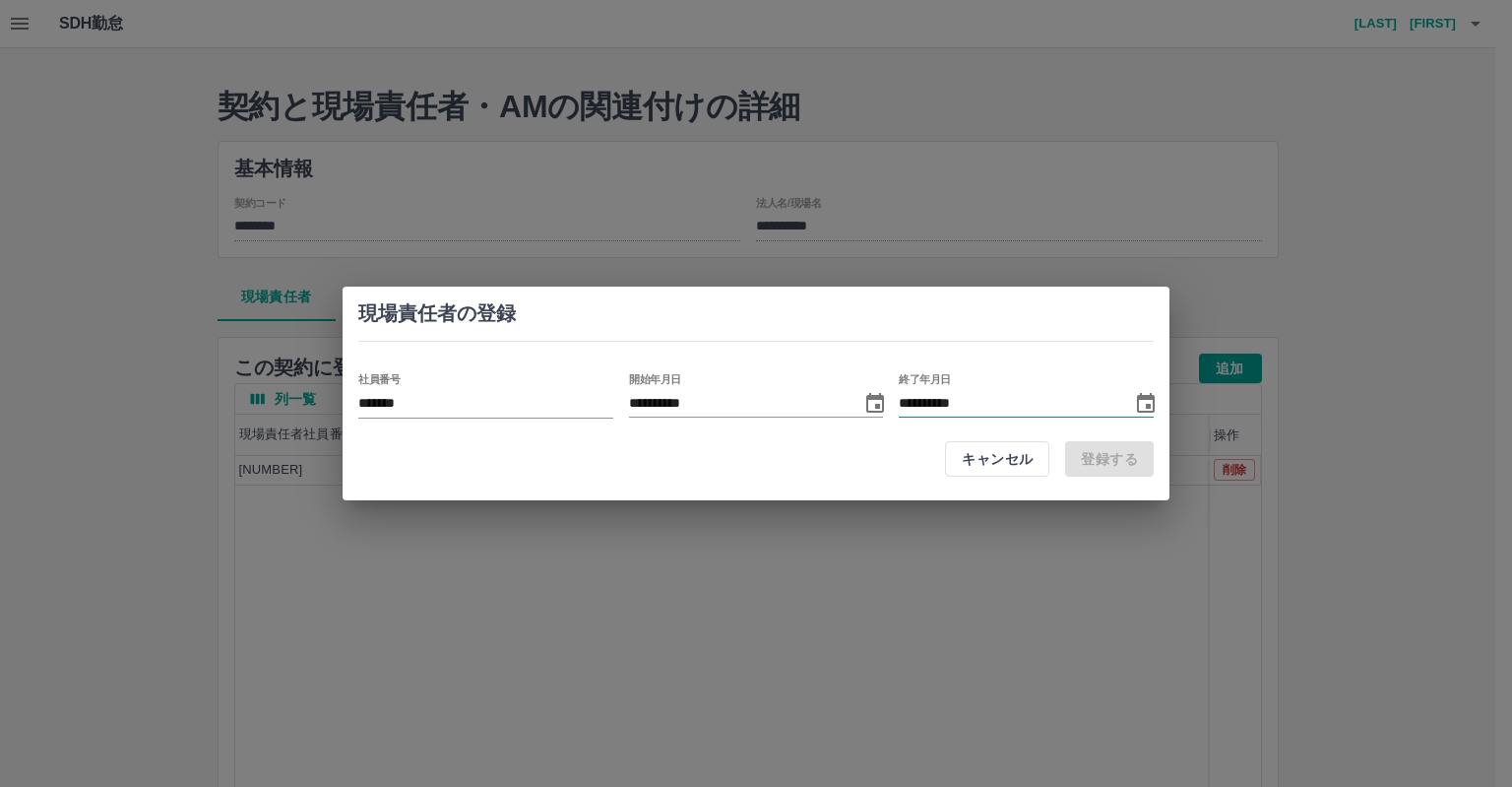 click on "**********" at bounding box center (1008, 403) 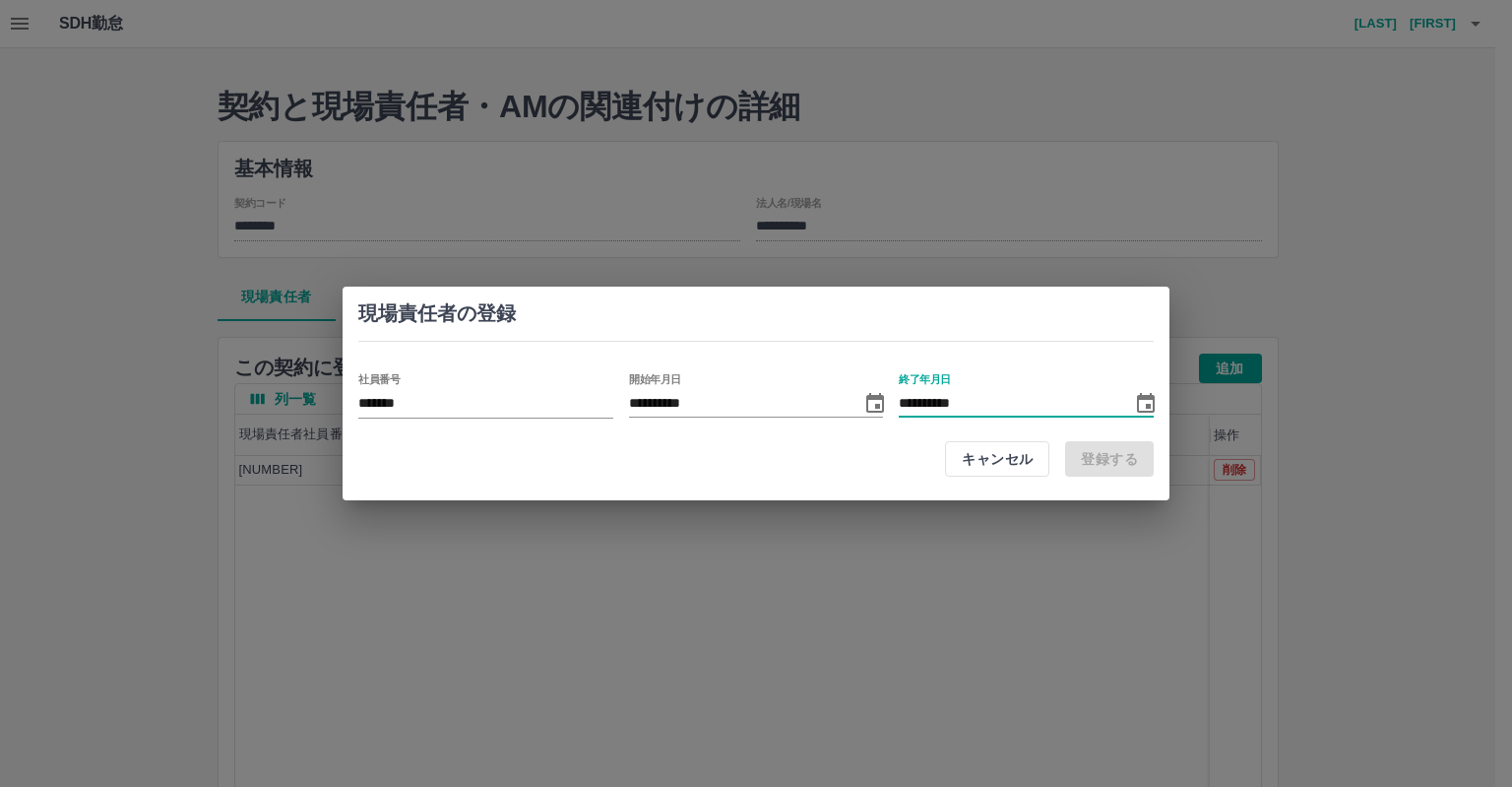 click on "**********" at bounding box center [1008, 403] 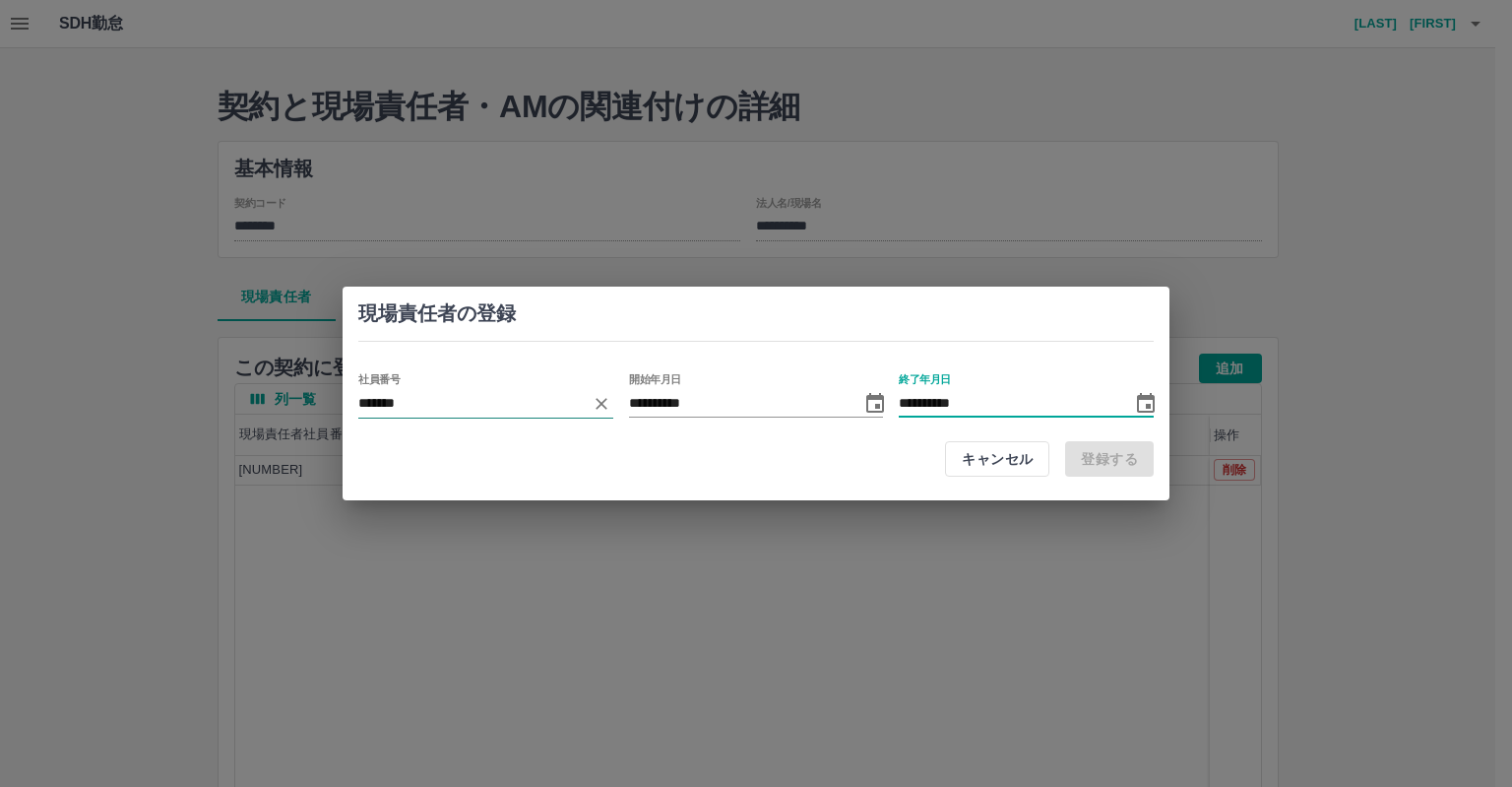 click on "*******" at bounding box center [471, 403] 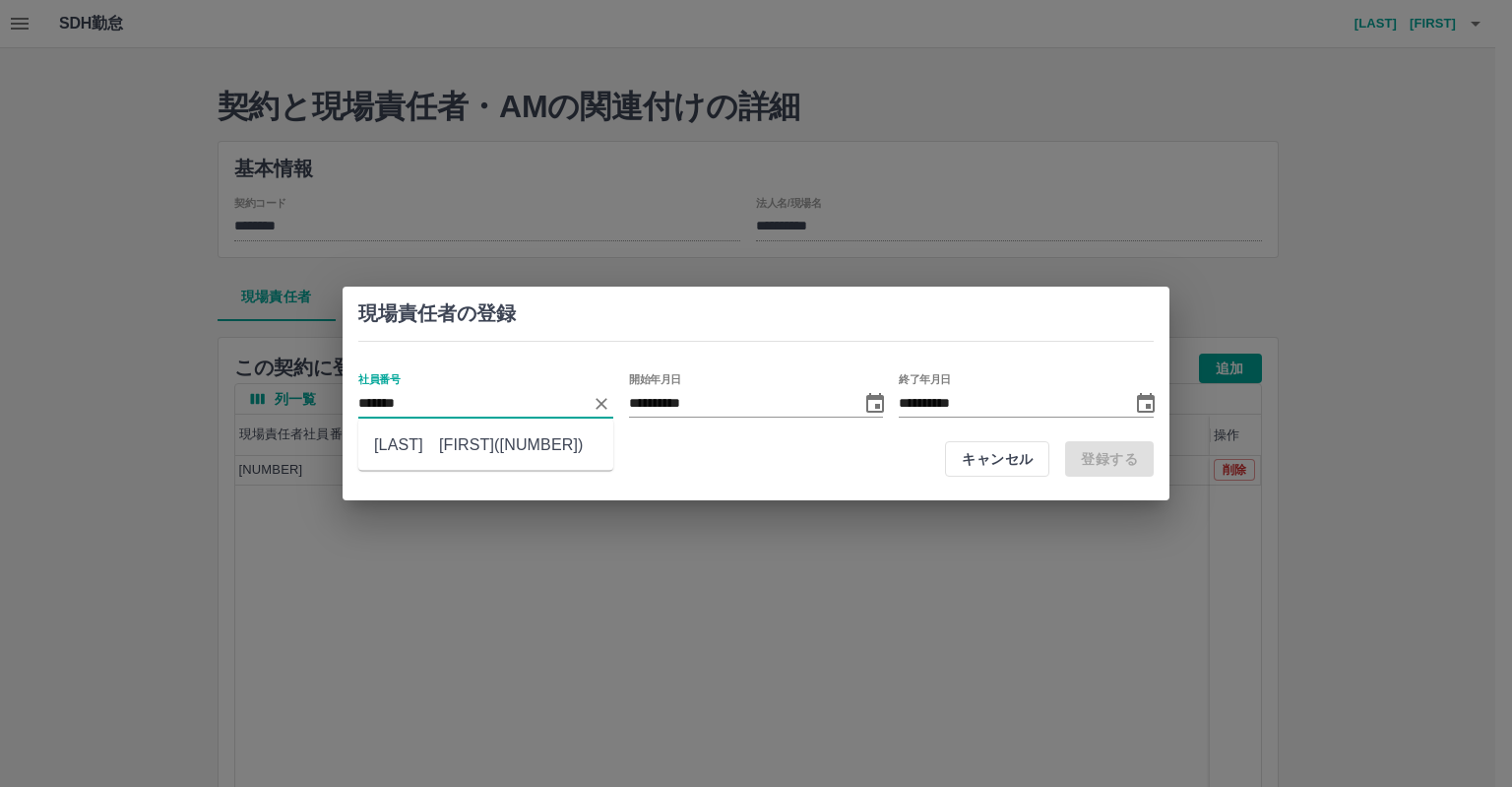 click on "[LAST]　[FIRST]([NUMBER])" at bounding box center [485, 445] 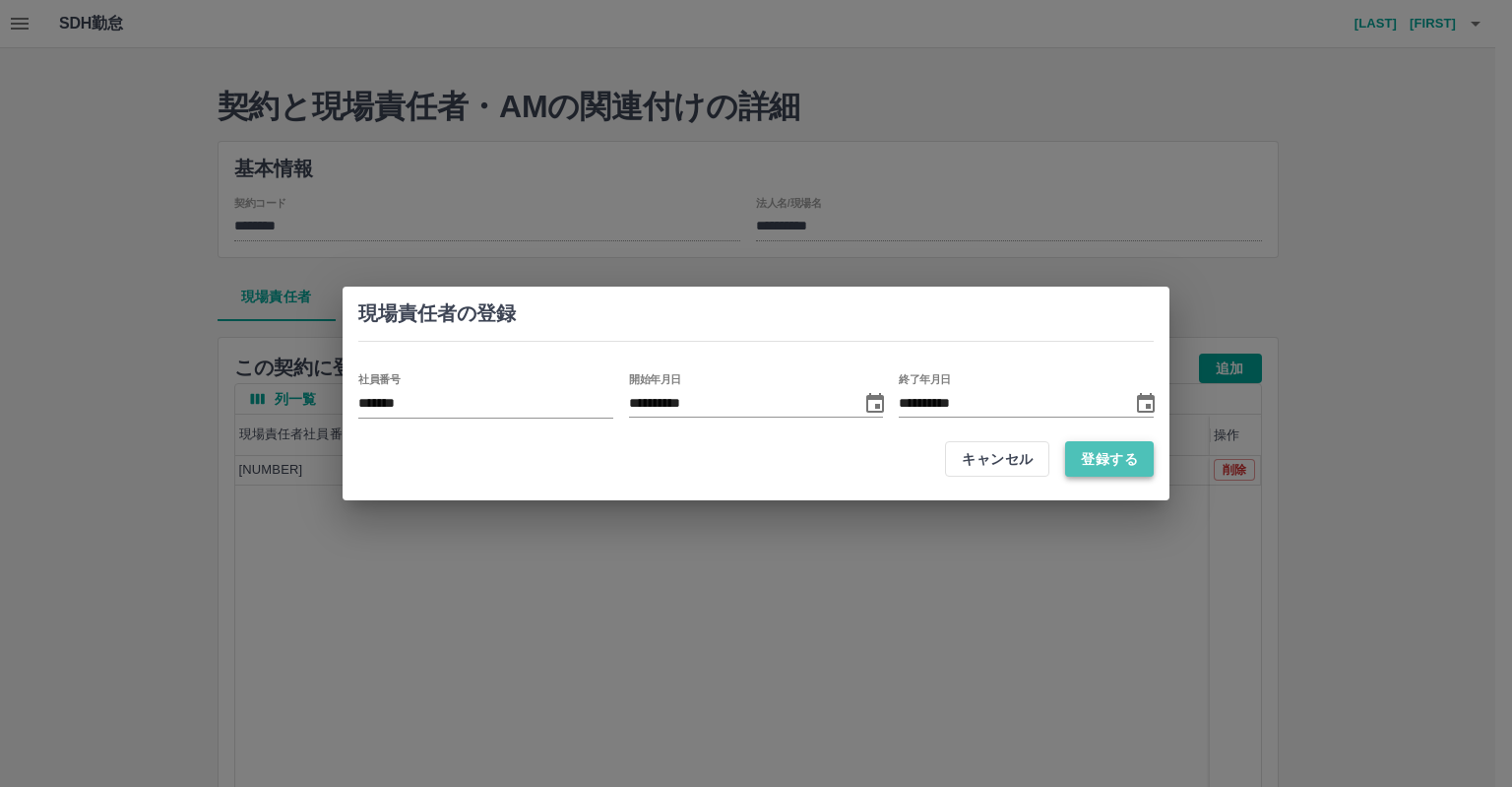 click on "登録する" at bounding box center [1109, 459] 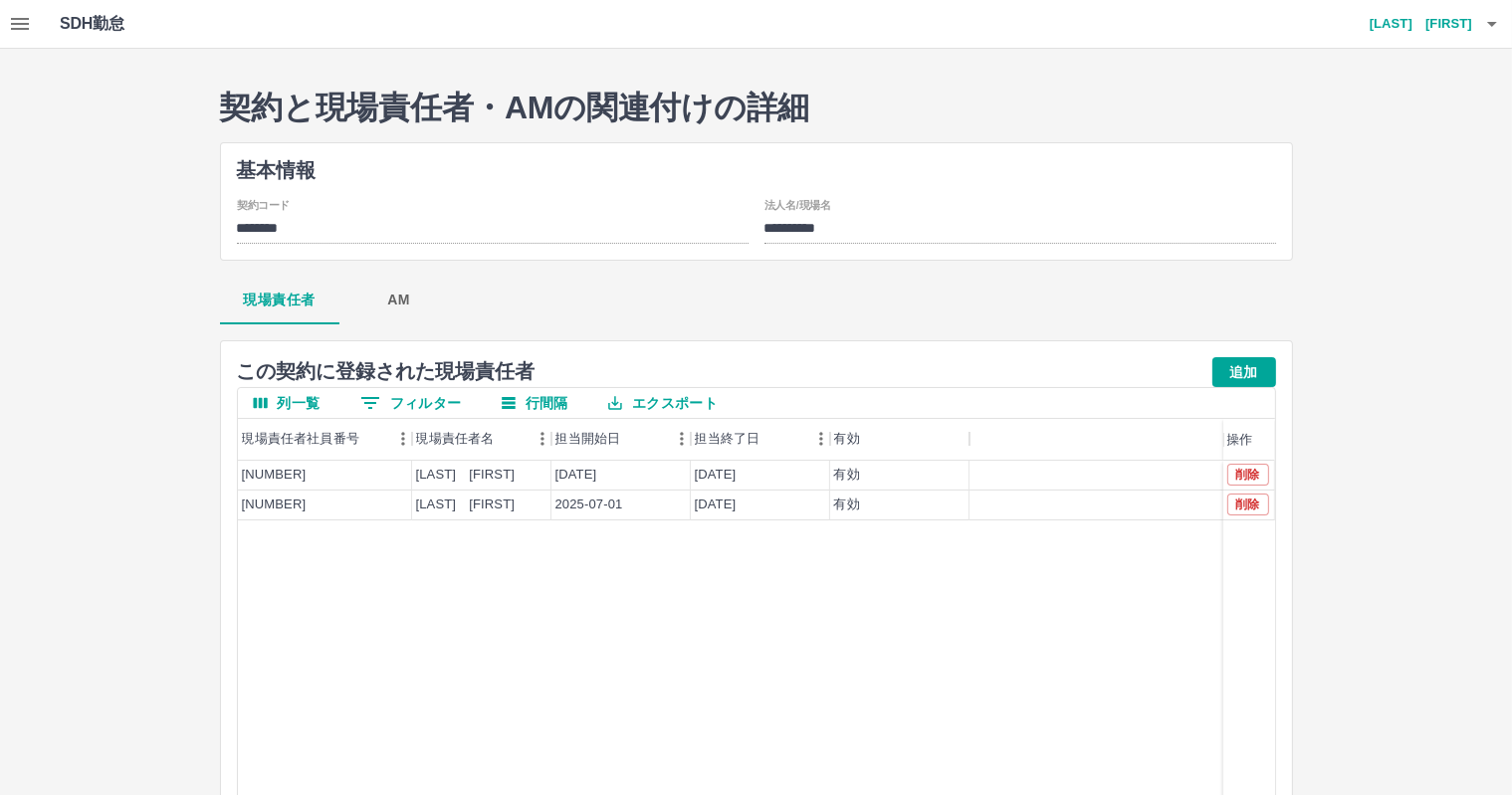 click 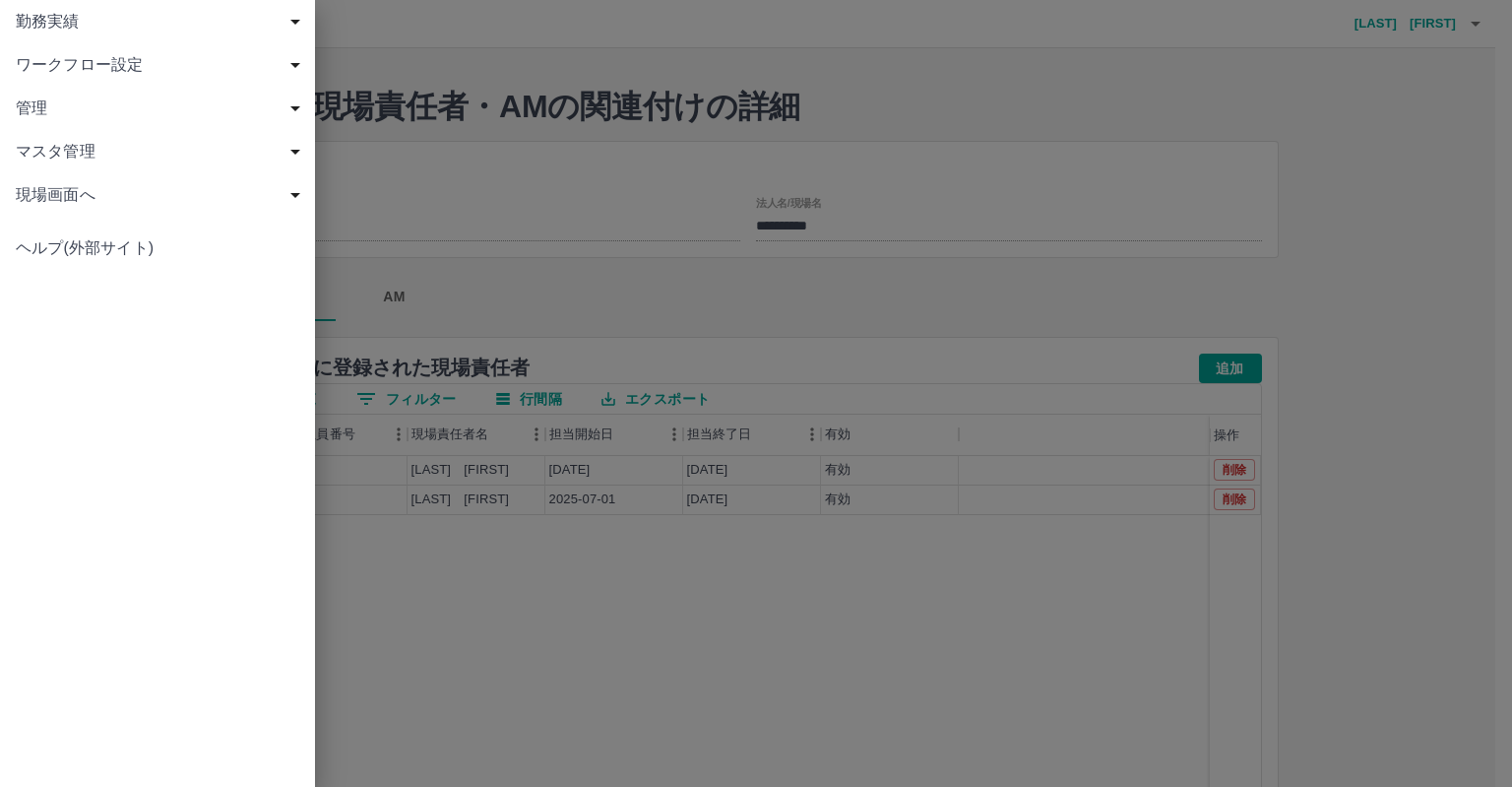 click on "ワークフロー設定" at bounding box center [161, 65] 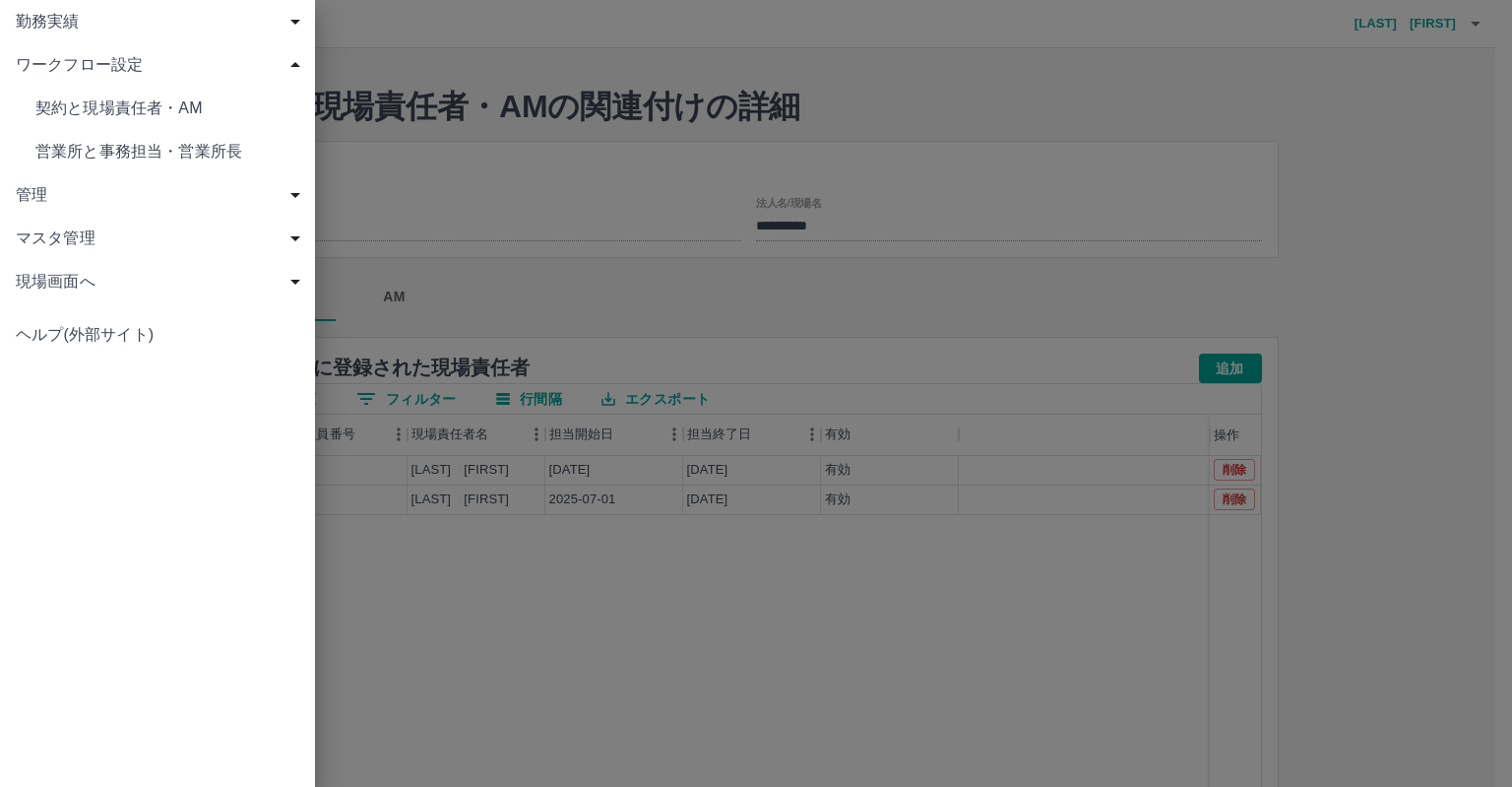 click on "契約と現場責任者・AM" at bounding box center [167, 108] 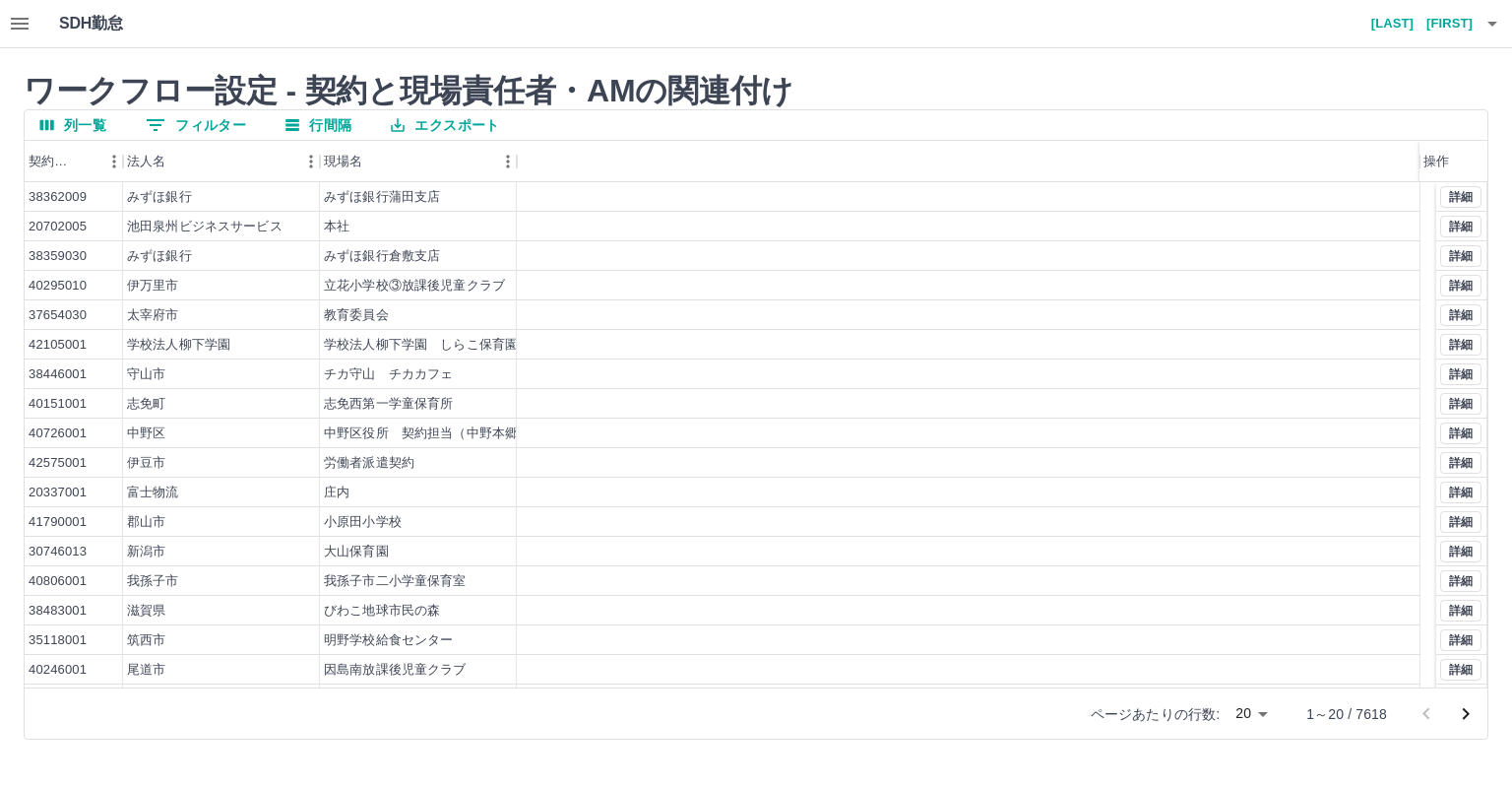 click on "0 フィルター" at bounding box center [196, 125] 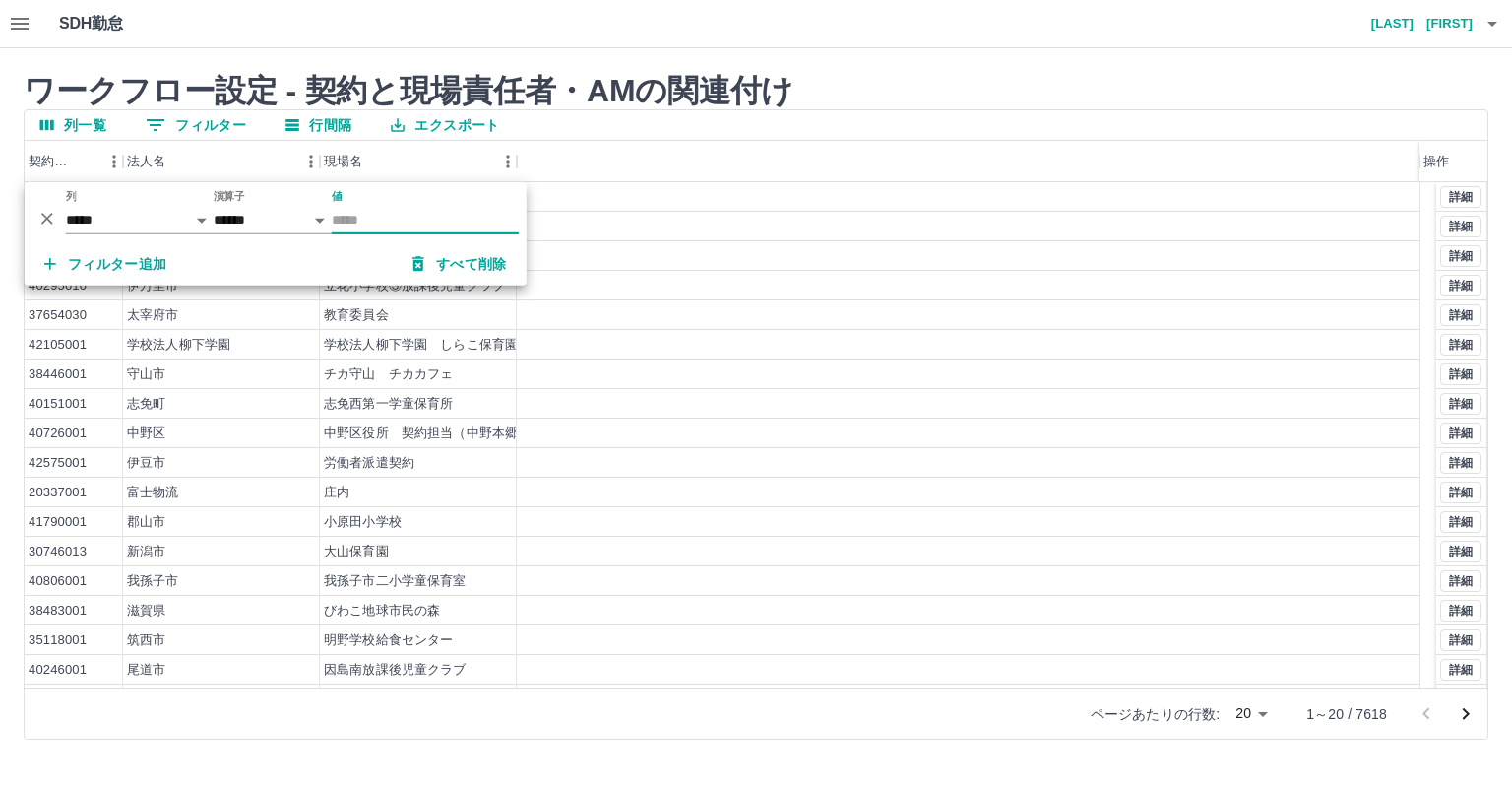 click on "値" at bounding box center (425, 220) 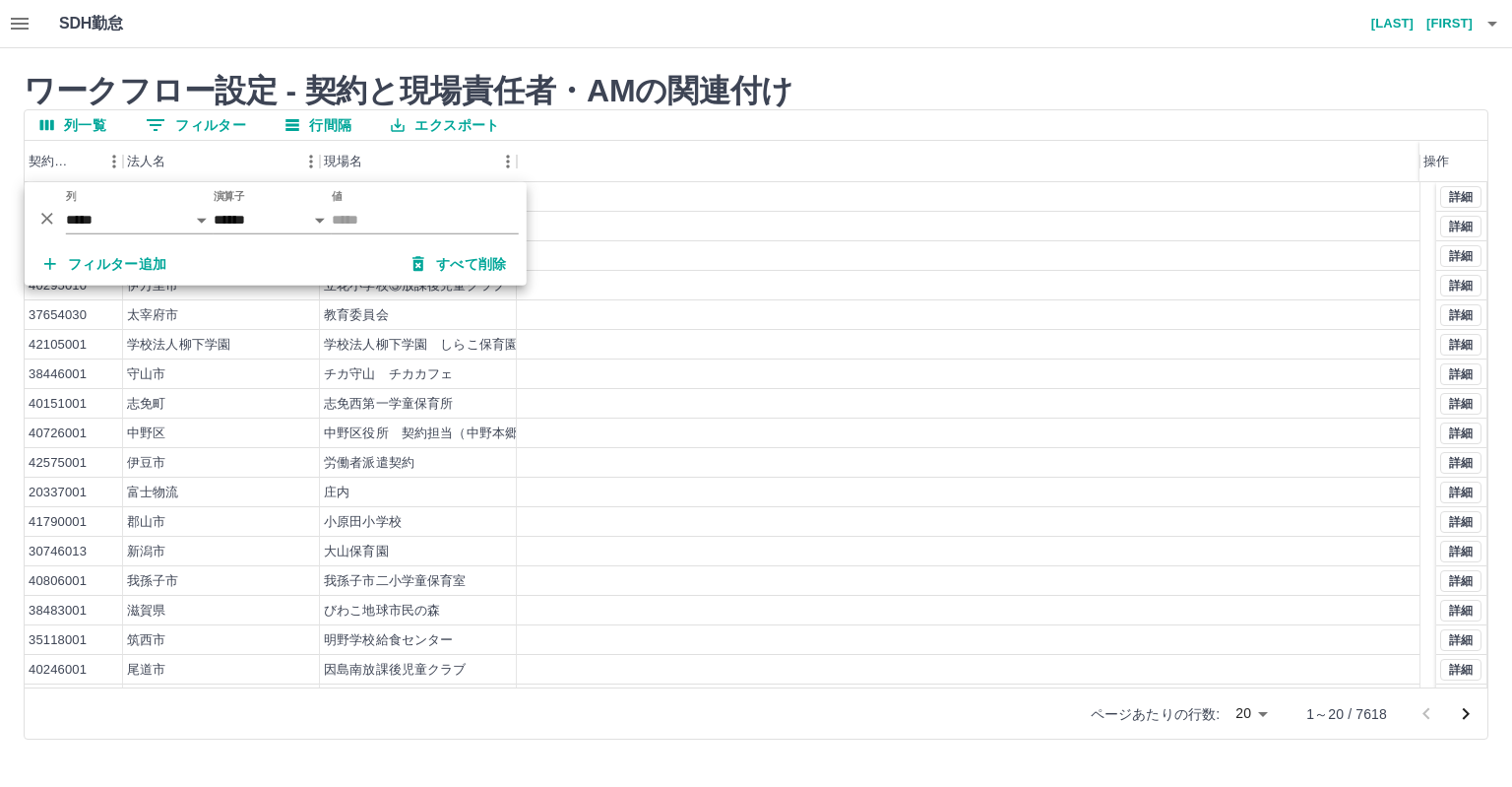 click on "SDH勤怠 [LAST]　[FIRST]" at bounding box center (756, 24) 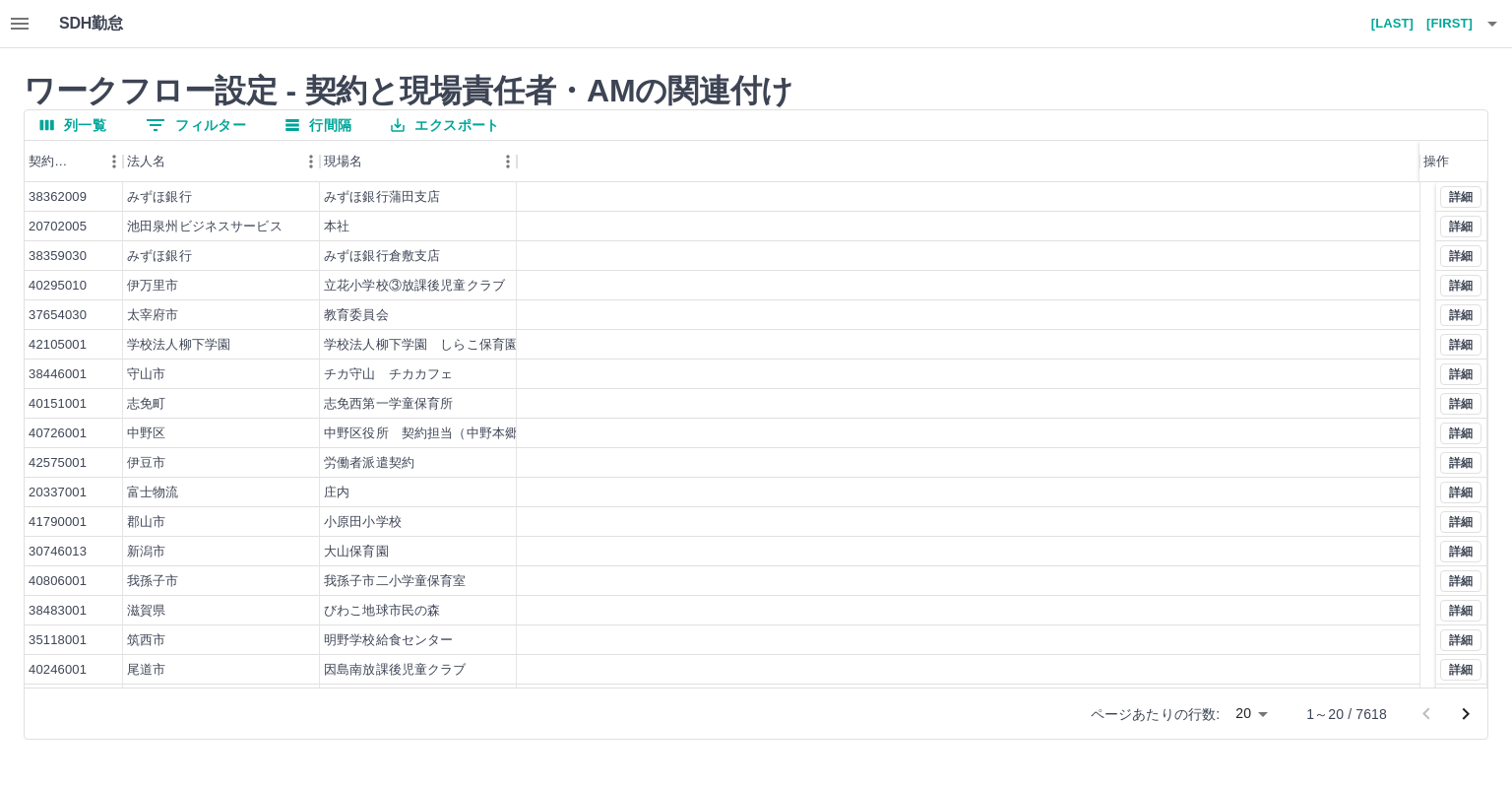 click 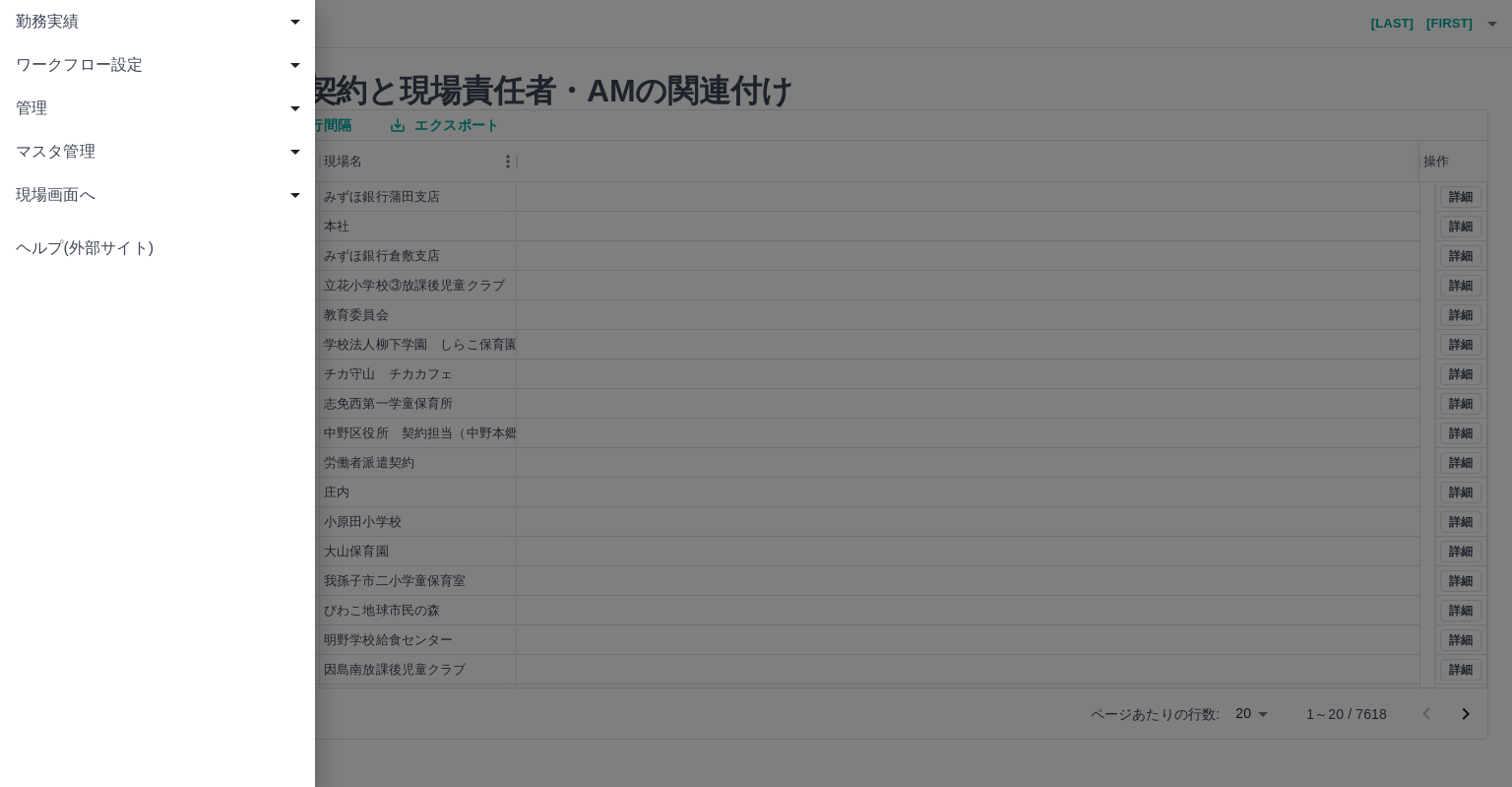 click on "勤務実績" at bounding box center (161, 22) 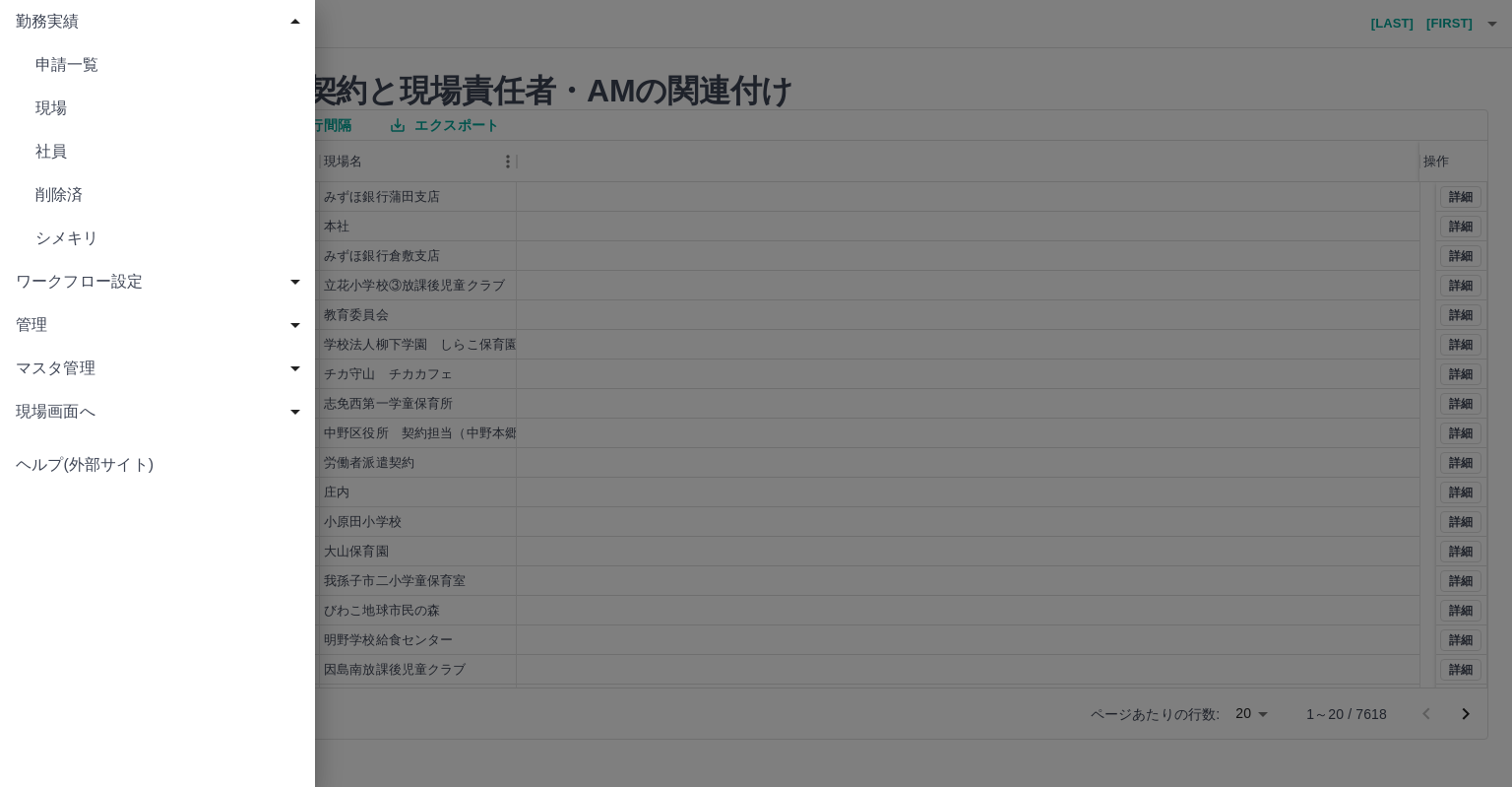 click on "現場" at bounding box center (167, 108) 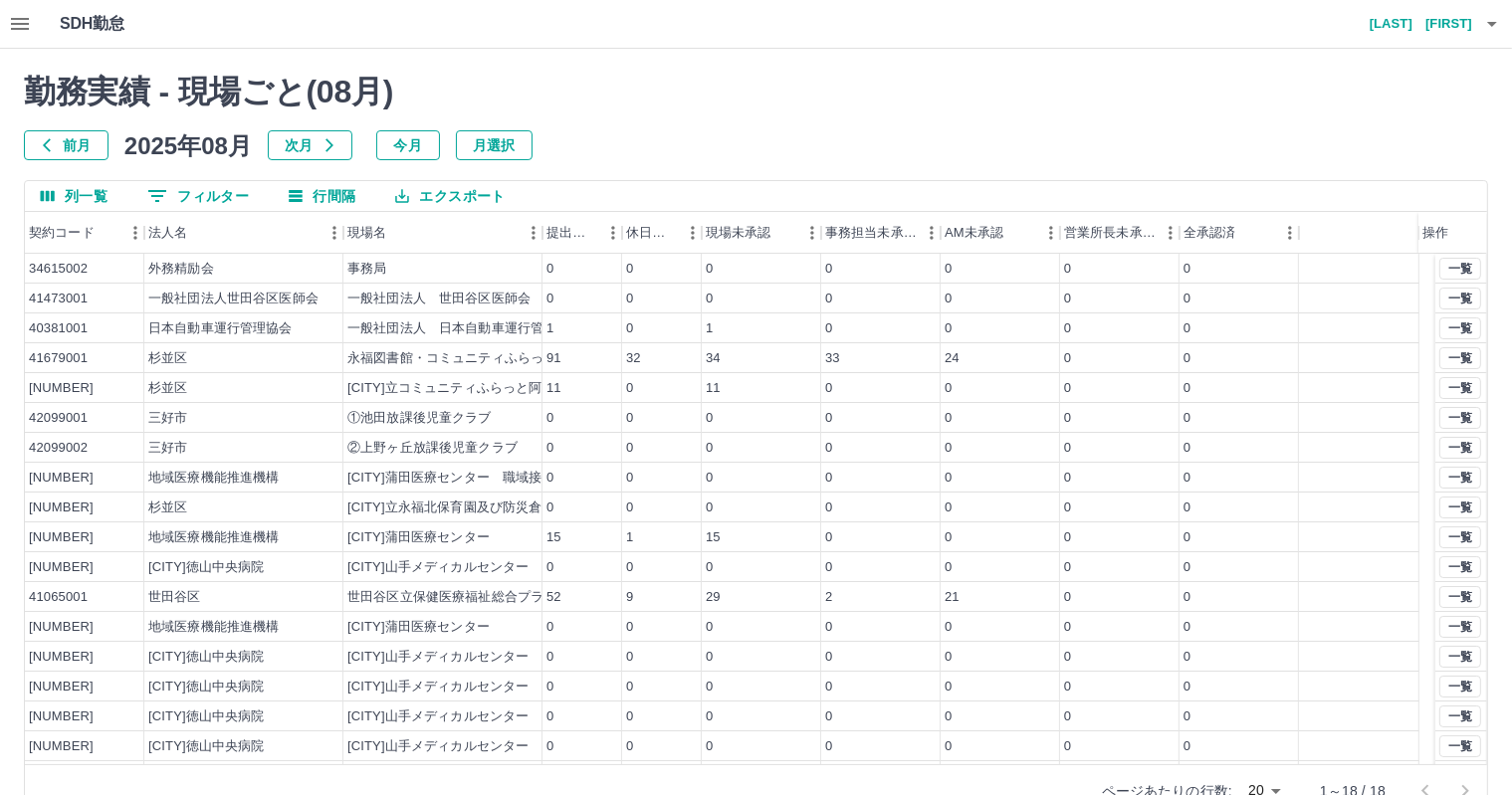 click 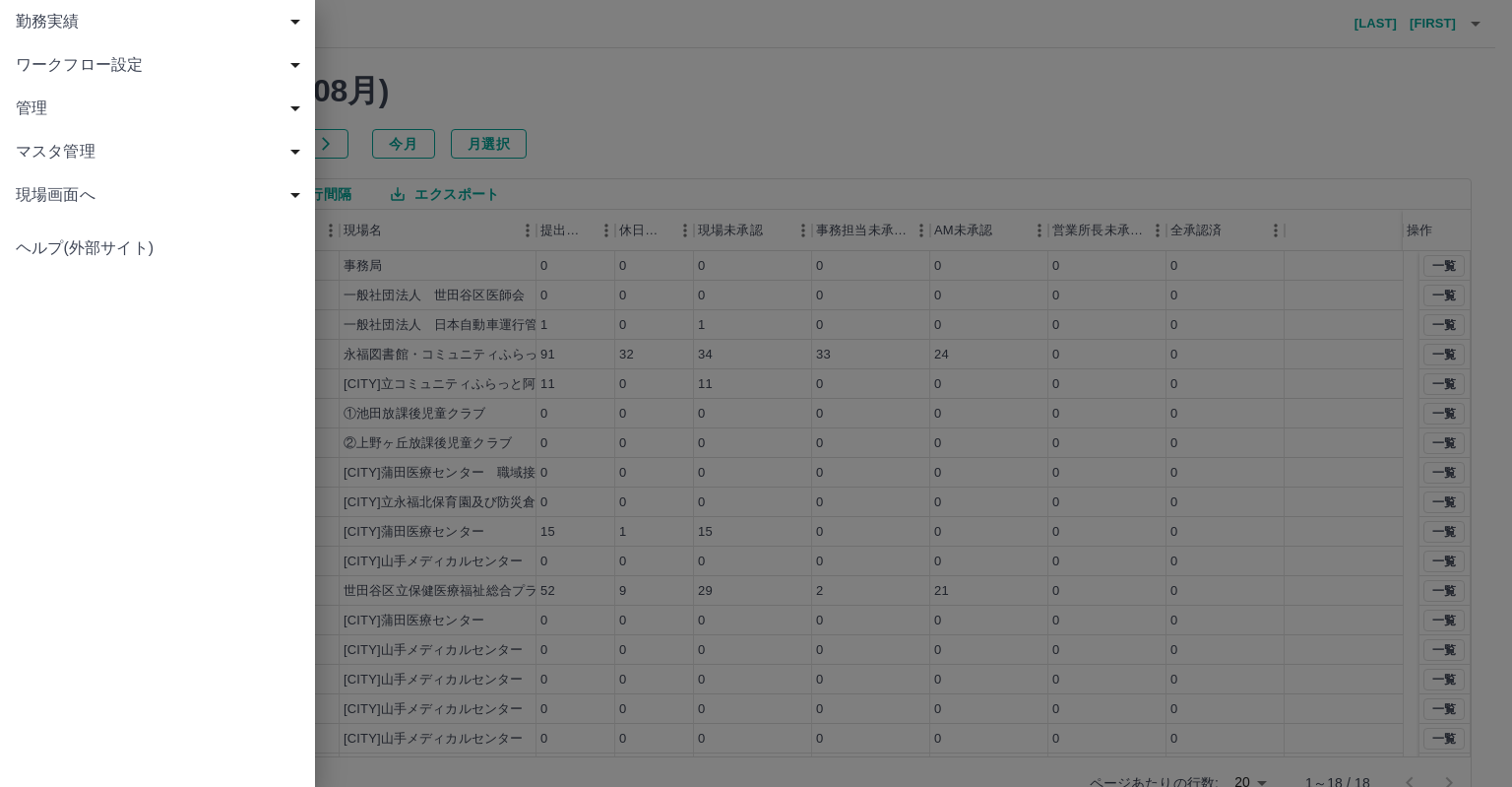 click on "勤務実績" at bounding box center (158, 22) 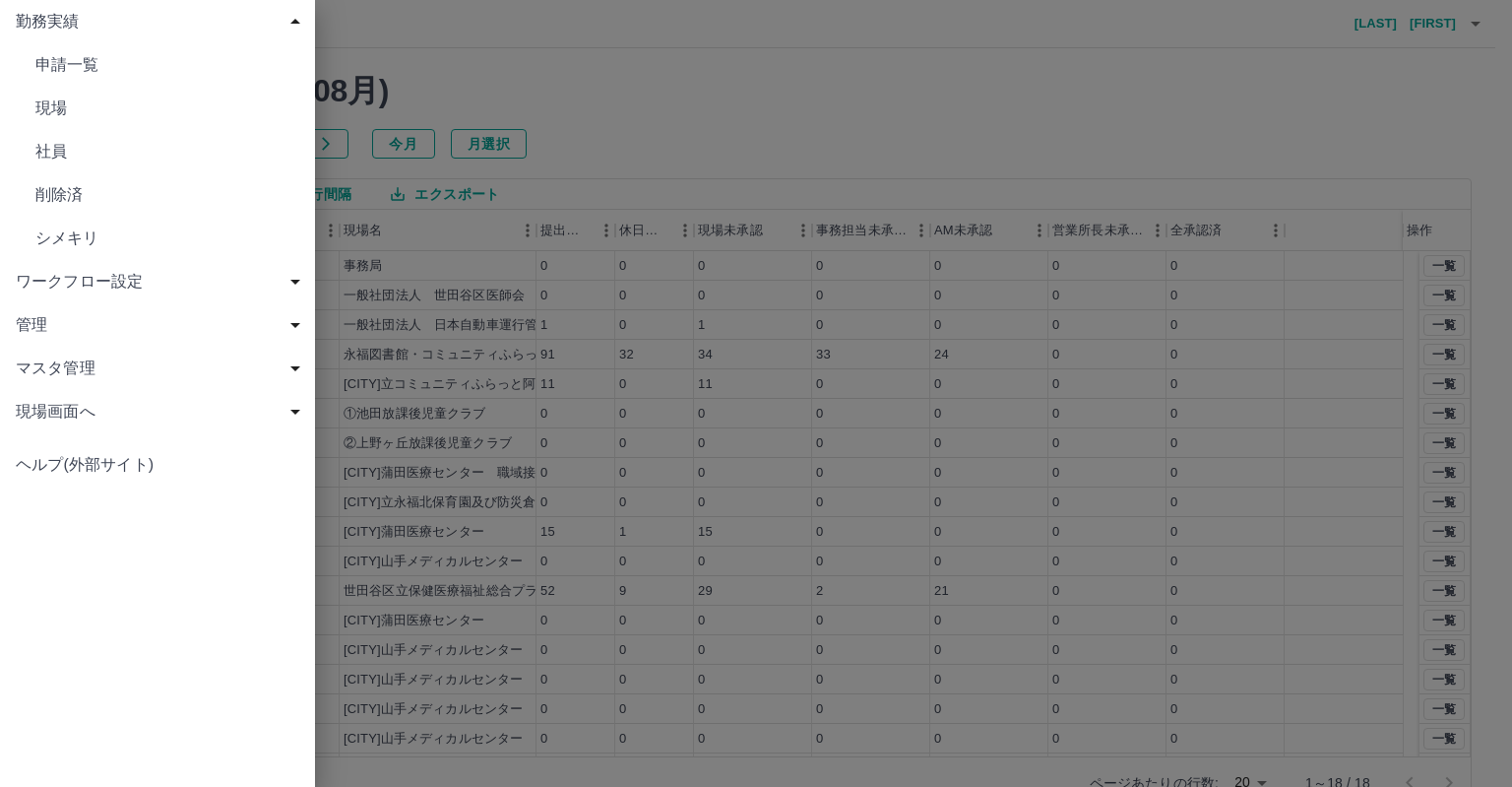 click on "申請一覧" at bounding box center [167, 65] 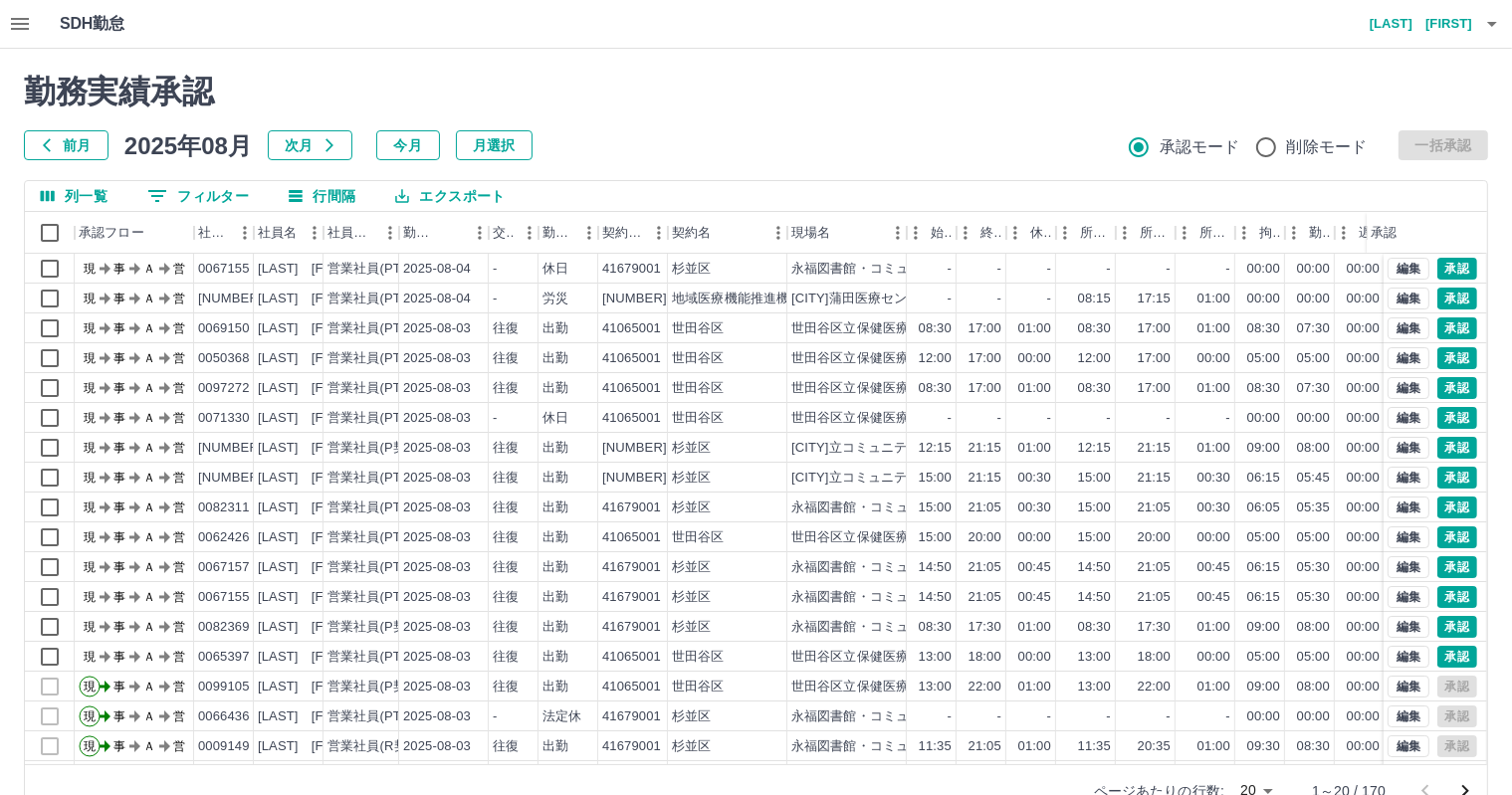click on "0 フィルター" at bounding box center [198, 196] 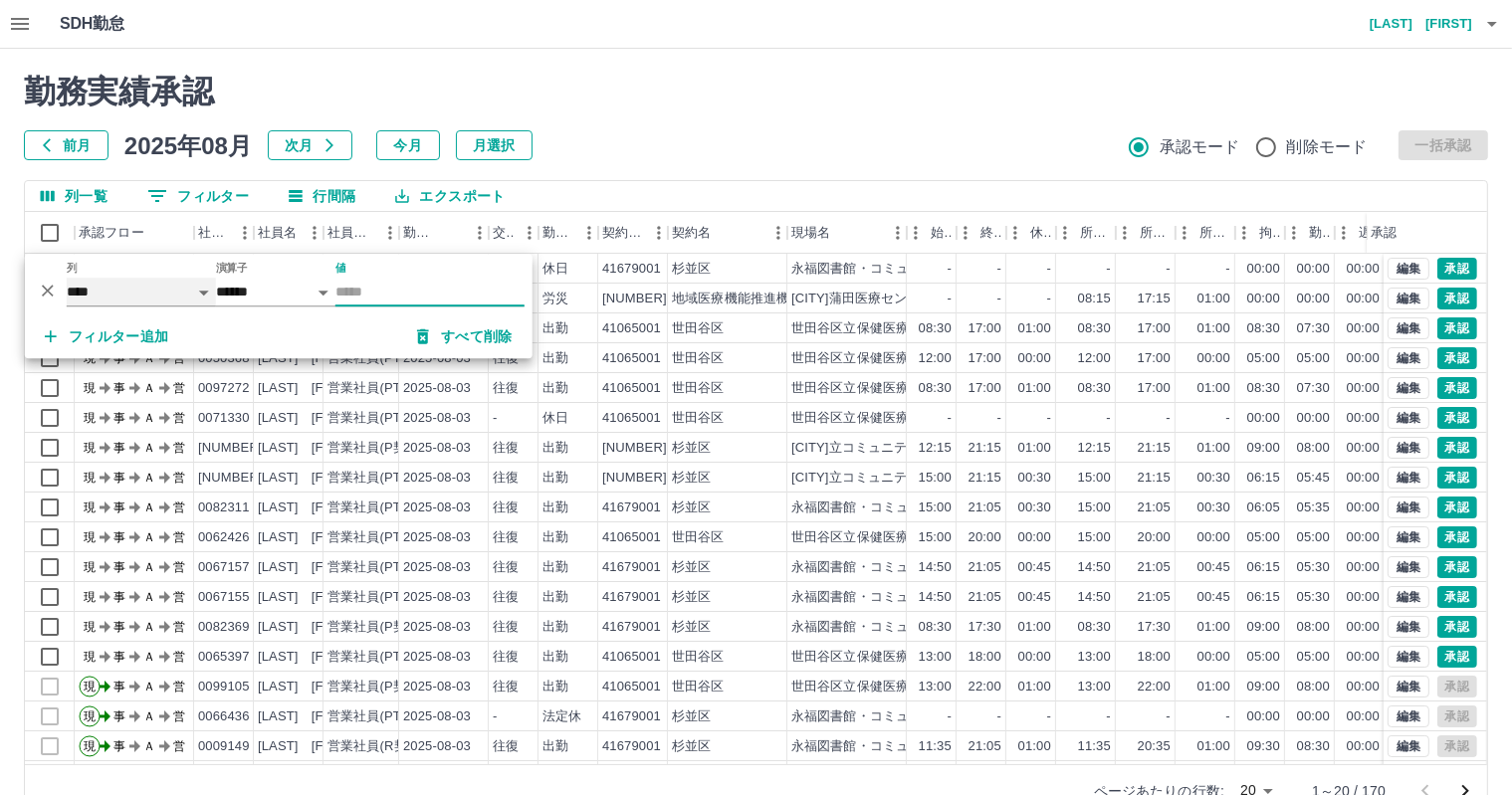 click on "**** *** **** *** *** **** ***** *** *** ** ** ** **** **** **** ** ** *** **** *****" at bounding box center (141, 292) 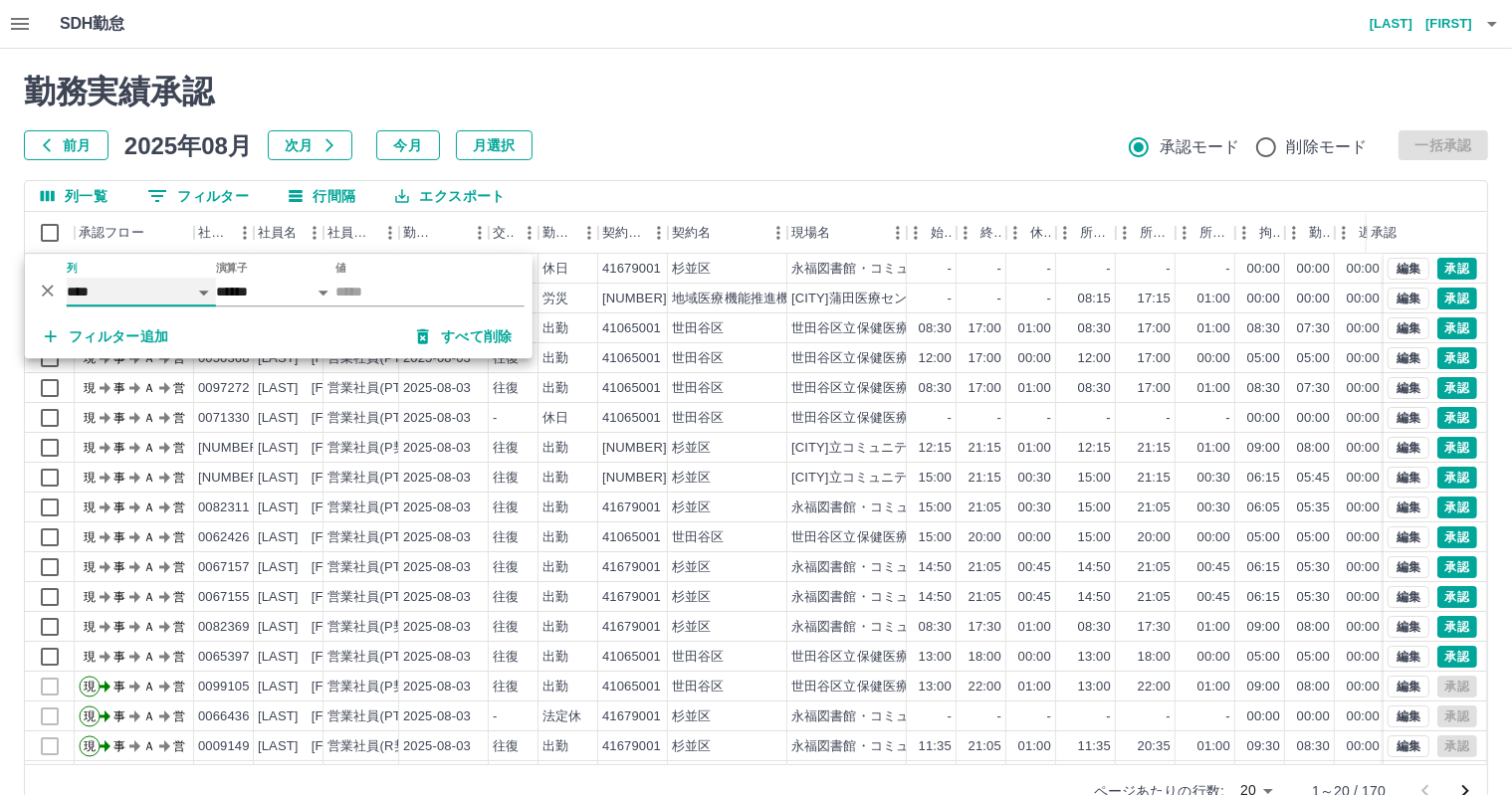 click on "**** *** **** *** *** **** ***** *** *** ** ** ** **** **** **** ** ** *** **** *****" at bounding box center (141, 292) 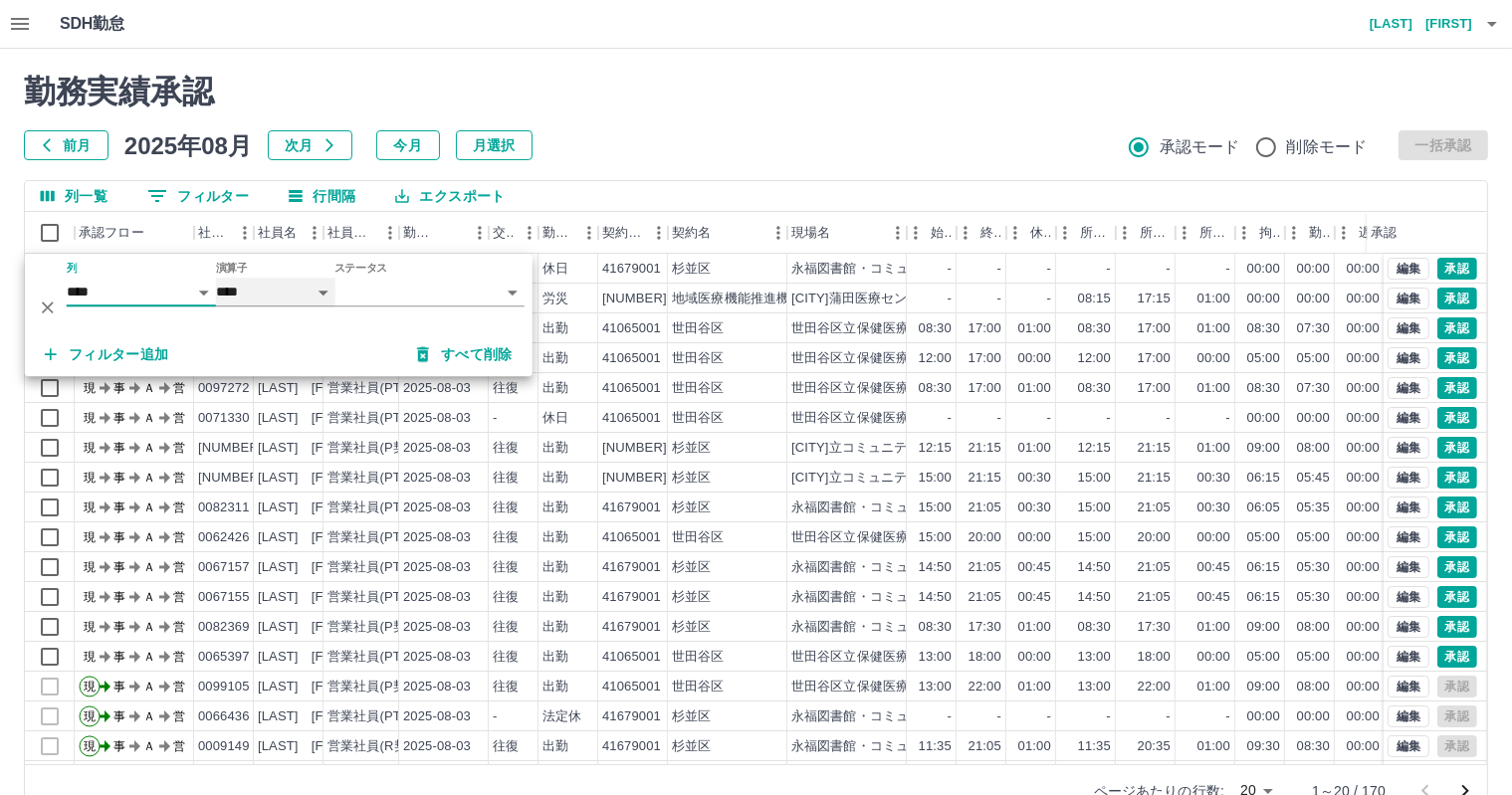click on "**** ******" at bounding box center [276, 292] 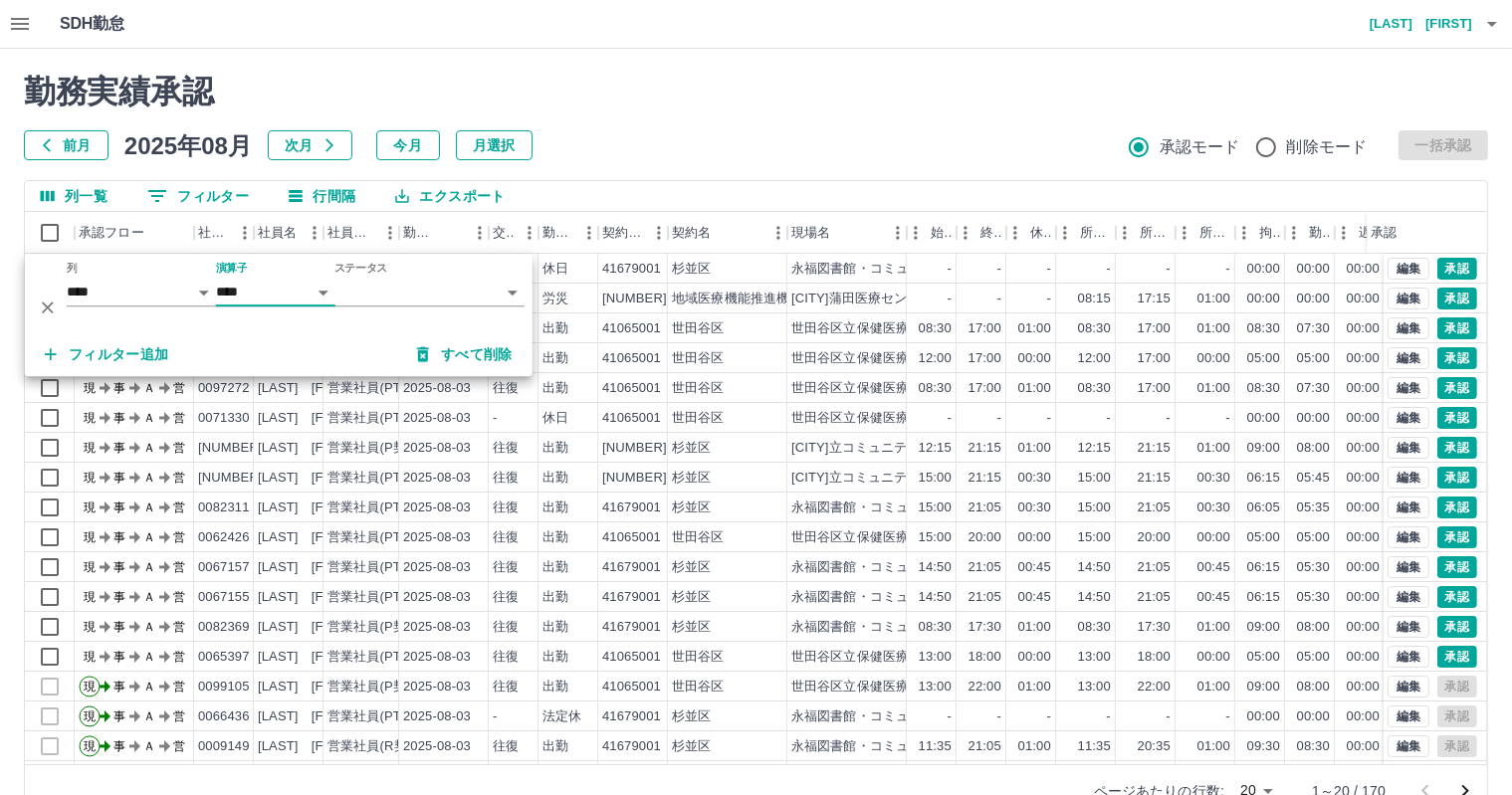 click on "SDH勤怠 [LAST]　[FIRST] 勤務実績承認 前月 2025年08月 次月 今月 月選択 承認モード 削除モード 一括承認 列一覧 0 フィルター 行間隔 エクスポート 承認フロー 社員番号 社員名 社員区分 勤務日 交通費 勤務区分 契約コード 契約名 現場名 始業 終業 休憩 所定開始 所定終業 所定休憩 拘束 勤務 遅刻等 コメント ステータス 承認 現 事 Ａ 営 [NUMBER] [LAST]　[FIRST] 営業社員(PT契約) 2025-08-04  -  休日 [NUMBER] [CITY] 永福図書館・コミュニティふらっと永福 - - - - - - 00:00 00:00 00:00 現場責任者承認待 現 事 Ａ 営 [NUMBER] [LAST]　[FIRST] 営業社員(PT契約) 2025-08-04  -  労災 [NUMBER] 地域医療機能推進機構 [CITY] [PLACE] - - - 08:15 17:15 01:00 00:00 00:00 00:00 現場責任者承認待 現 事 Ａ 営 [NUMBER] [LAST]　[FIRST] 営業社員(PT契約) 2025-08-03 往復 出勤 [NUMBER] [CITY] [CITY]立保健医療福祉総合プラザ" at bounding box center [756, 420] 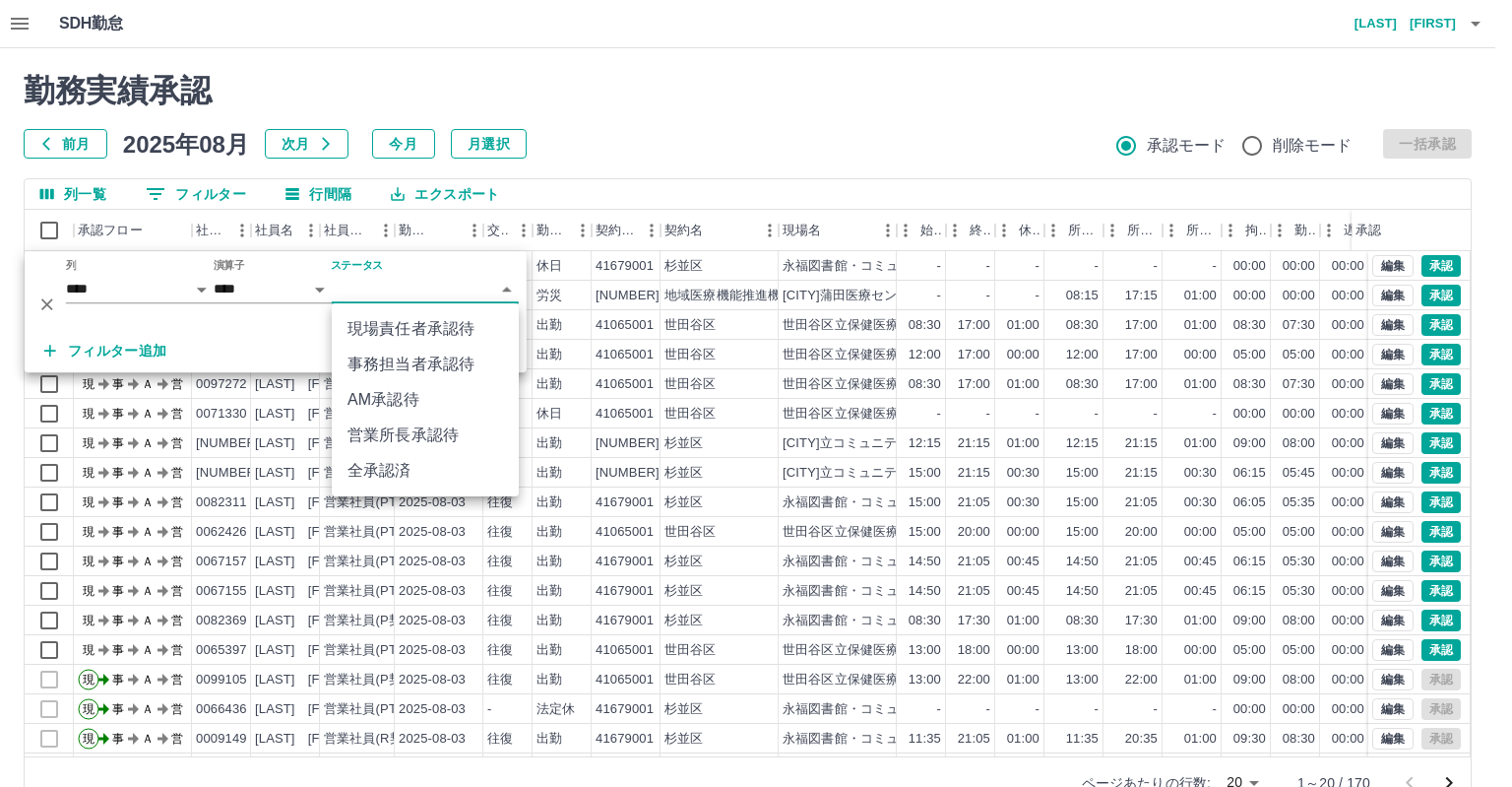 click on "現場責任者承認待" at bounding box center (425, 329) 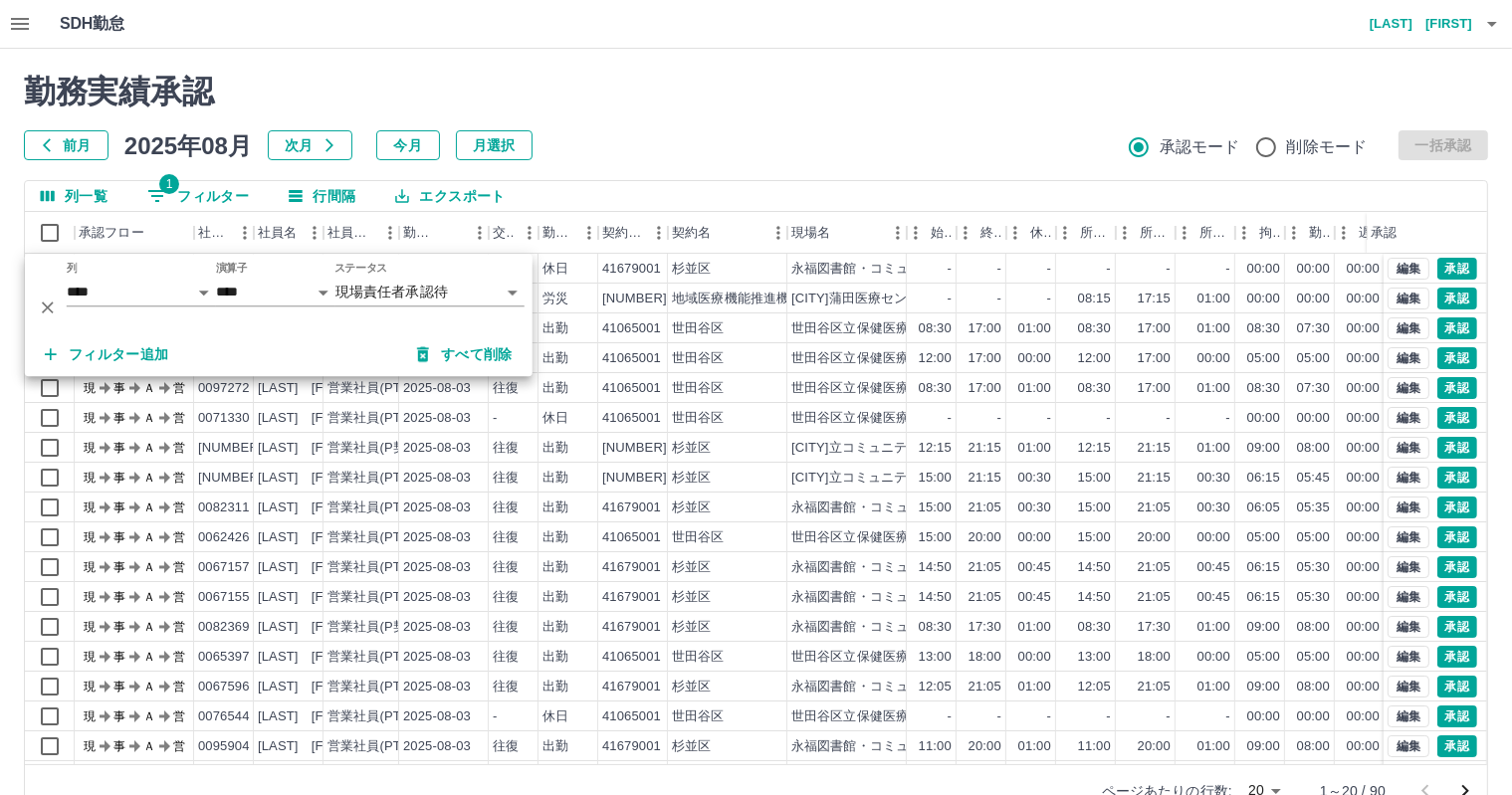 click at bounding box center [756, 397] 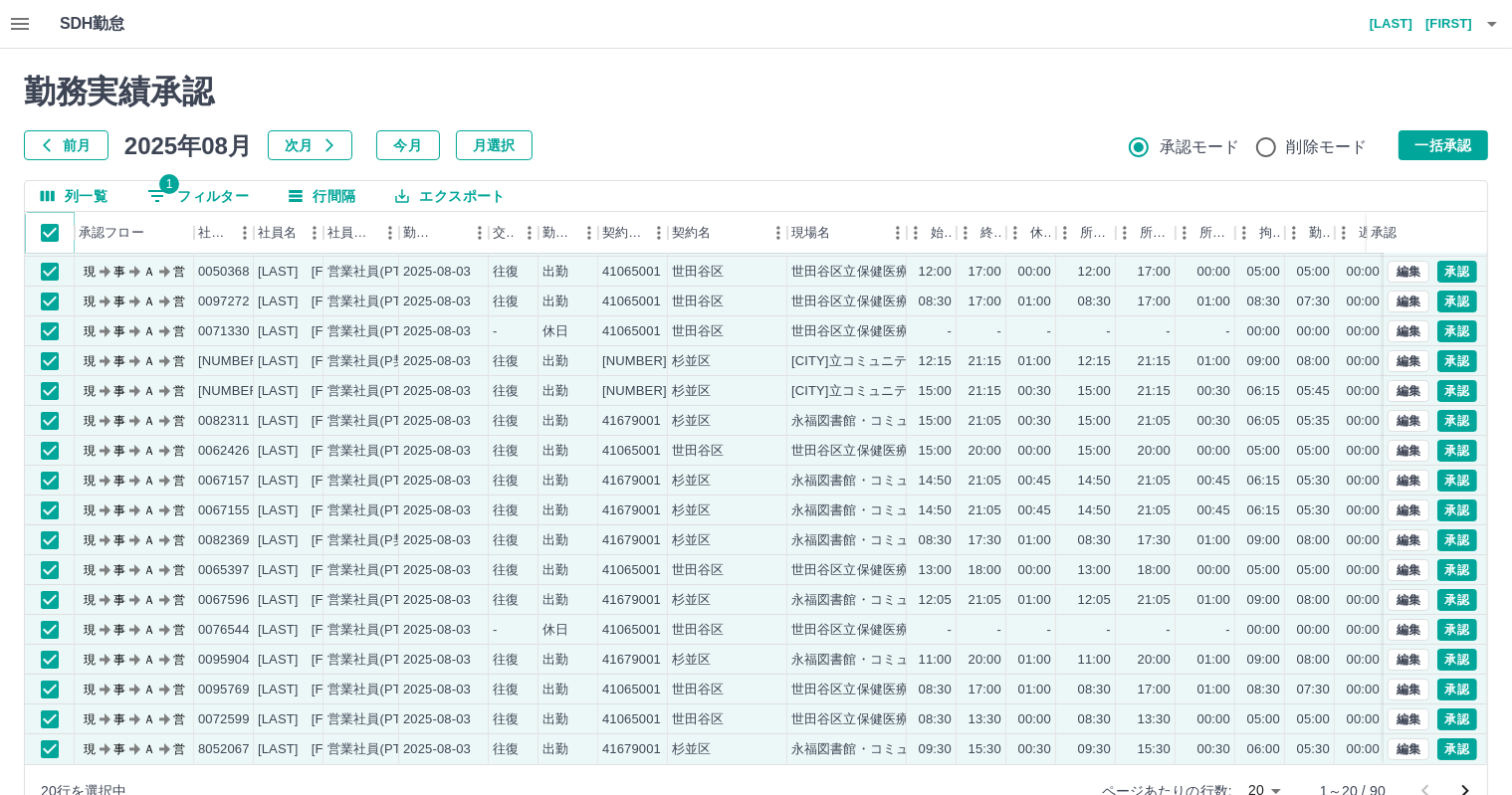 scroll, scrollTop: 102, scrollLeft: 0, axis: vertical 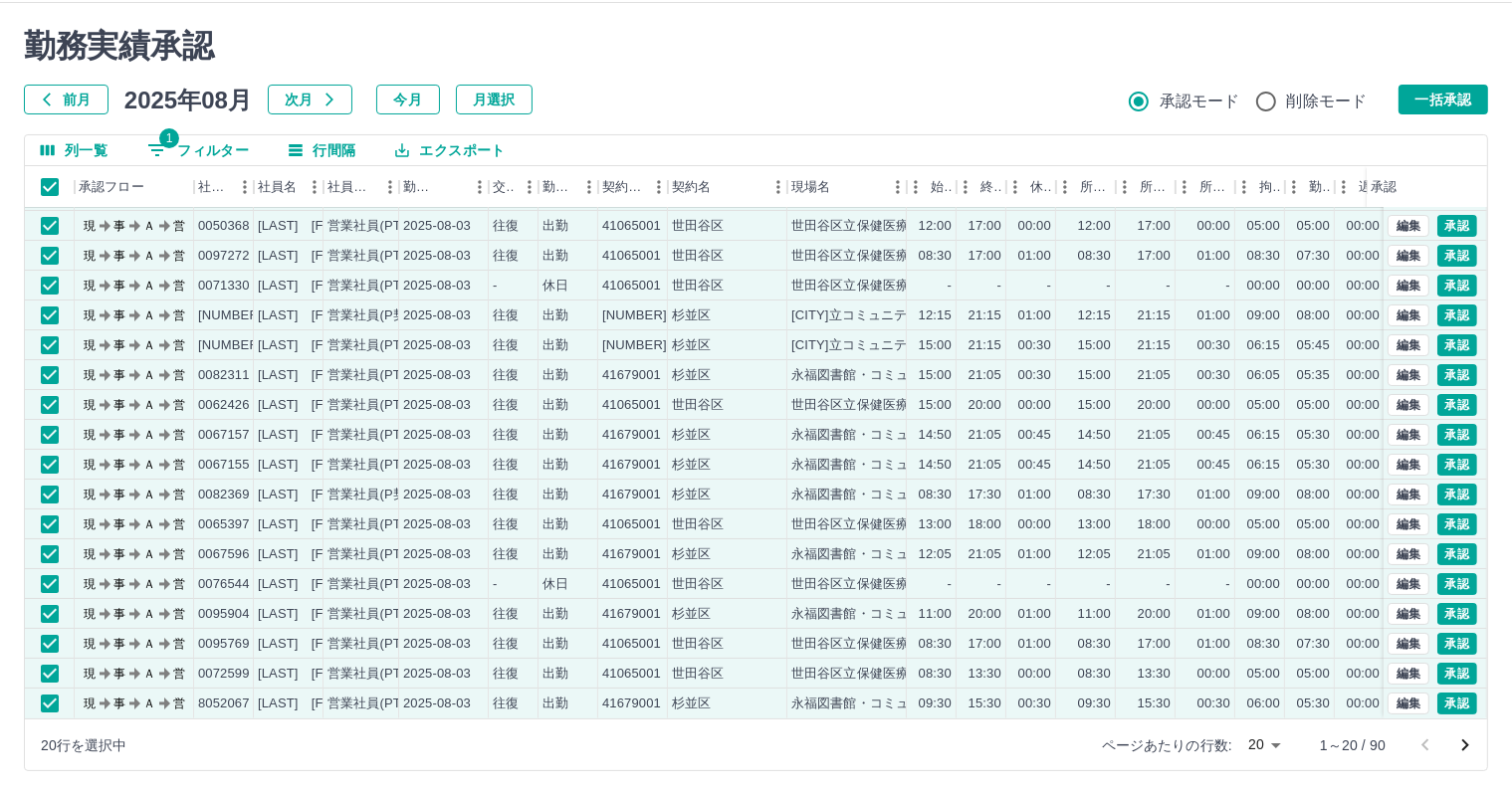 click on "SDH勤怠 [LAST]　[FIRST] 勤務実績承認 前月 2025年08月 次月 今月 月選択 承認モード 削除モード 一括承認 列一覧 1 フィルター 行間隔 エクスポート 承認フロー 社員番号 社員名 社員区分 勤務日 交通費 勤務区分 契約コード 契約名 現場名 始業 終業 休憩 所定開始 所定終業 所定休憩 拘束 勤務 遅刻等 コメント ステータス 承認 現 事 Ａ 営 [NUMBER] [LAST]　[FIRST] 営業社員(PT契約) 2025-08-04  -  労災 [NUMBER] 地域医療機能推進機構 [CITY] [PLACE] - - - 08:15 17:15 01:00 00:00 00:00 00:00 現場責任者承認待 現 事 Ａ 営 [NUMBER] [LAST]　[FIRST] 営業社員(PT契約) 2025-08-03 往復 出勤 [NUMBER] [CITY] [CITY]立保健医療福祉総合プラザ 08:30 17:00 01:00 08:30 17:00 01:00 08:30 07:30 00:00 現場責任者承認待 現 事 Ａ 営 [NUMBER] [LAST]　[FIRST] 営業社員(PT契約) 2025-08-03 往復 出勤 [NUMBER] [CITY] 12:00 17:00 00:00 12:00" at bounding box center [756, 374] 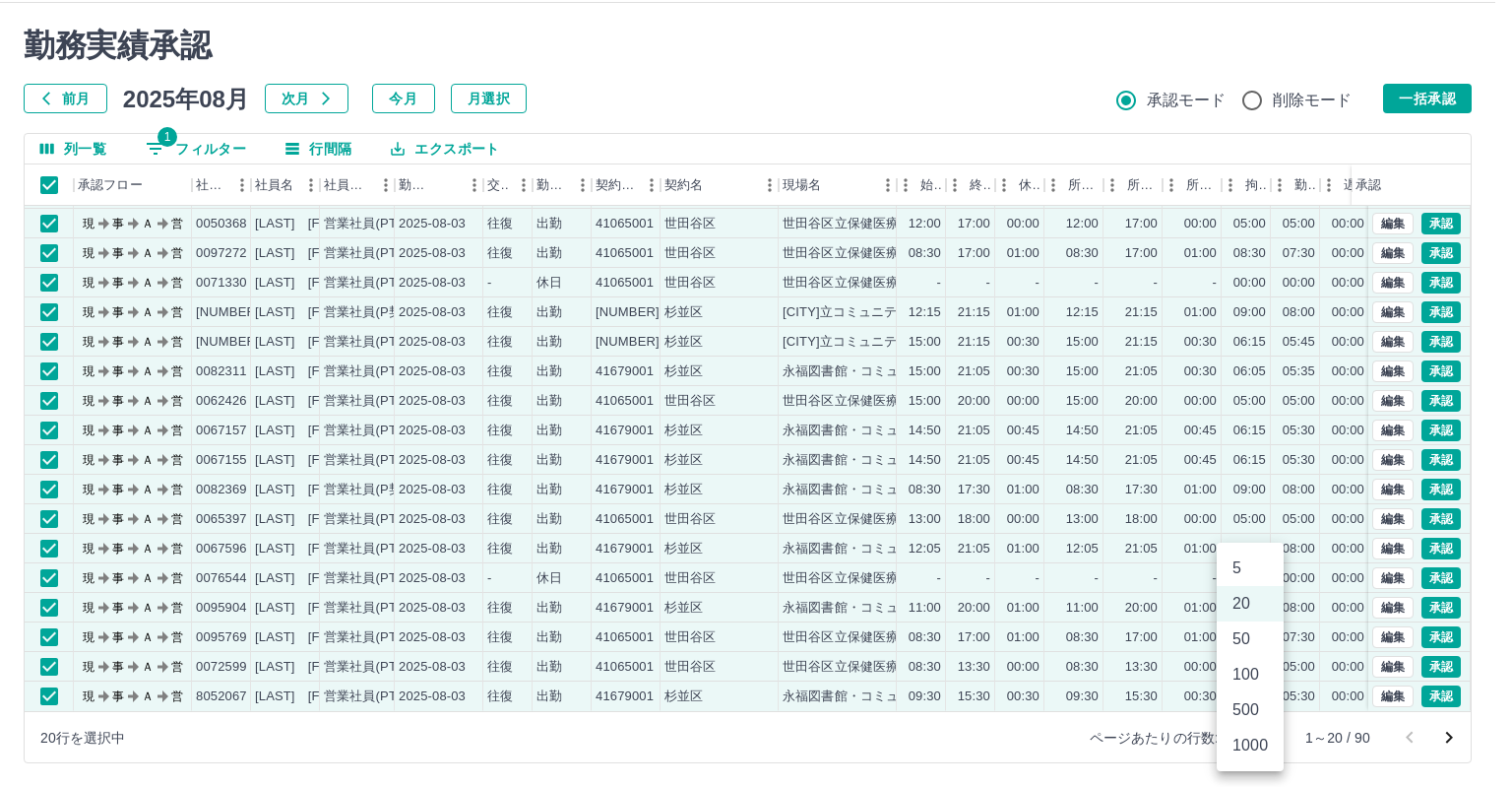 click on "1000" at bounding box center (1250, 746) 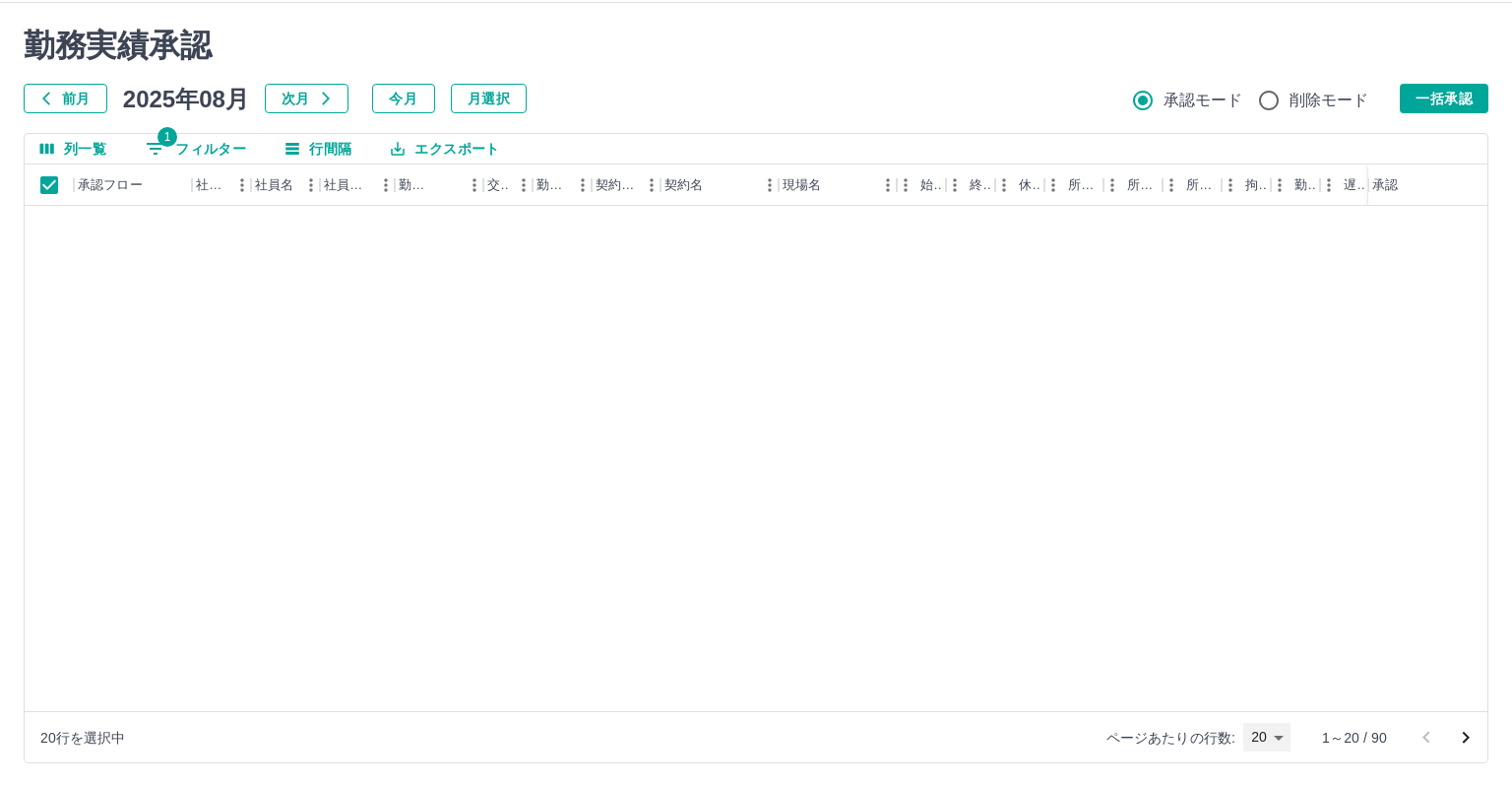 type on "****" 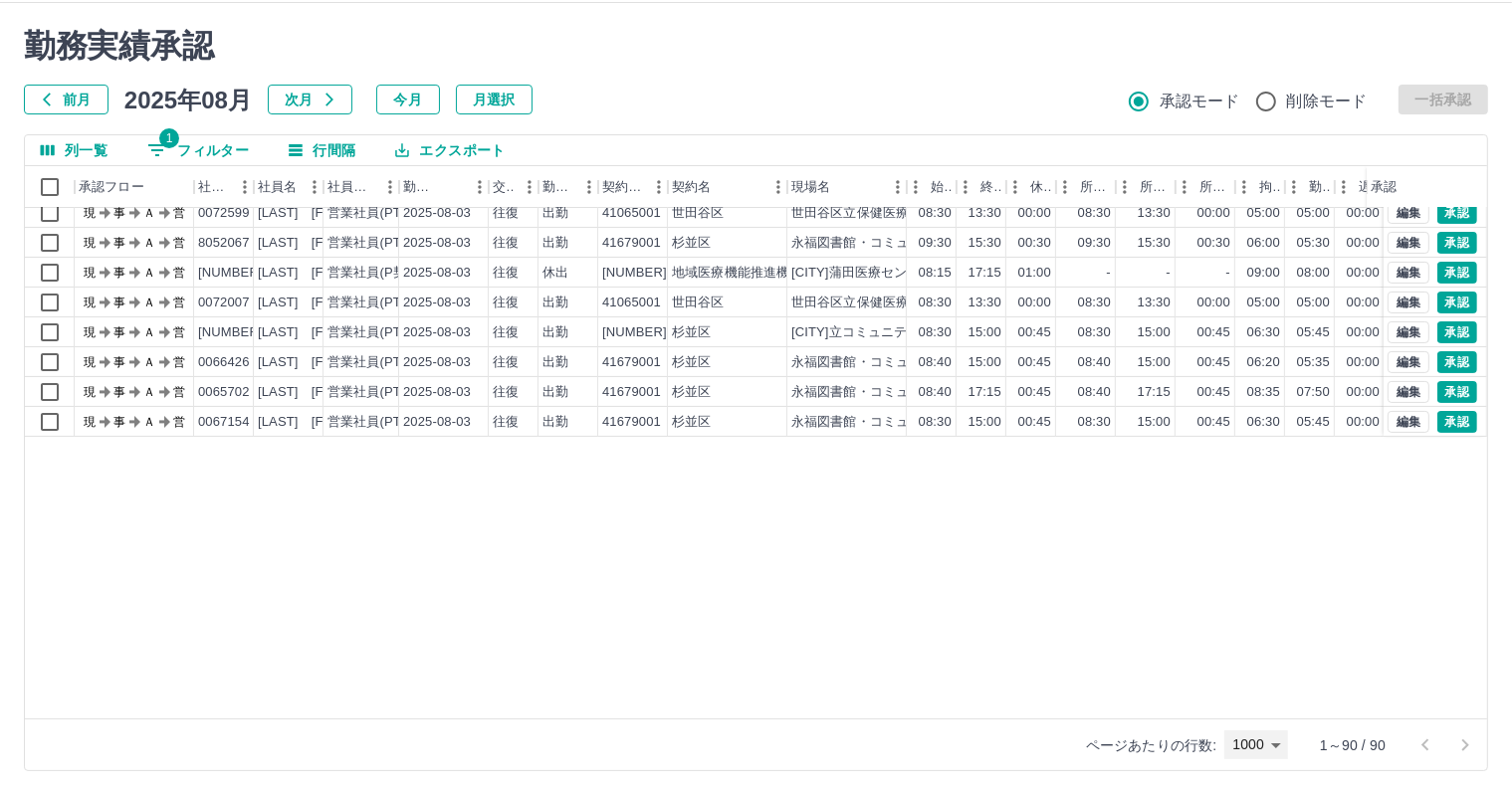 scroll, scrollTop: 0, scrollLeft: 0, axis: both 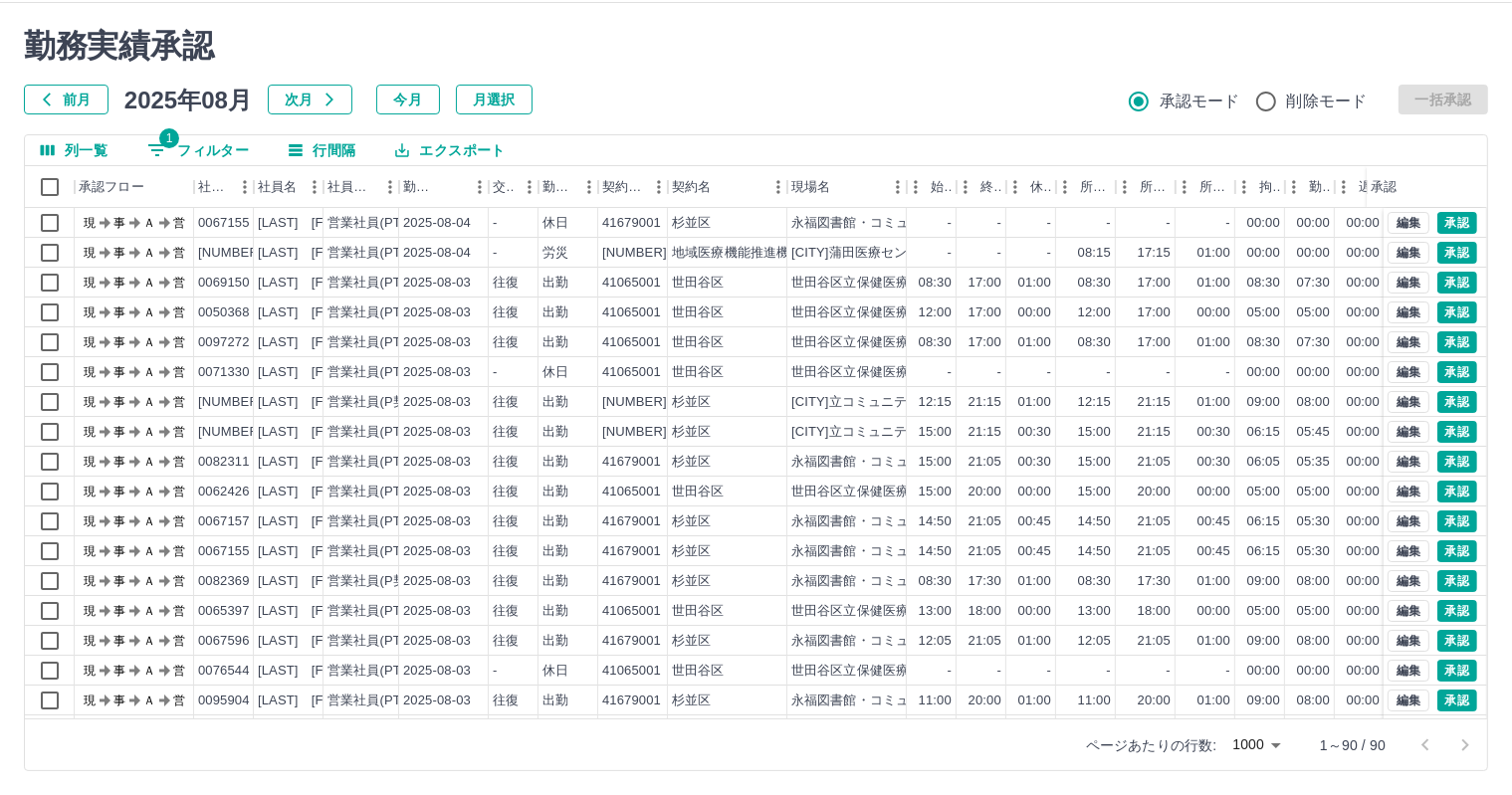 click on "1 フィルター" at bounding box center (198, 150) 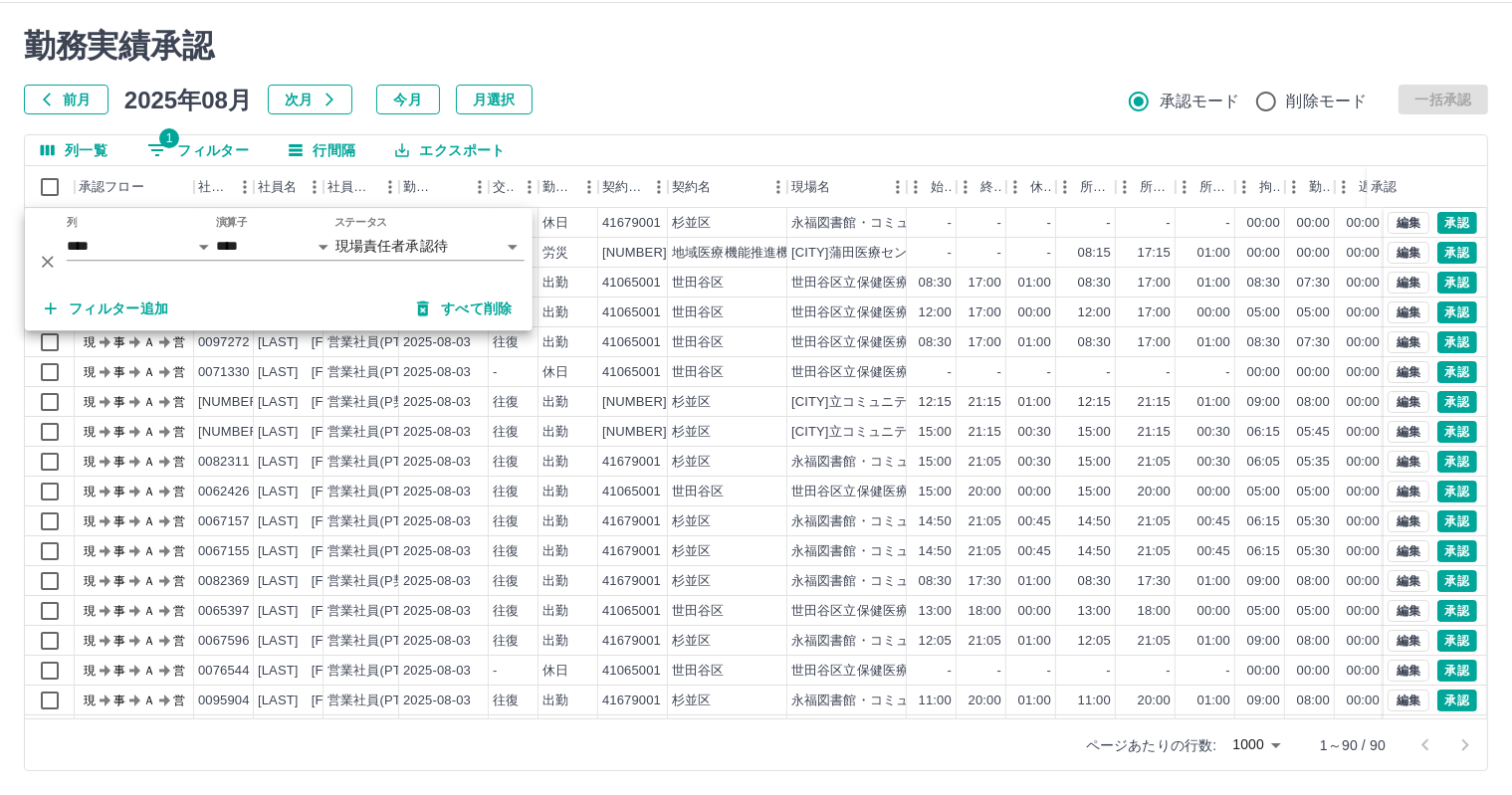 click on "フィルター追加" at bounding box center (107, 308) 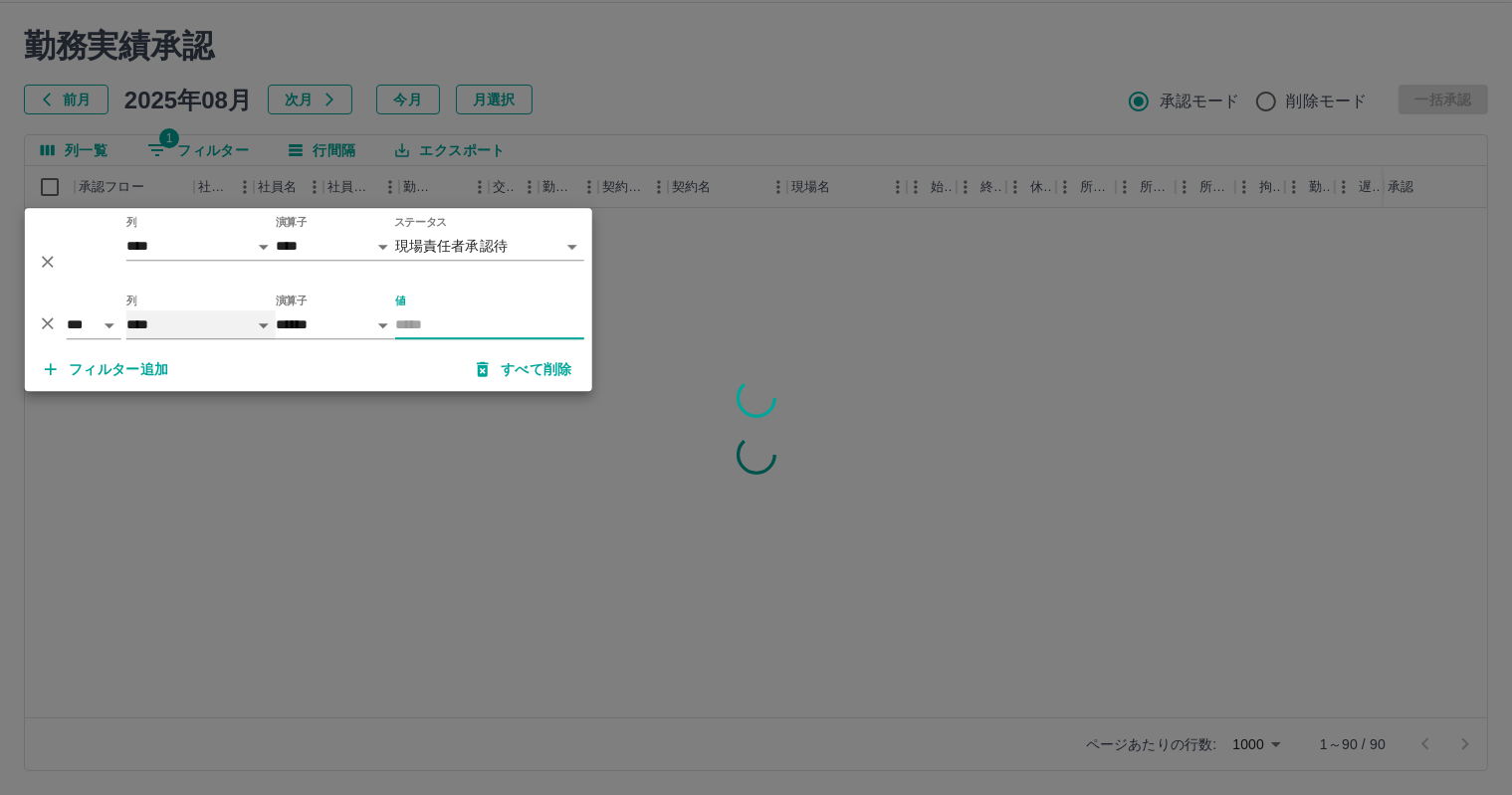 click on "**** *** **** *** *** **** ***** *** *** ** ** ** **** **** **** ** ** *** **** *****" at bounding box center (201, 324) 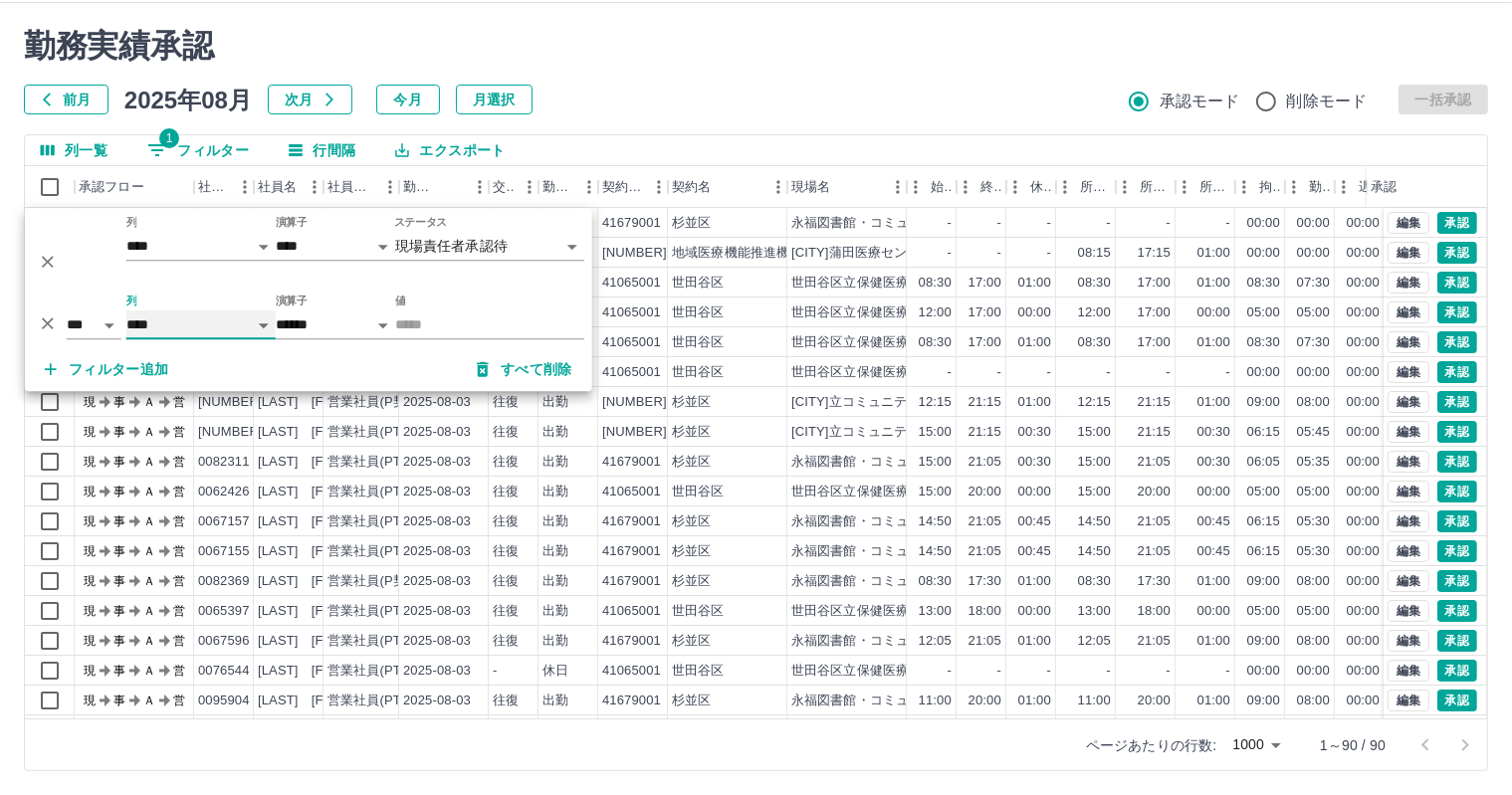 click on "**** *** **** *** *** **** ***** *** *** ** ** ** **** **** **** ** ** *** **** *****" at bounding box center [201, 324] 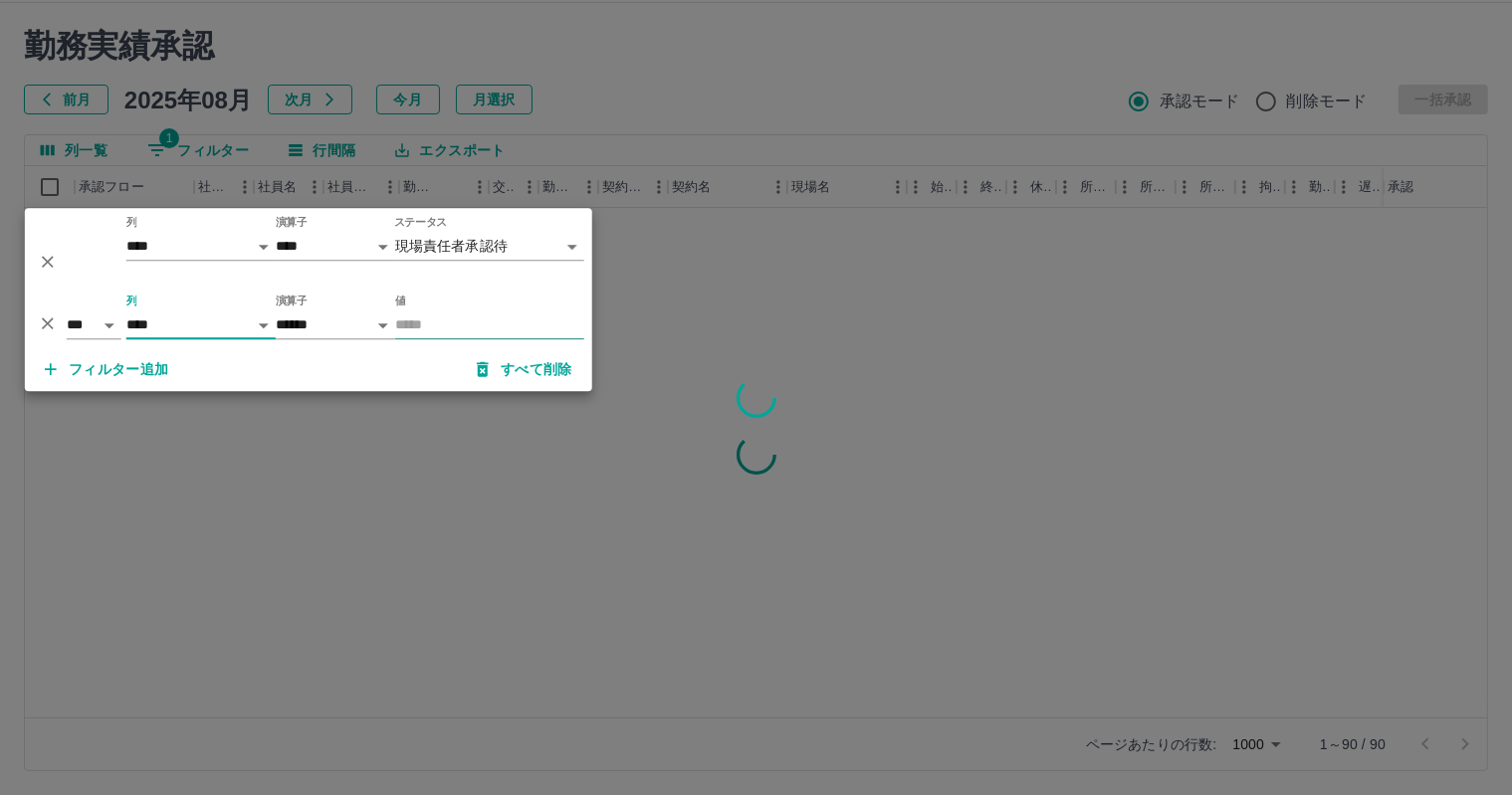 click on "値" at bounding box center [490, 324] 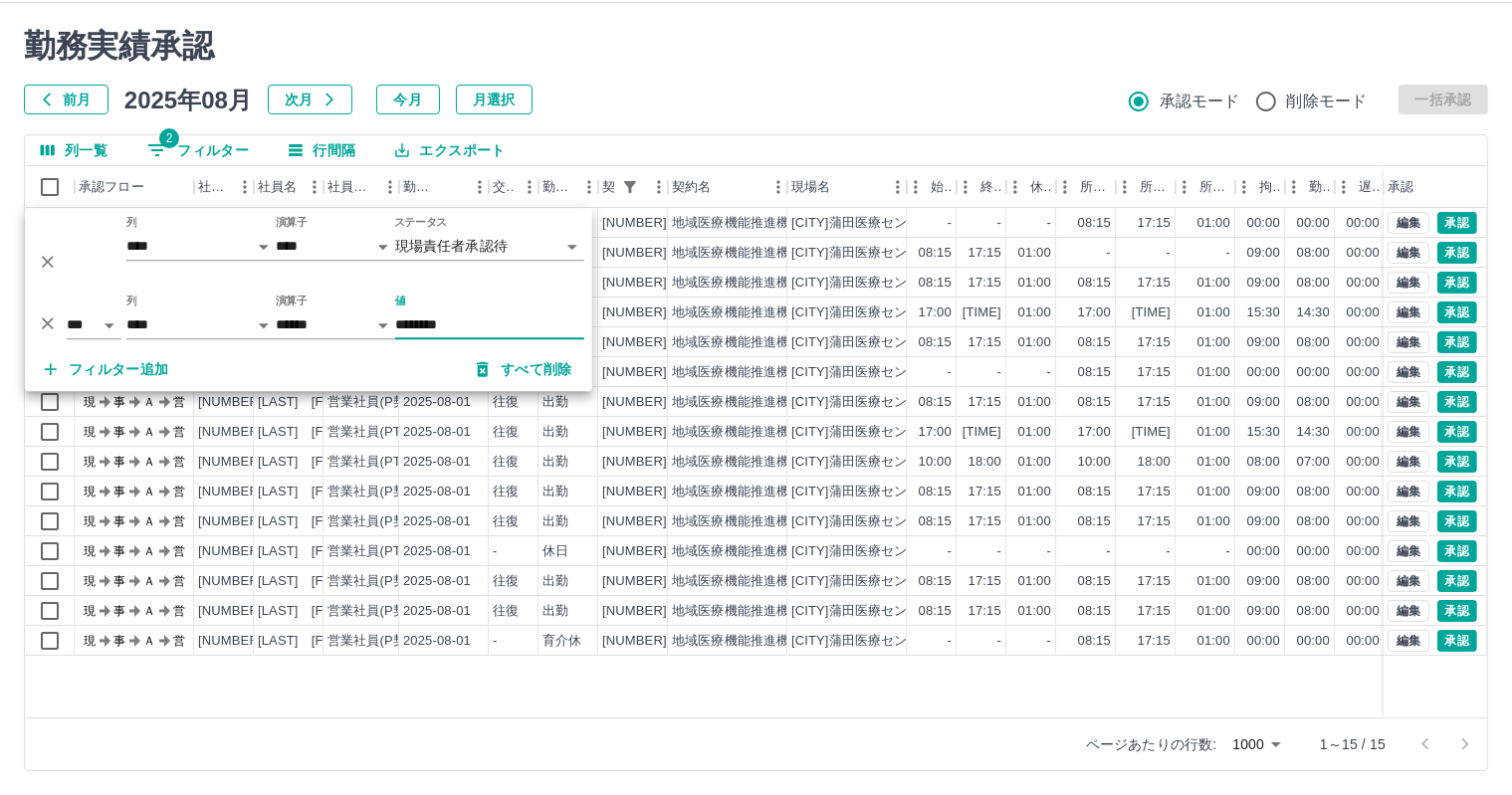 type on "********" 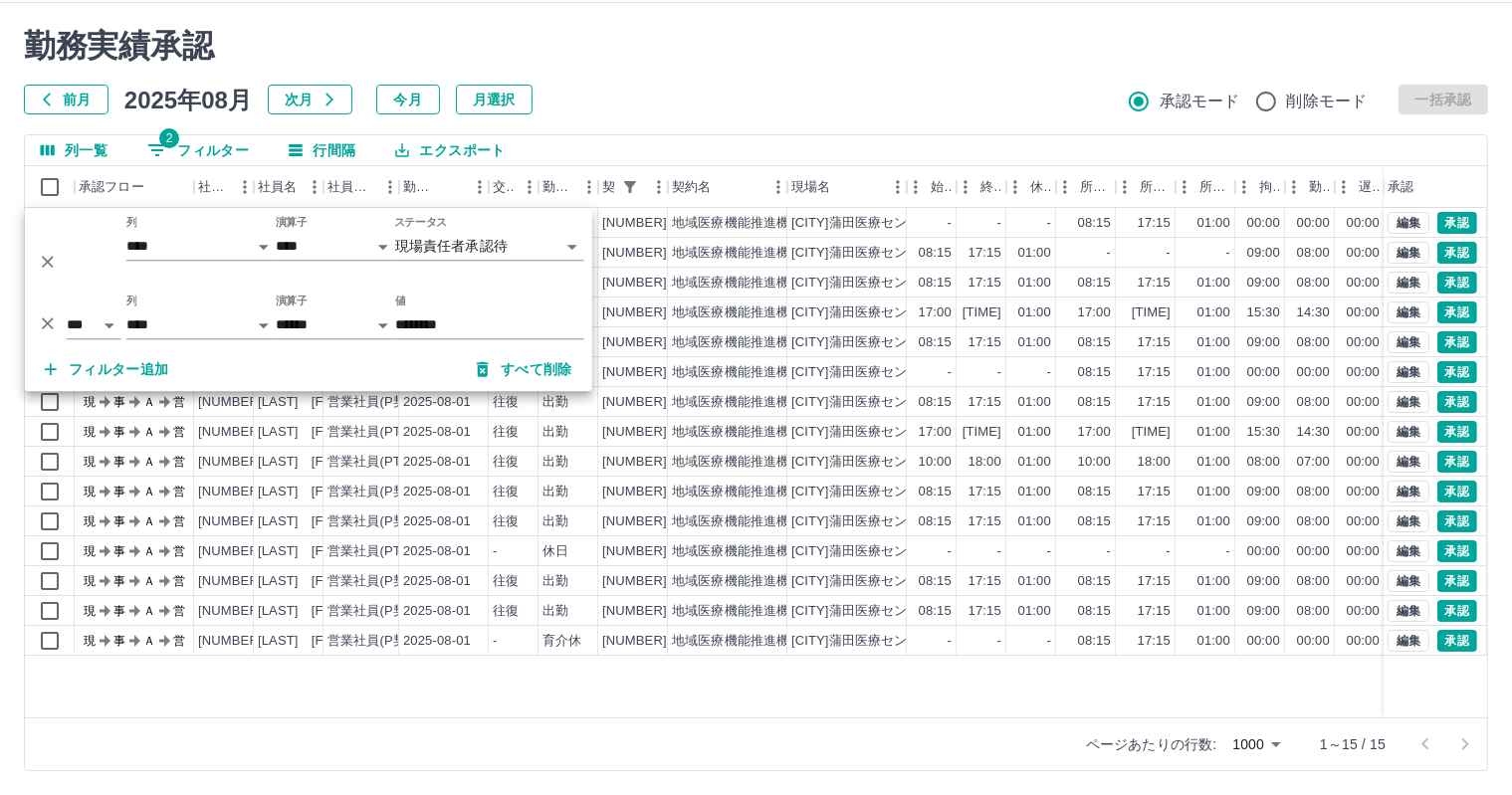 click on "前月 2025年08月 次月 今月 月選択 承認モード 削除モード 一括承認" at bounding box center (756, 99) 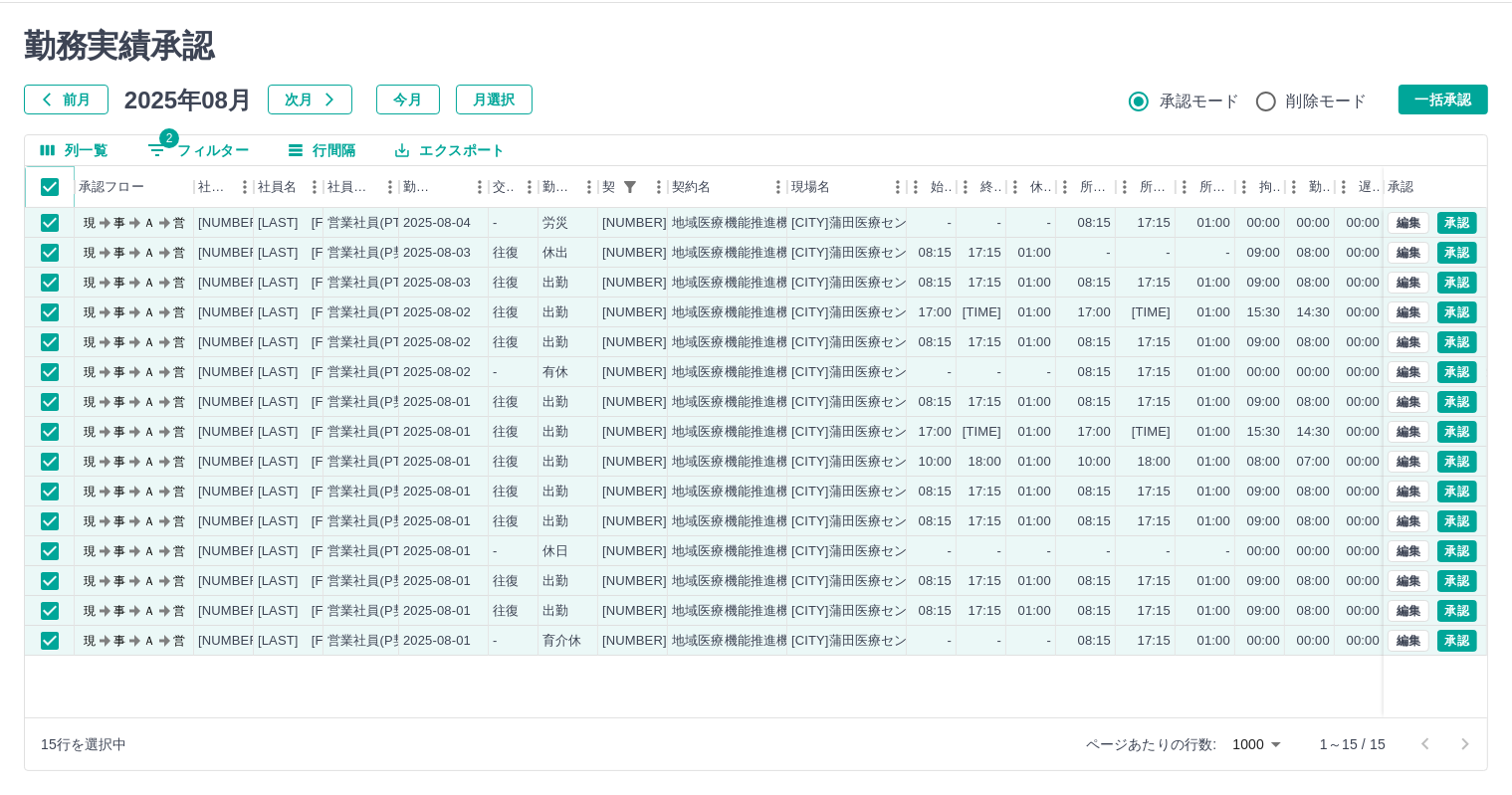 scroll, scrollTop: 0, scrollLeft: 0, axis: both 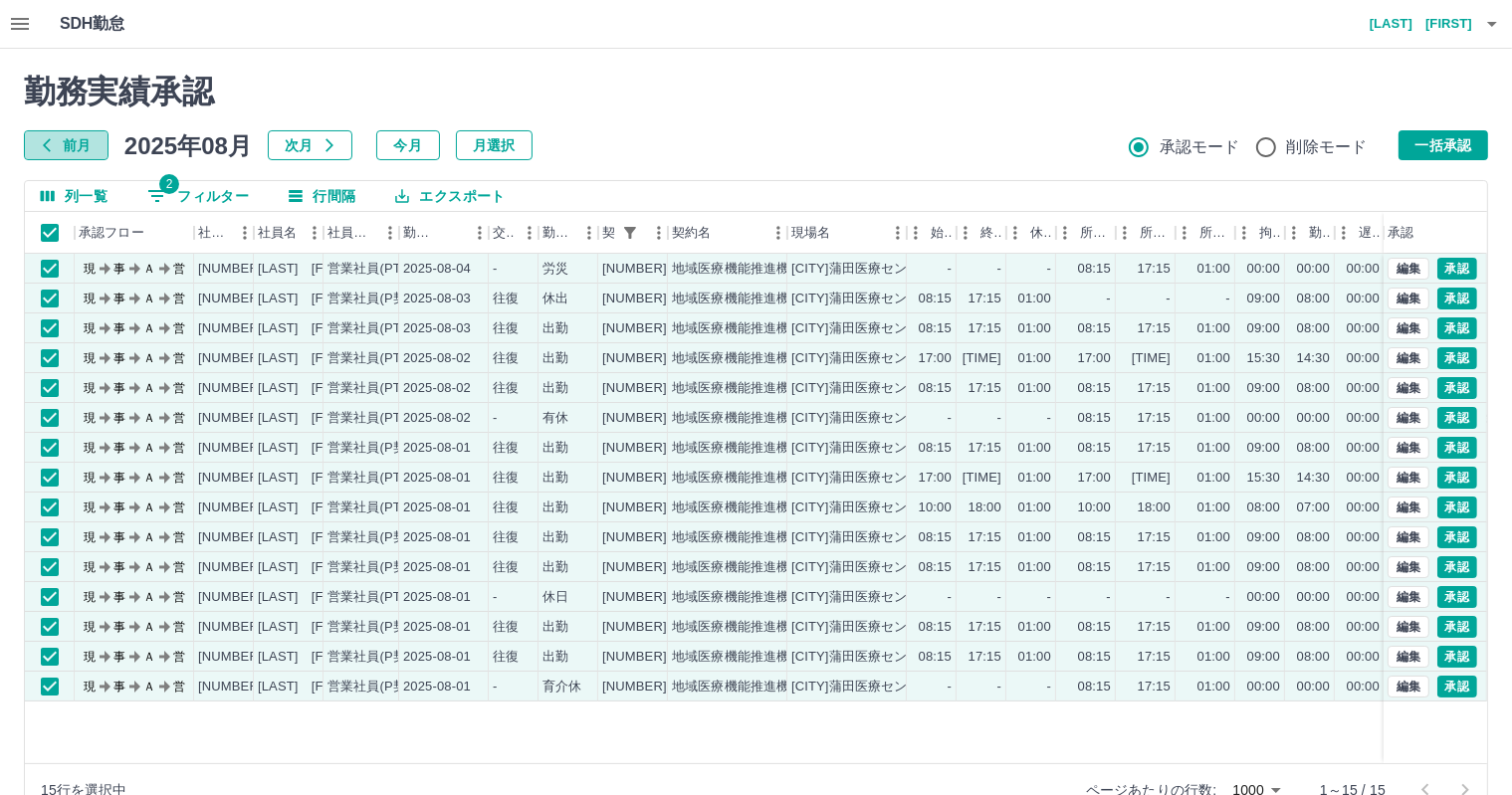 click on "前月" at bounding box center (66, 145) 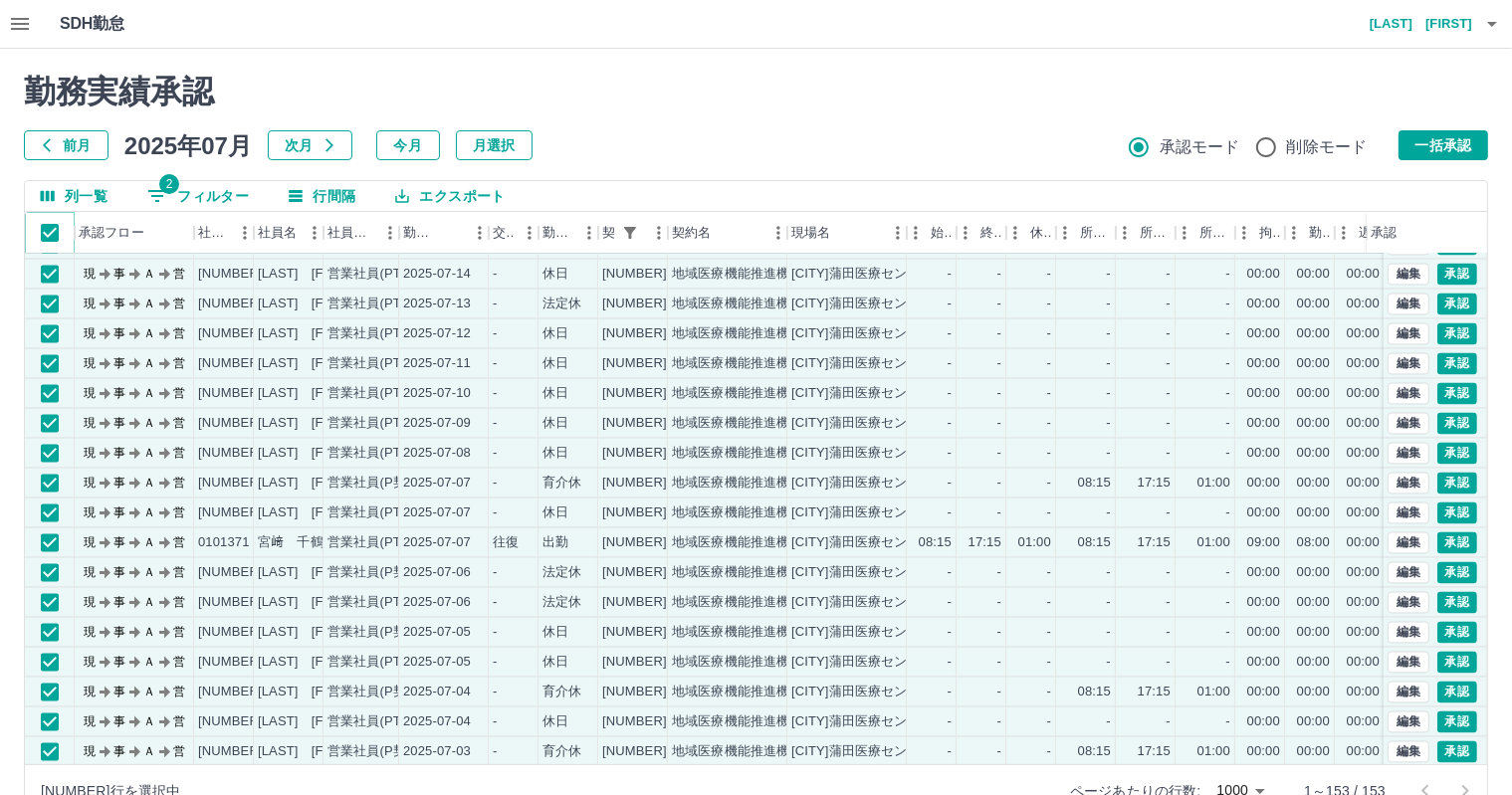 scroll, scrollTop: 3880, scrollLeft: 0, axis: vertical 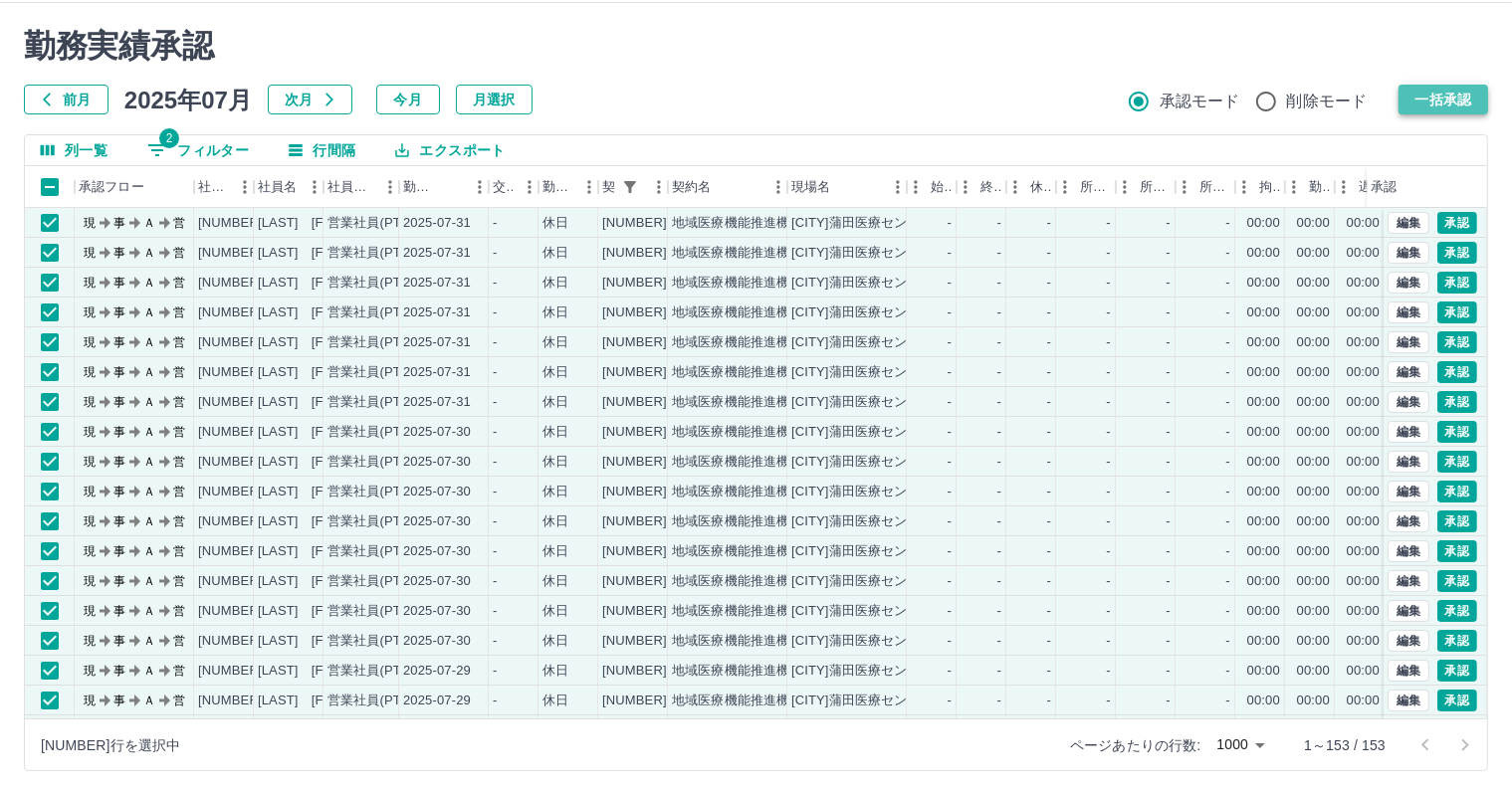 click on "一括承認" at bounding box center (1443, 99) 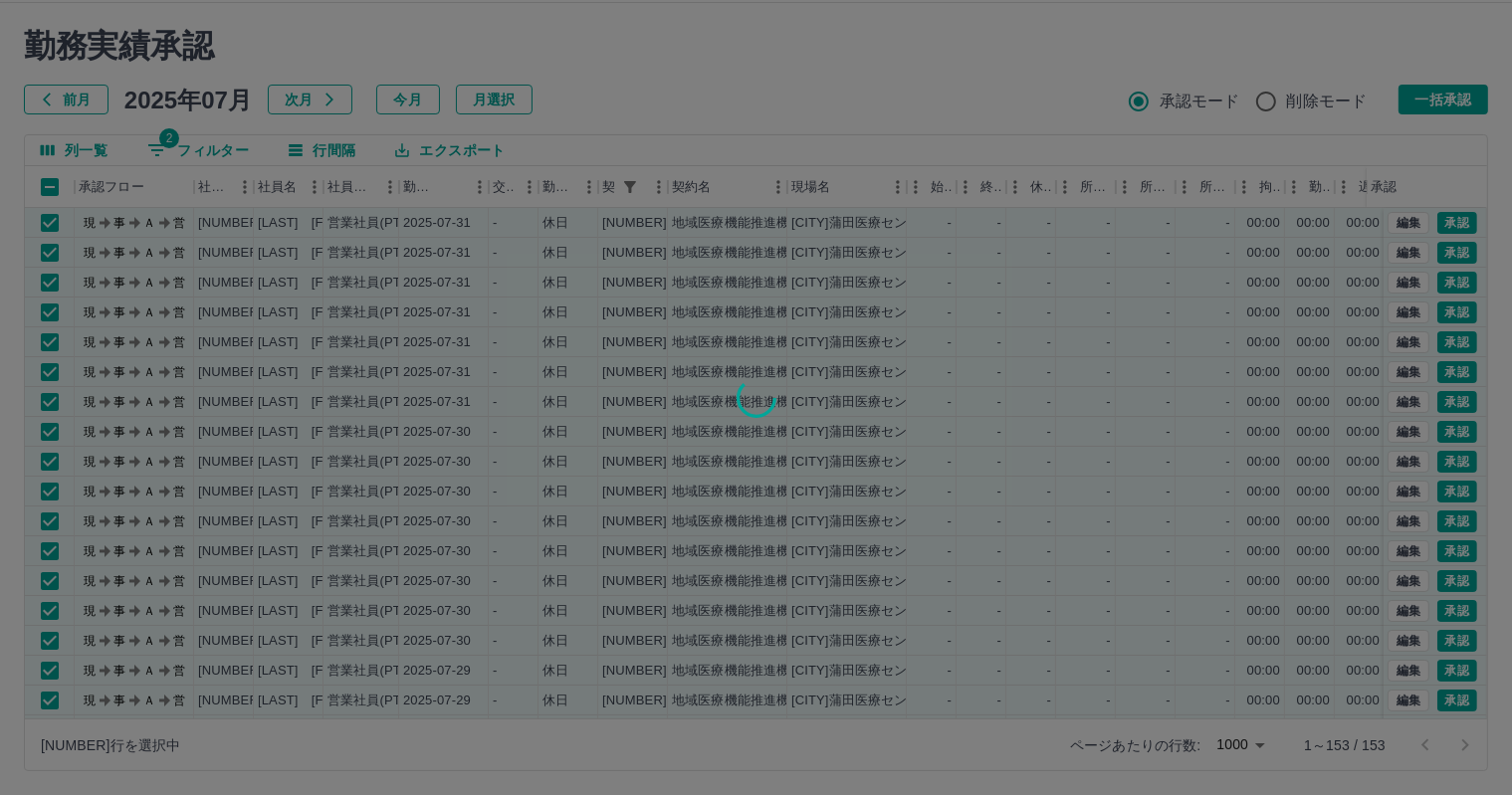 type 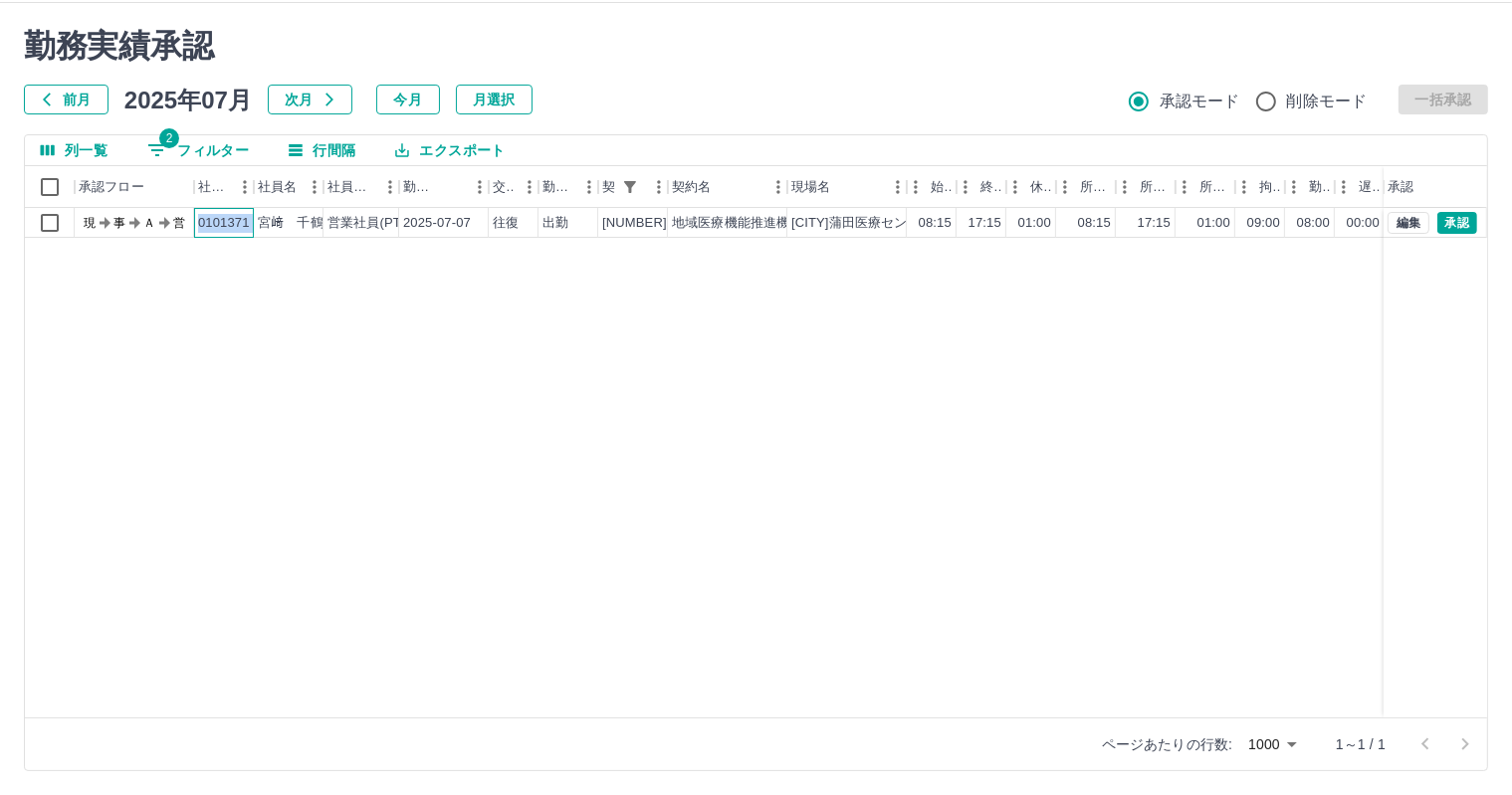 drag, startPoint x: 199, startPoint y: 218, endPoint x: 262, endPoint y: 226, distance: 63.505905 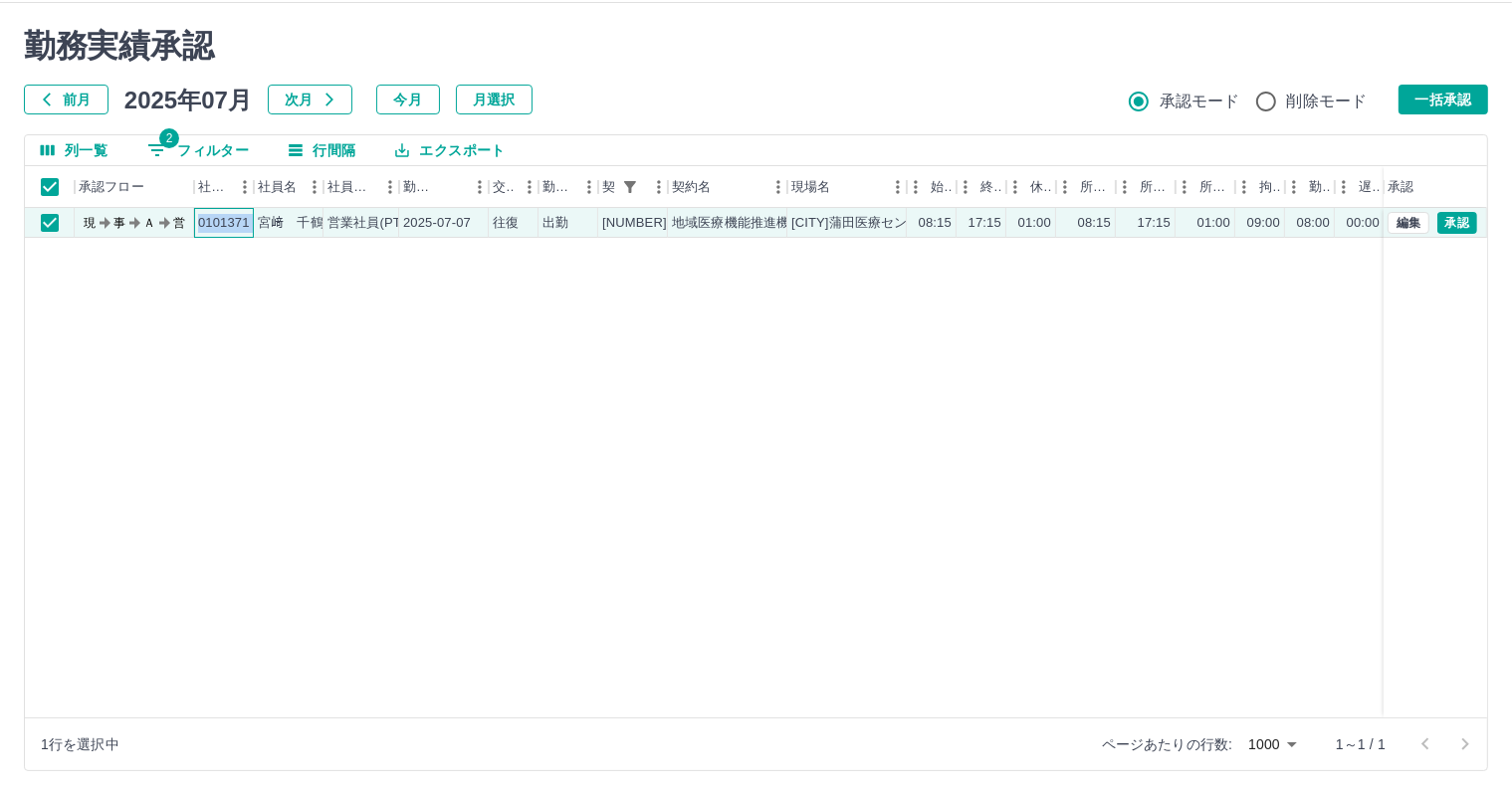 copy on "0101371" 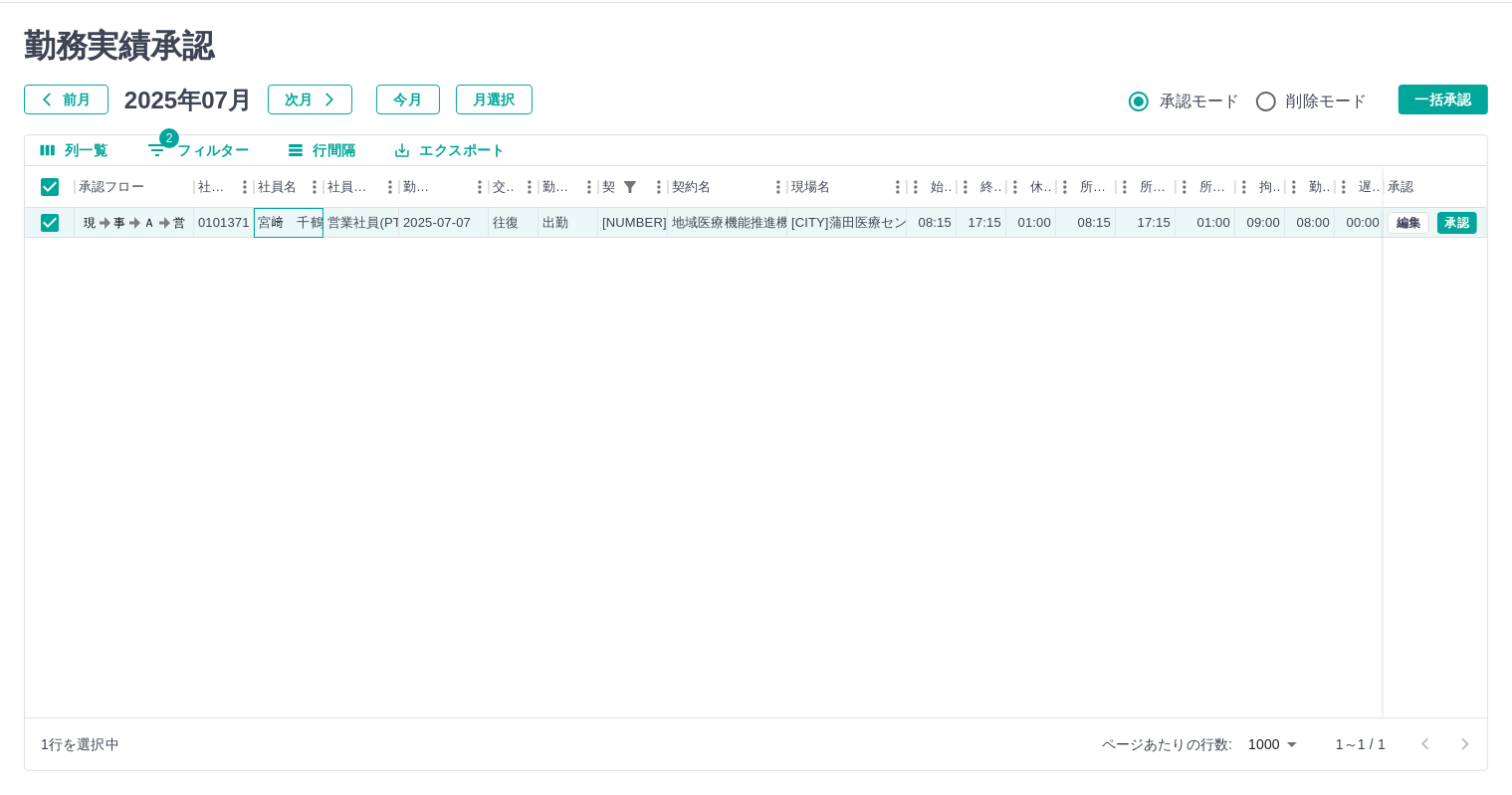 click on "宮﨑　千鶴子" at bounding box center [297, 223] 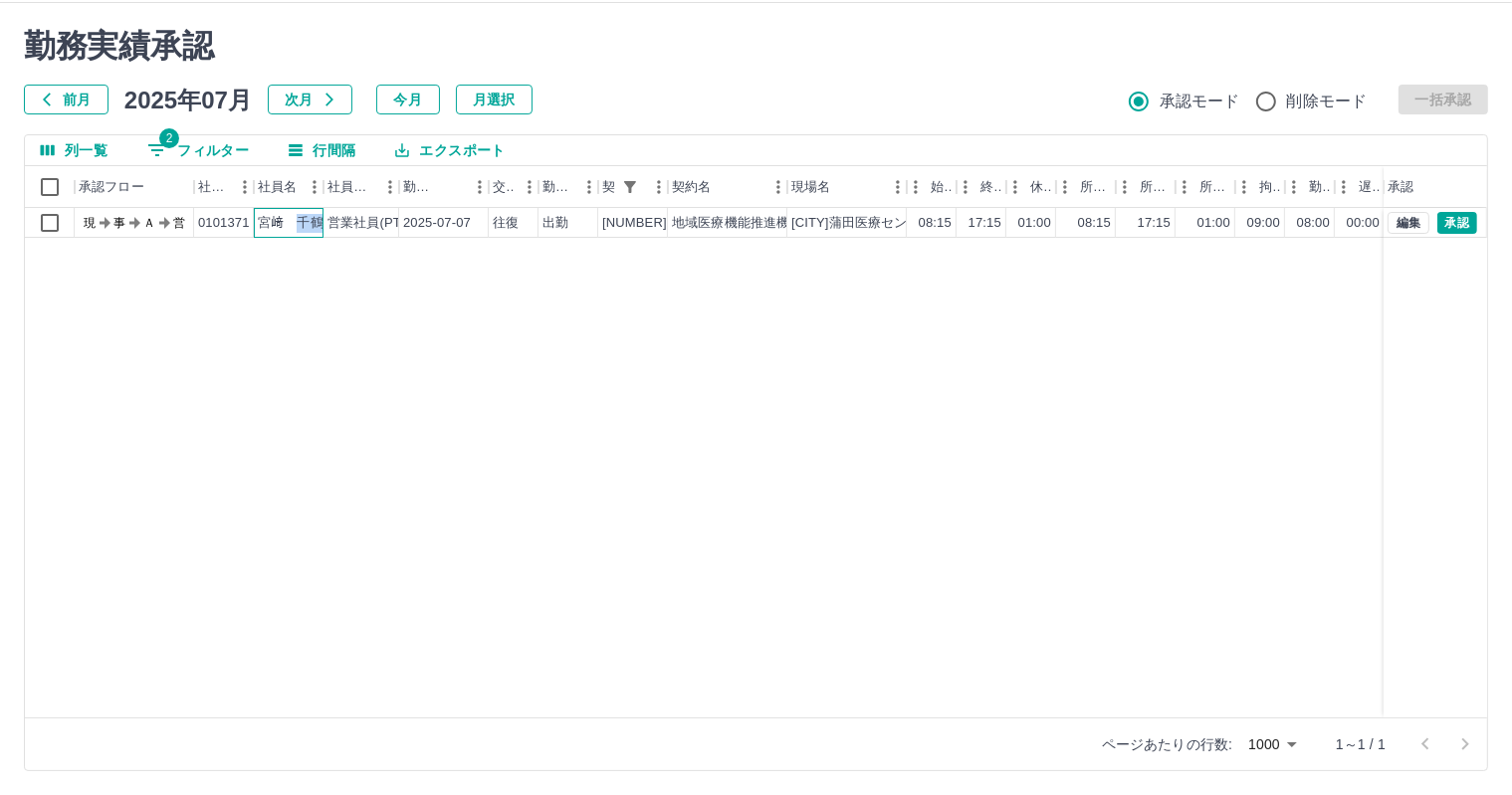 drag, startPoint x: 299, startPoint y: 222, endPoint x: 320, endPoint y: 222, distance: 21 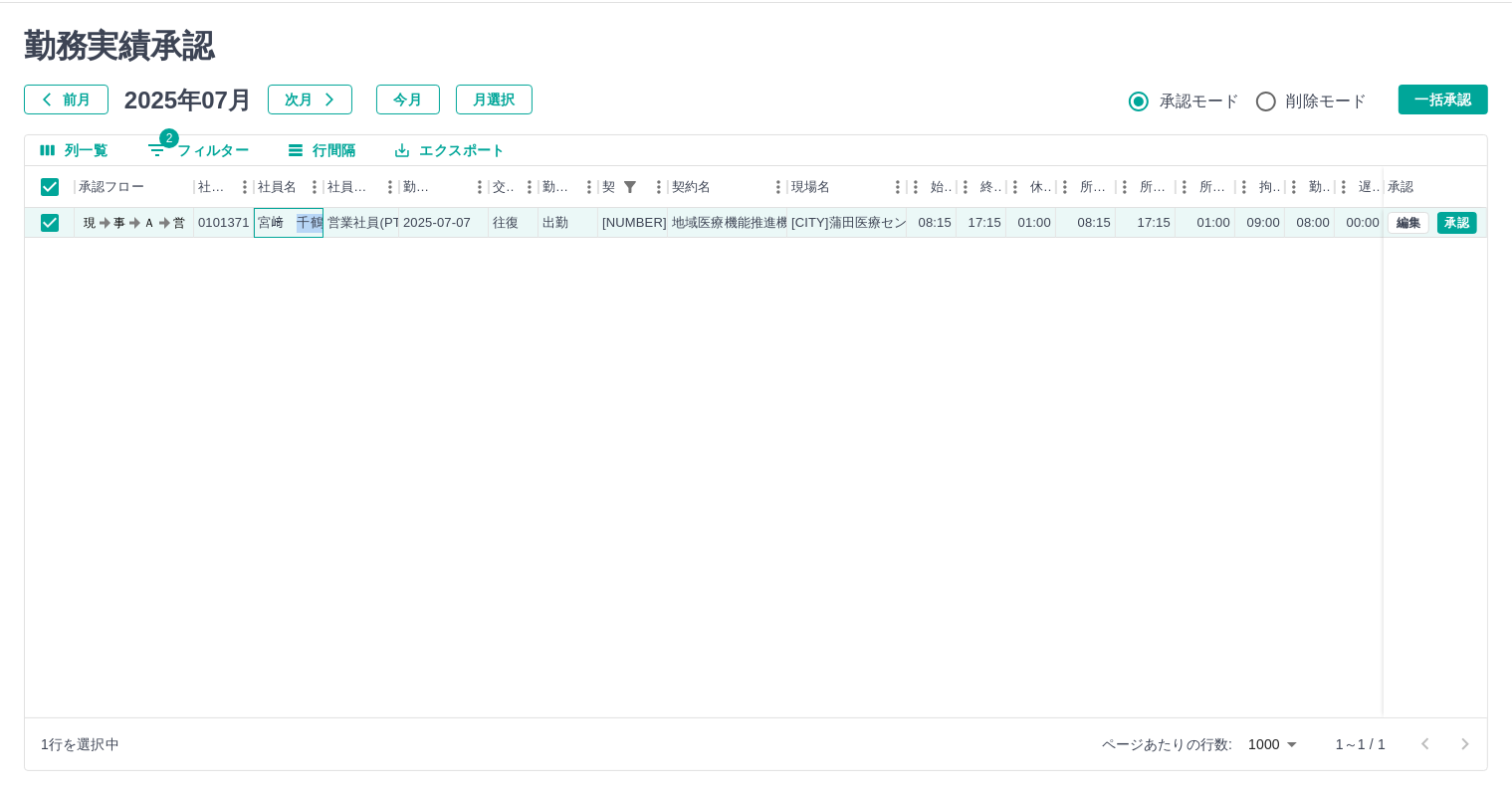 copy on "[FIRST]" 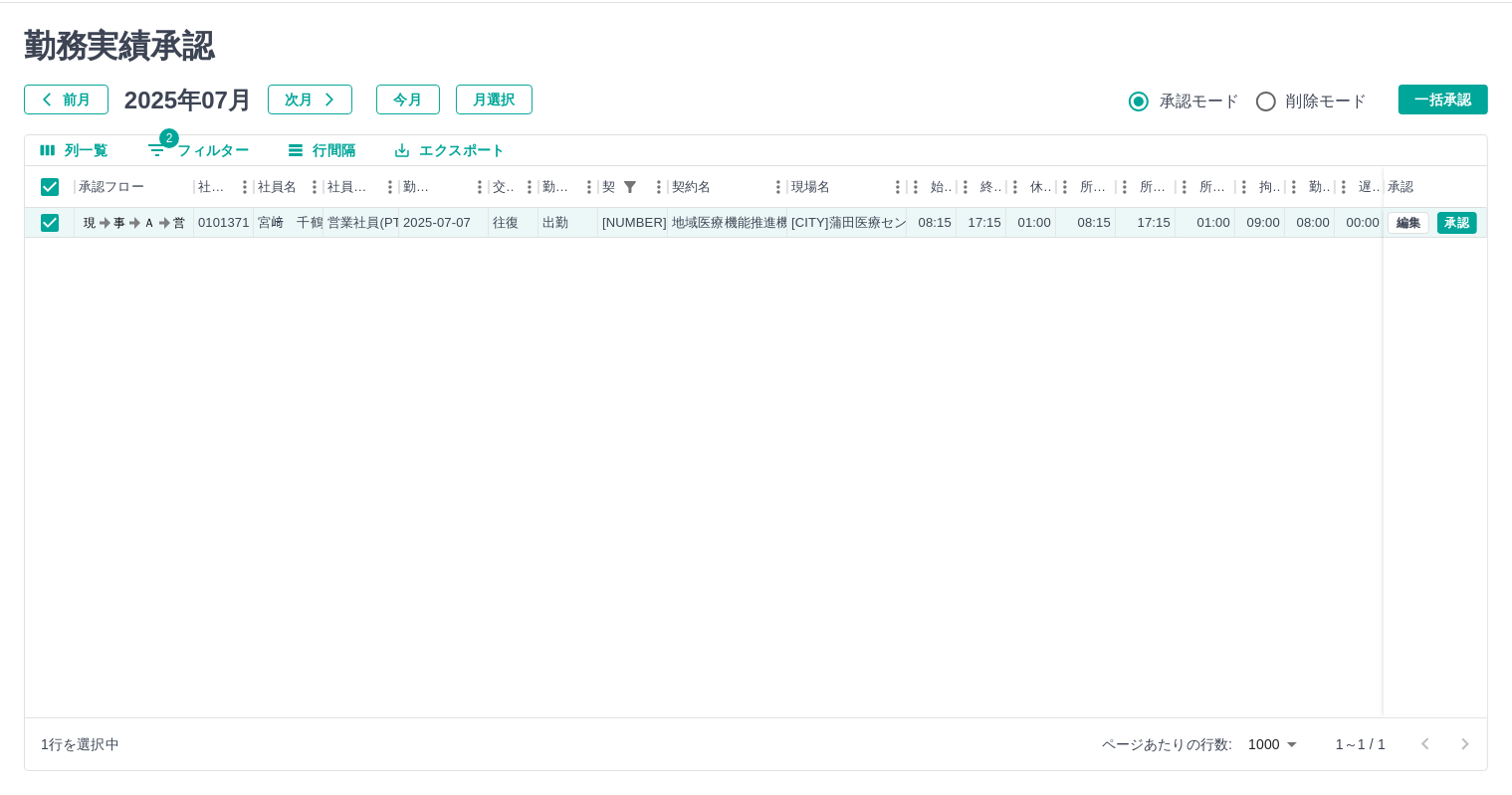 click on "現 事 Ａ 営 [NUMBER] [LAST]　[FIRST] 営業社員(PT契約) 2025-07-07 往復 出勤 [NUMBER] 地域医療機能推進機構 [CITY] [PLACE] 08:15 17:15 01:00 08:15 17:15 01:00 09:00 08:00 00:00 現場責任者承認待 編集 承認" at bounding box center [894, 463] 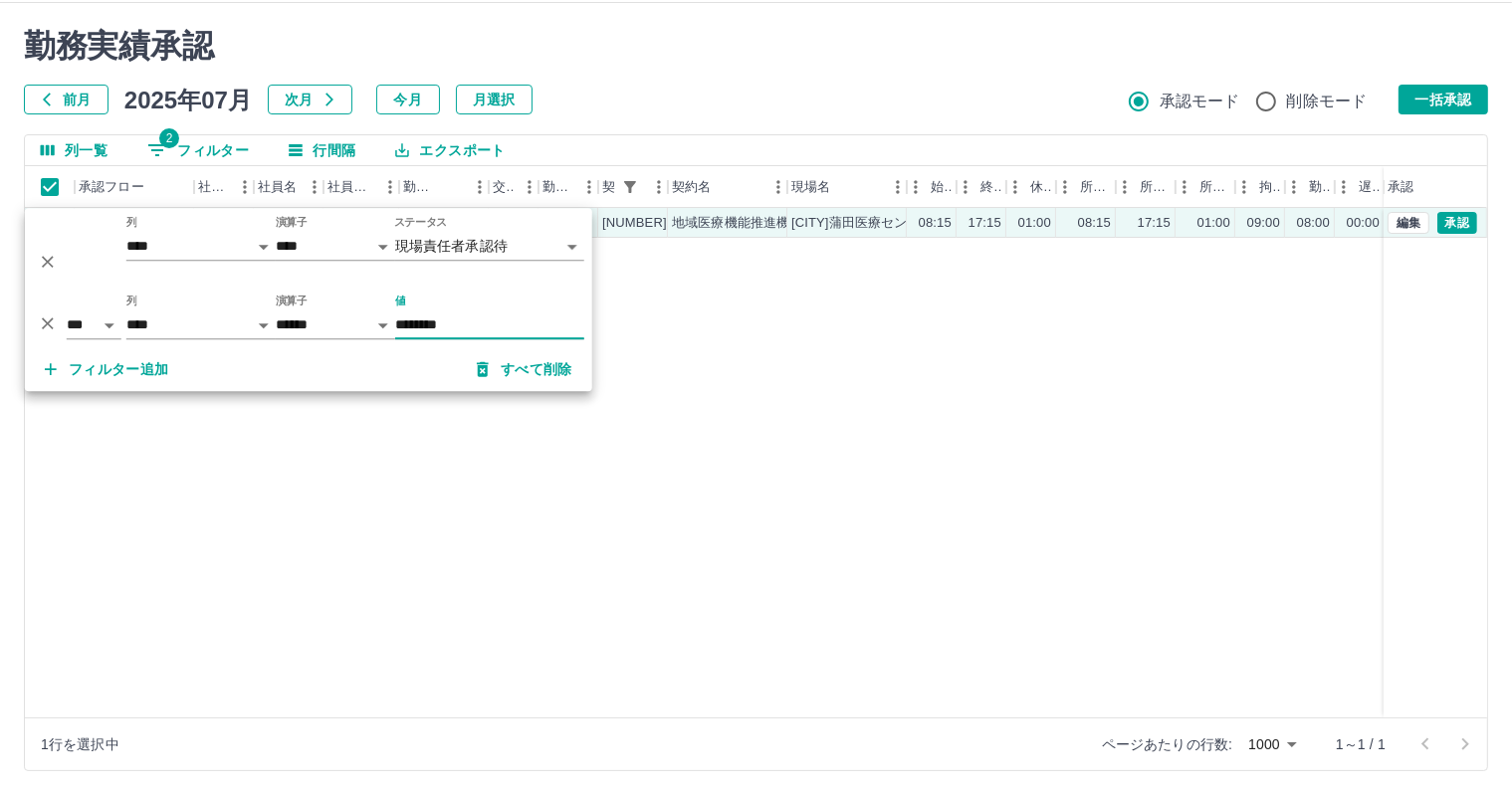 click 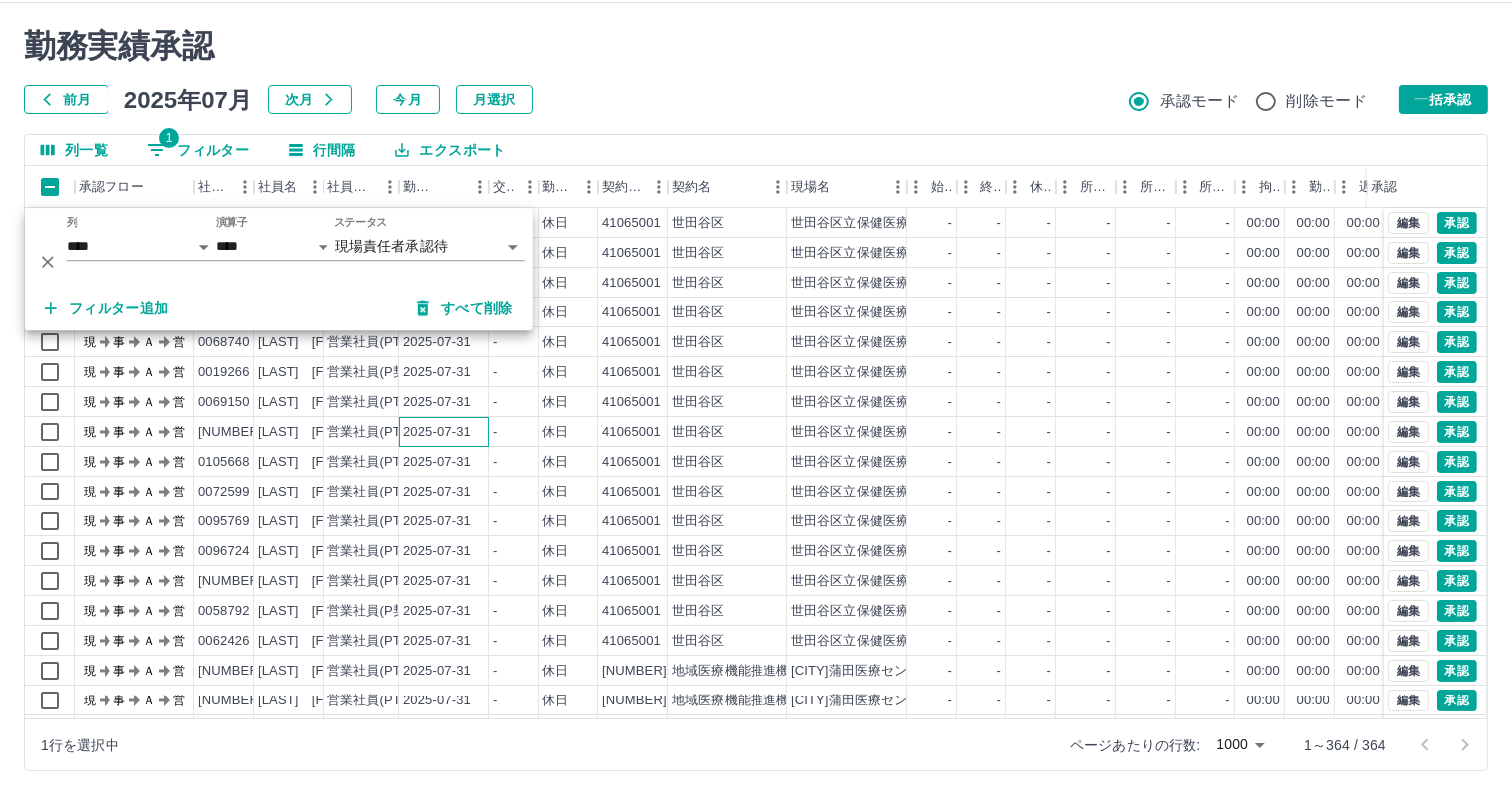click on "2025-07-31" at bounding box center (437, 432) 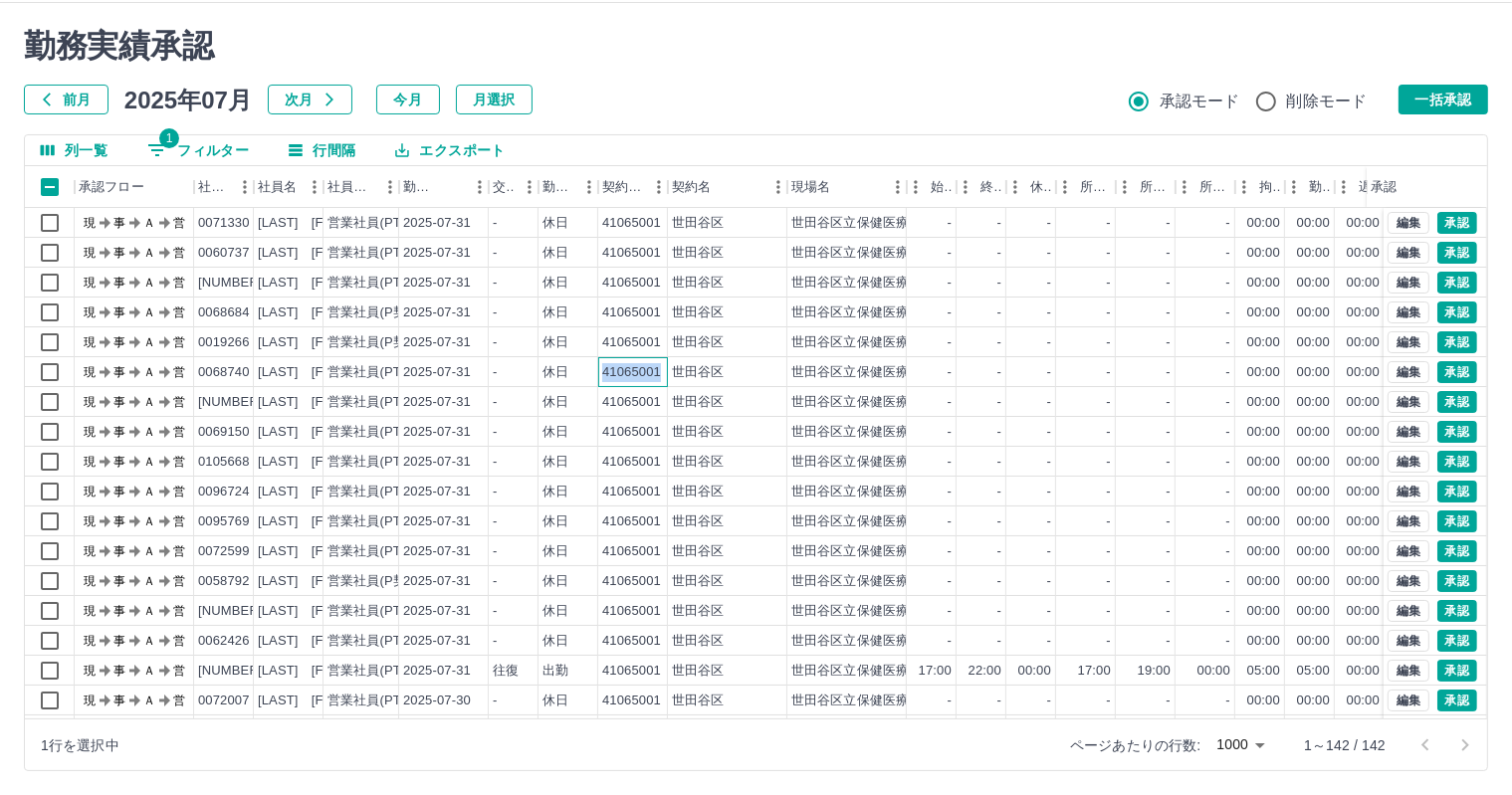 drag, startPoint x: 605, startPoint y: 369, endPoint x: 664, endPoint y: 368, distance: 59.008474 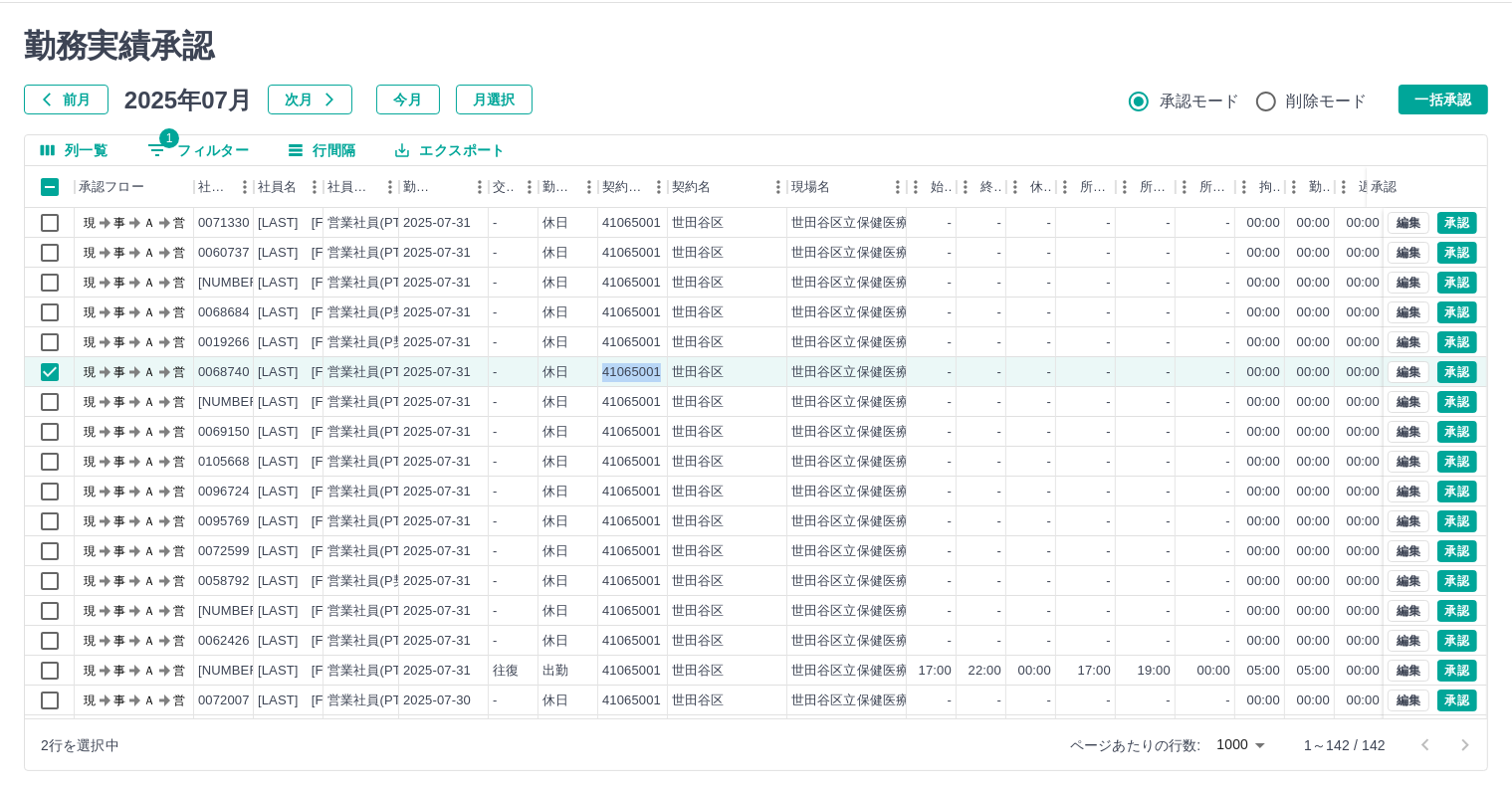 click on "1 フィルター" at bounding box center (198, 150) 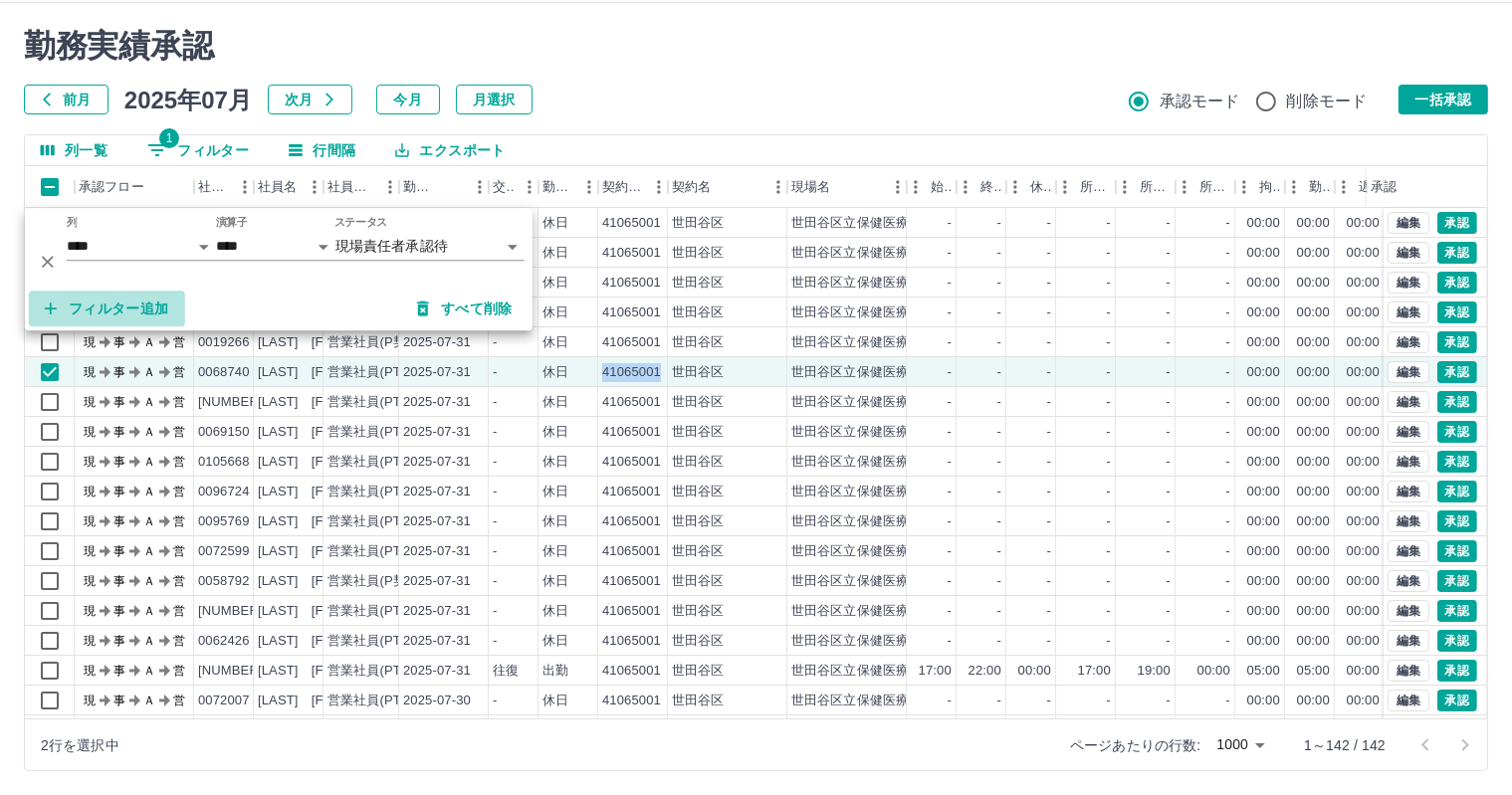 click on "フィルター追加" at bounding box center [107, 308] 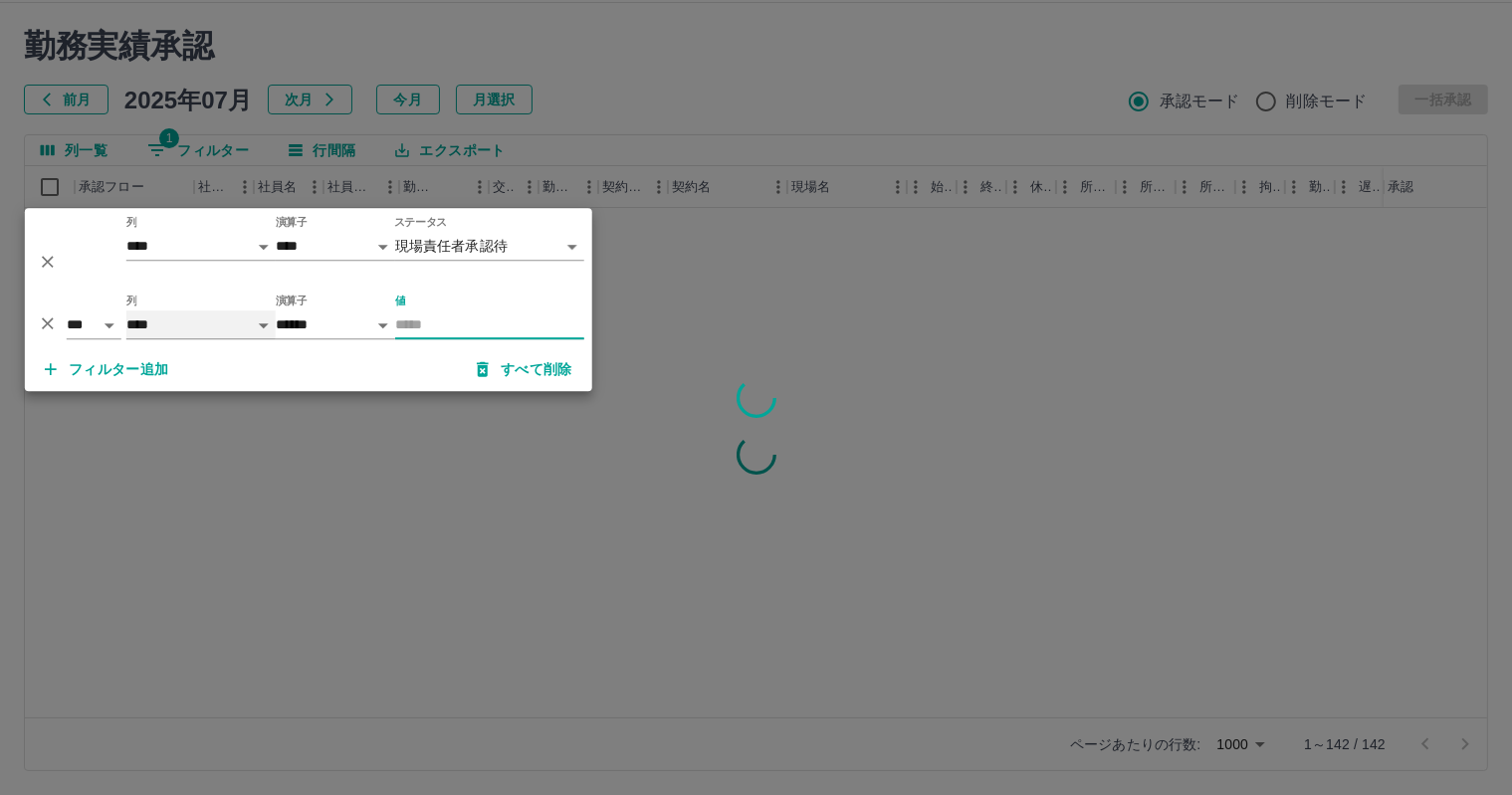 click on "**** *** **** *** *** **** ***** *** *** ** ** ** **** **** **** ** ** *** **** *****" at bounding box center [201, 324] 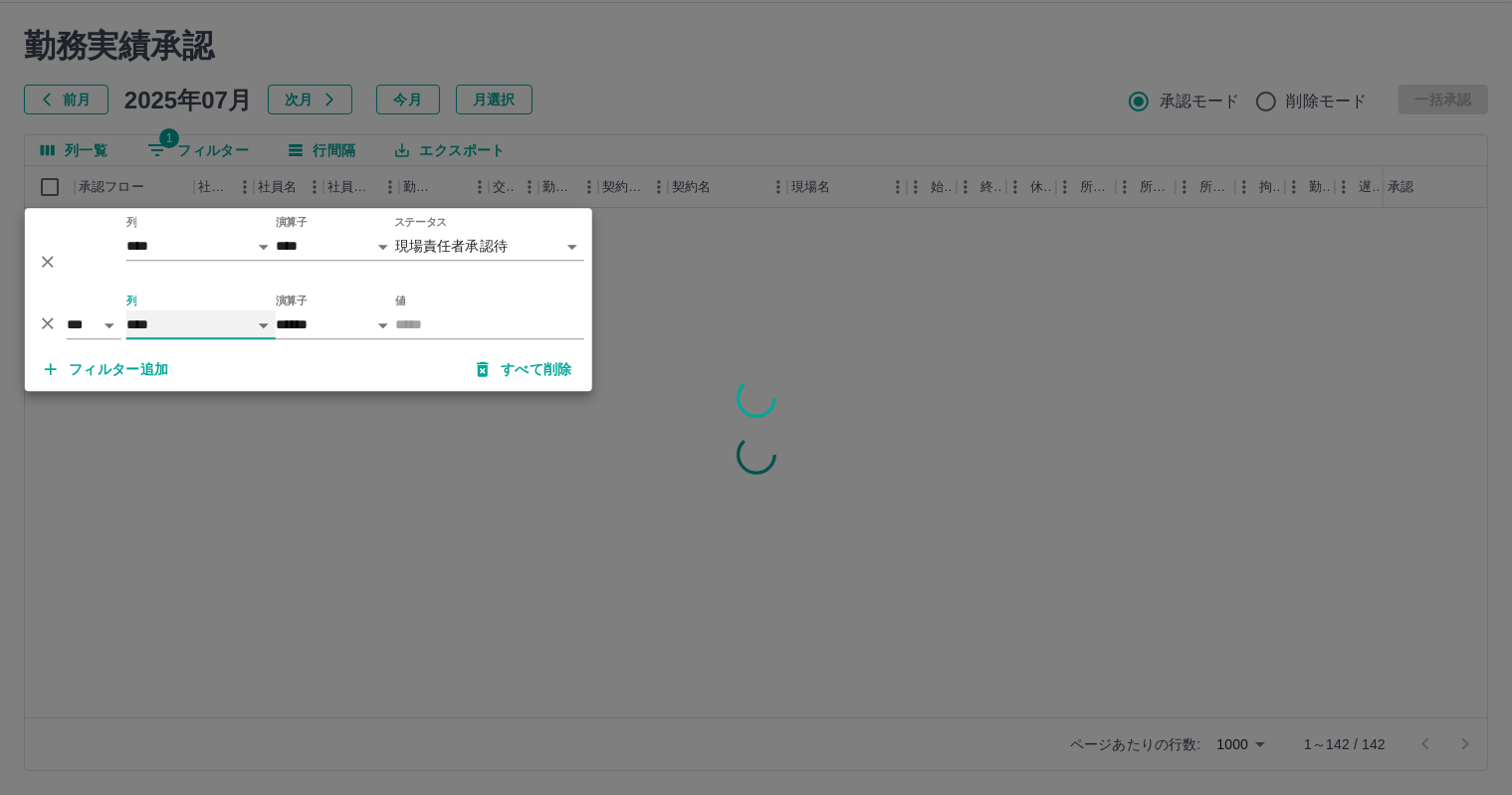 click on "**** *** **** *** *** **** ***** *** *** ** ** ** **** **** **** ** ** *** **** *****" at bounding box center (201, 324) 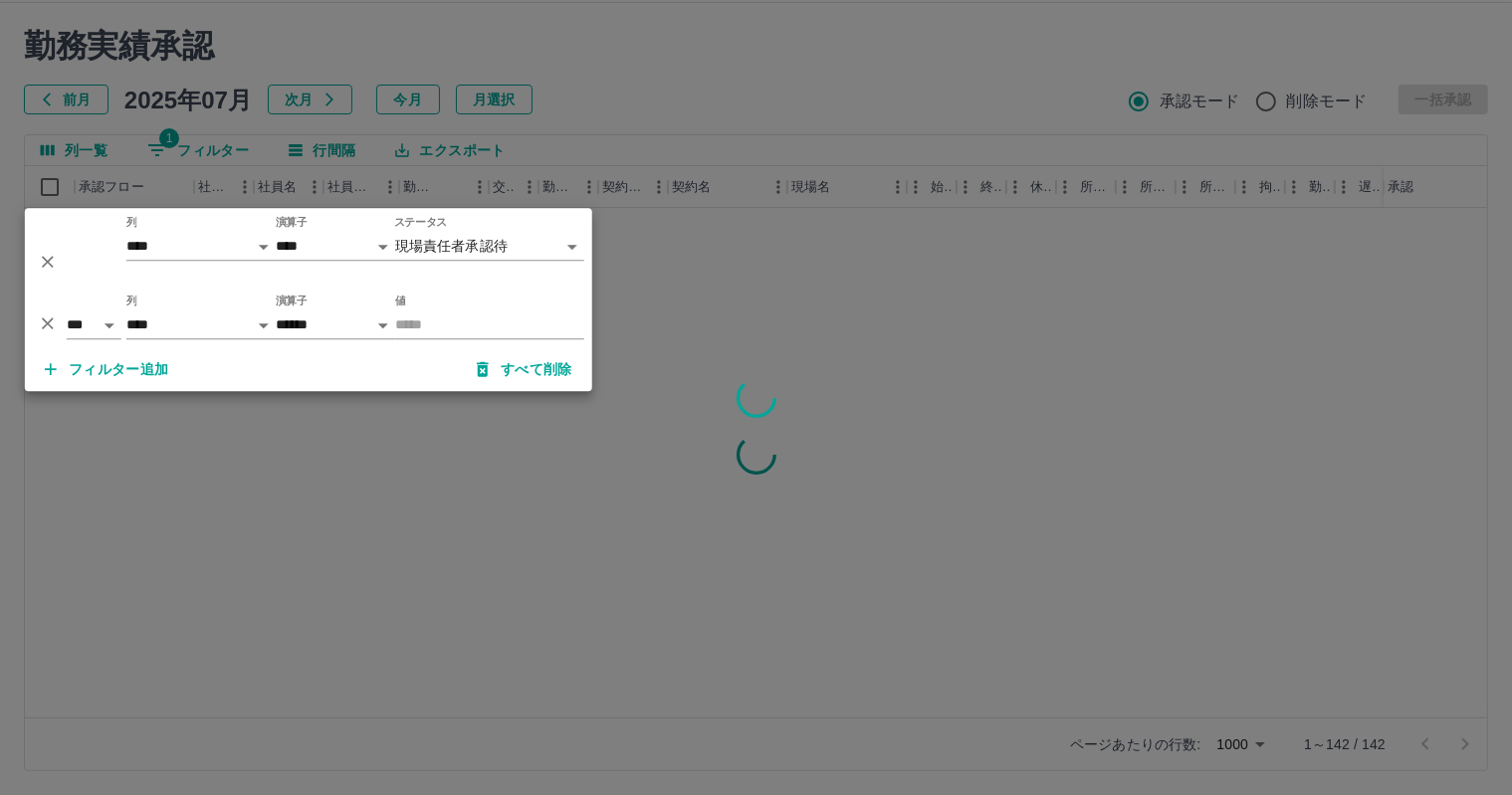 drag, startPoint x: 319, startPoint y: 301, endPoint x: 319, endPoint y: 314, distance: 13 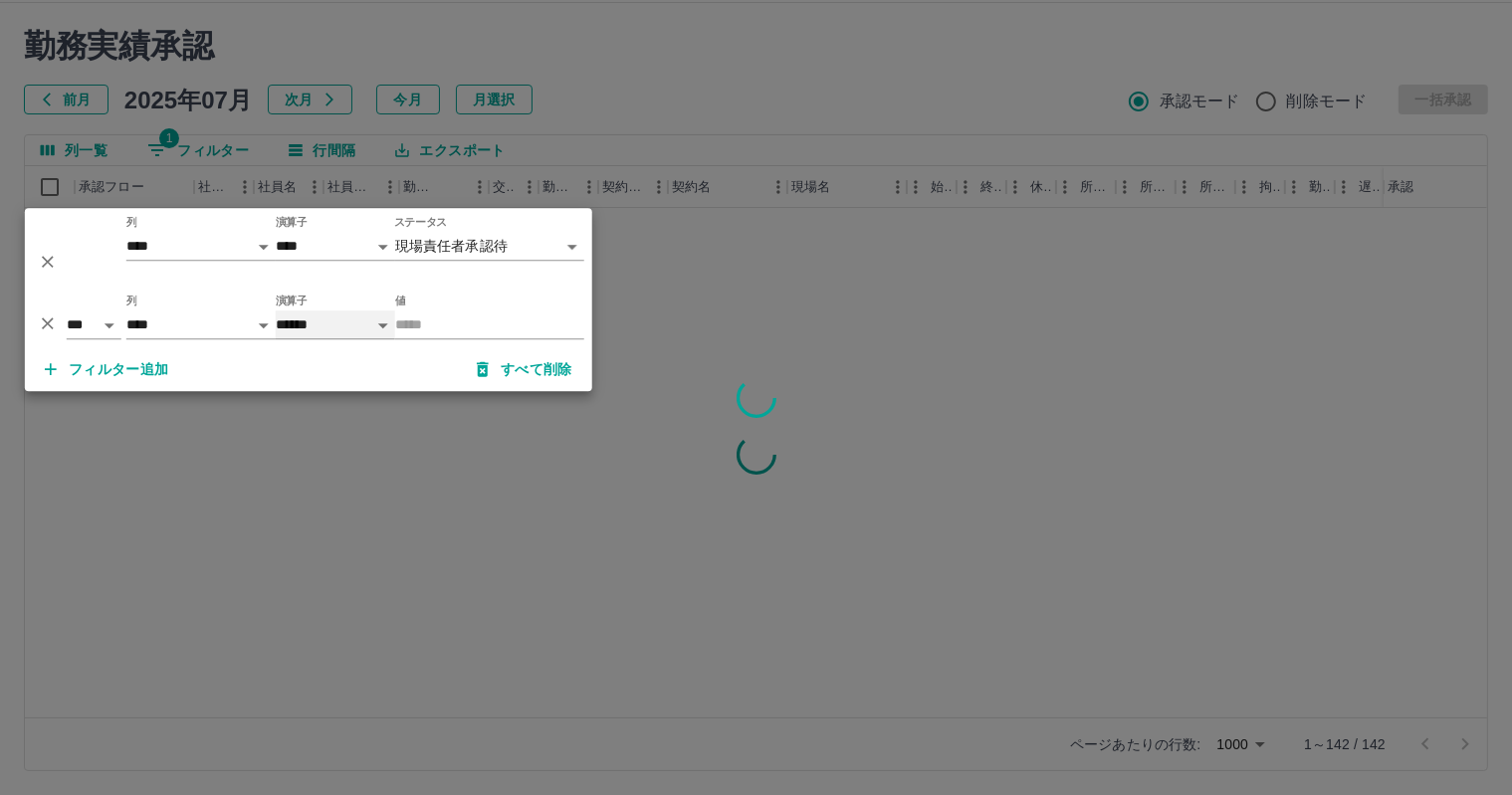 click on "****** *******" at bounding box center (335, 324) 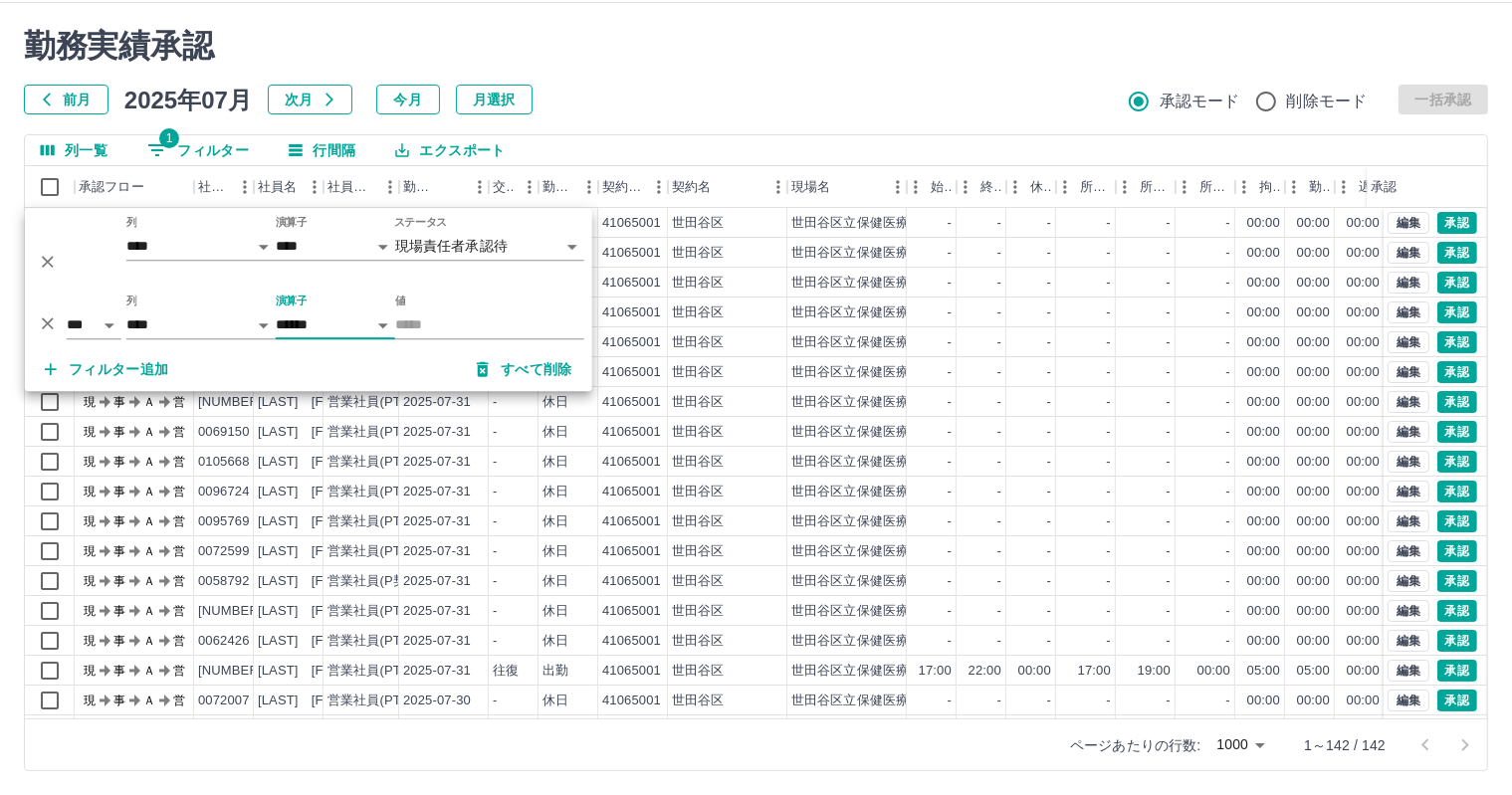 click on "勤務実績承認 前月 2025年07月 次月 今月 月選択 承認モード 削除モード 一括承認" at bounding box center [756, 71] 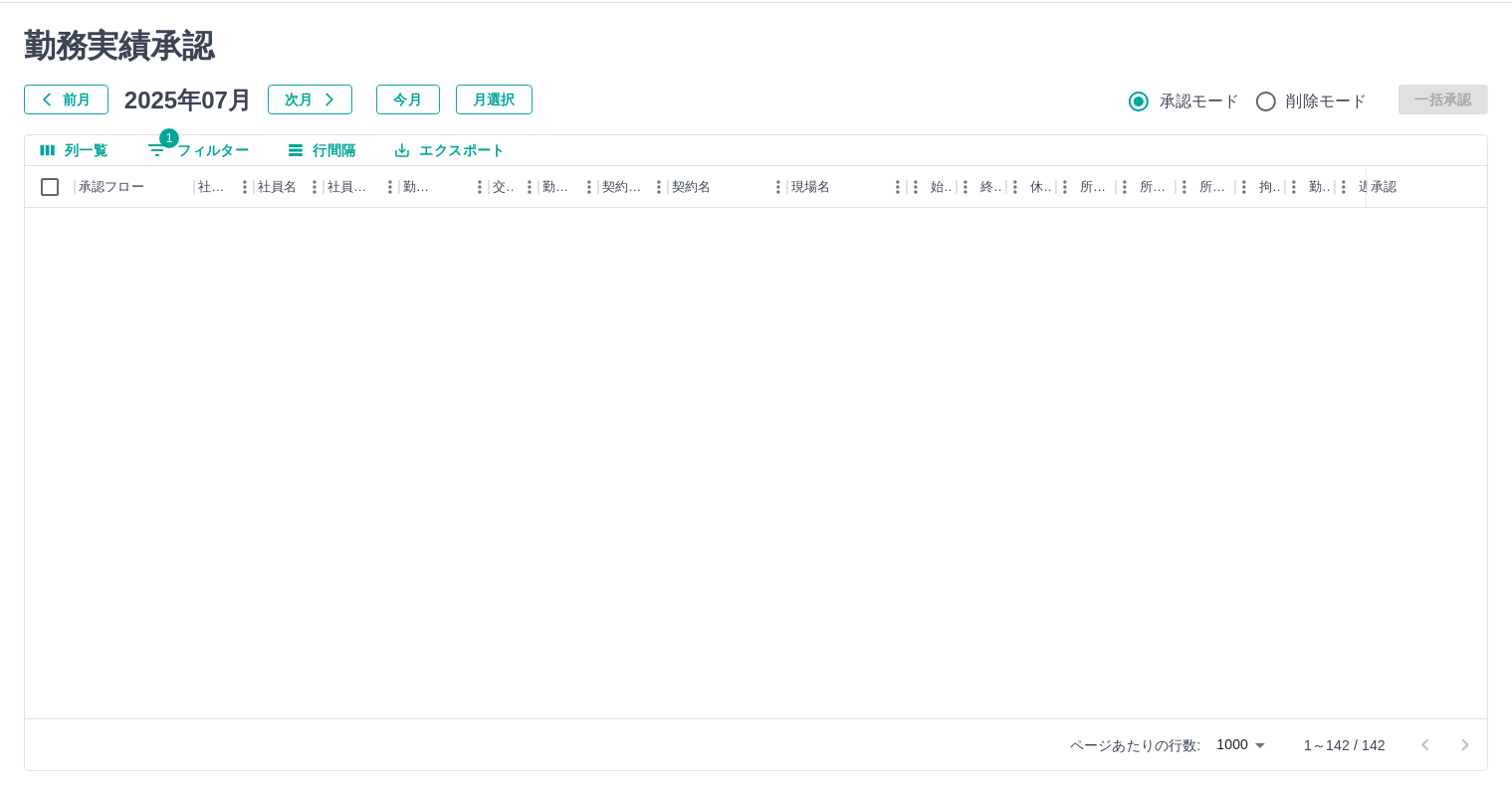 scroll, scrollTop: 0, scrollLeft: 0, axis: both 